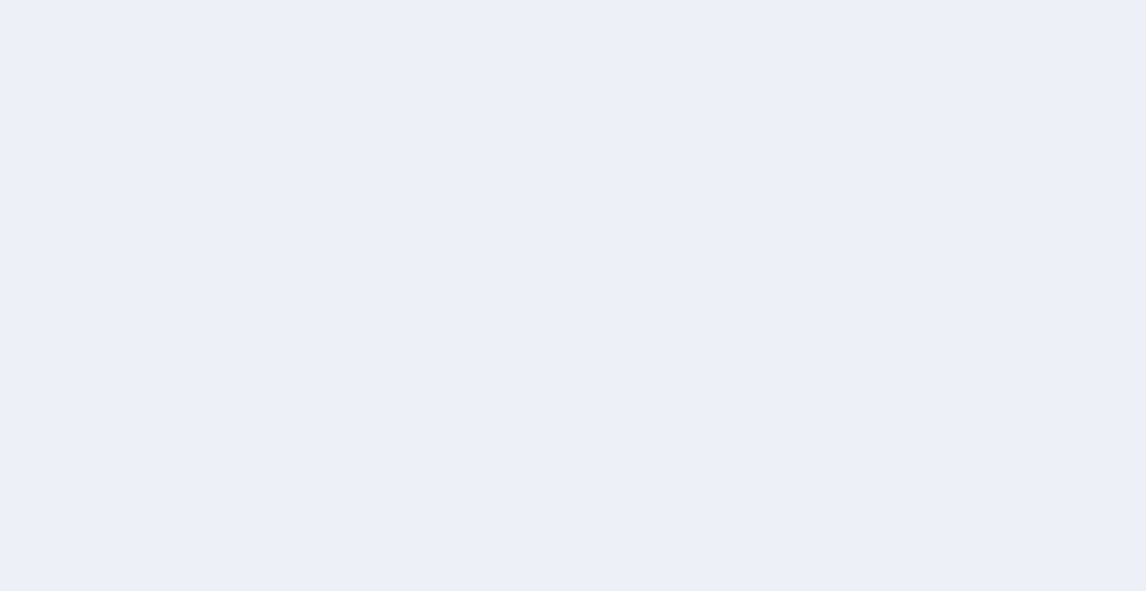 scroll, scrollTop: 0, scrollLeft: 0, axis: both 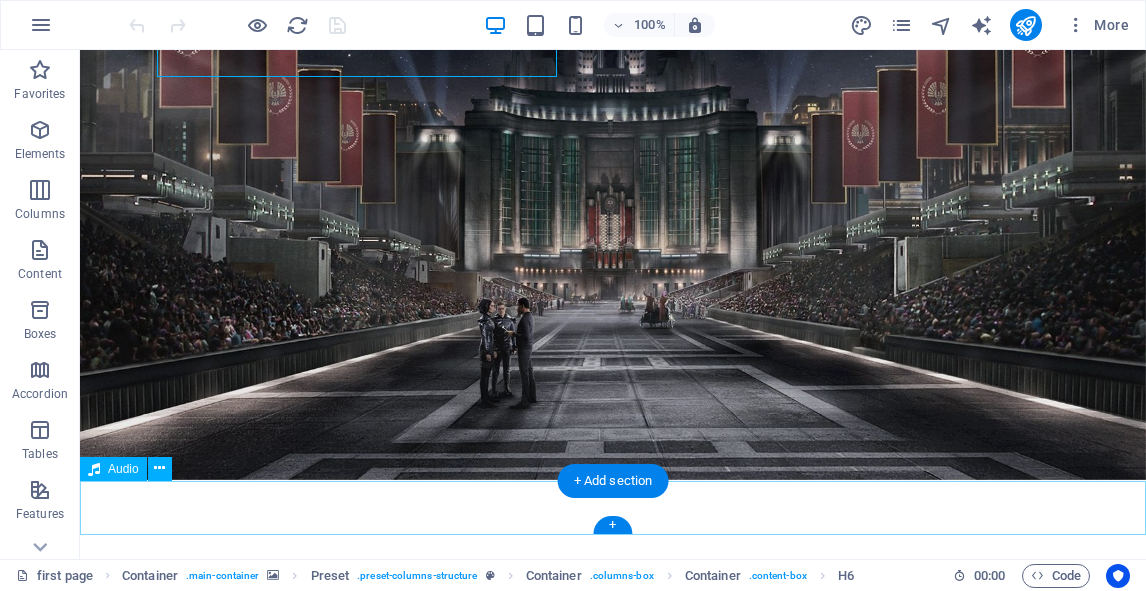 click at bounding box center (613, 1059) 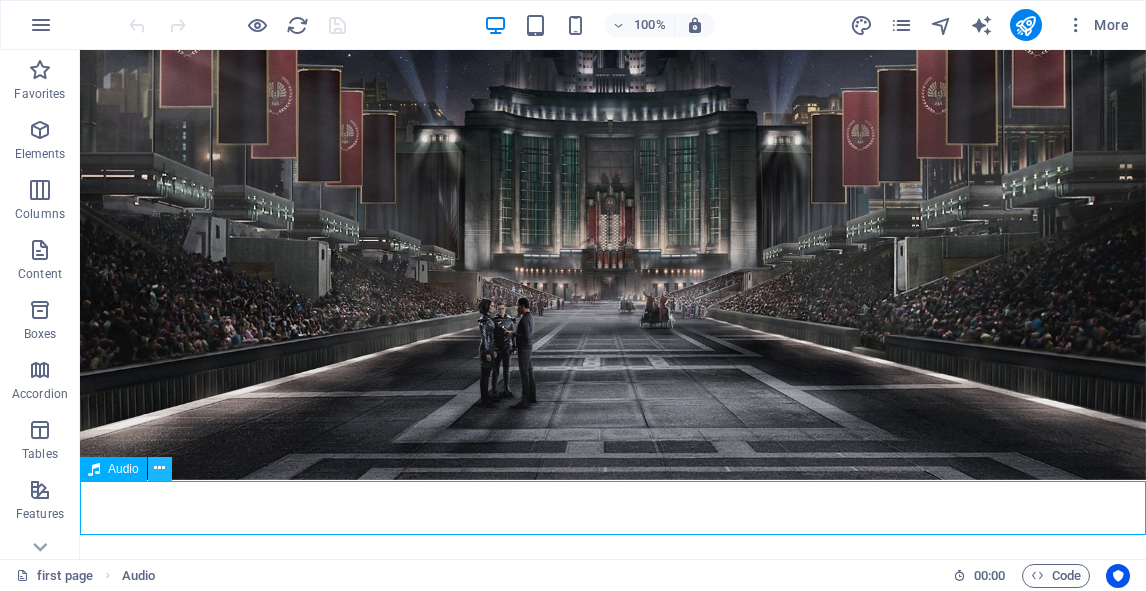 click at bounding box center [159, 468] 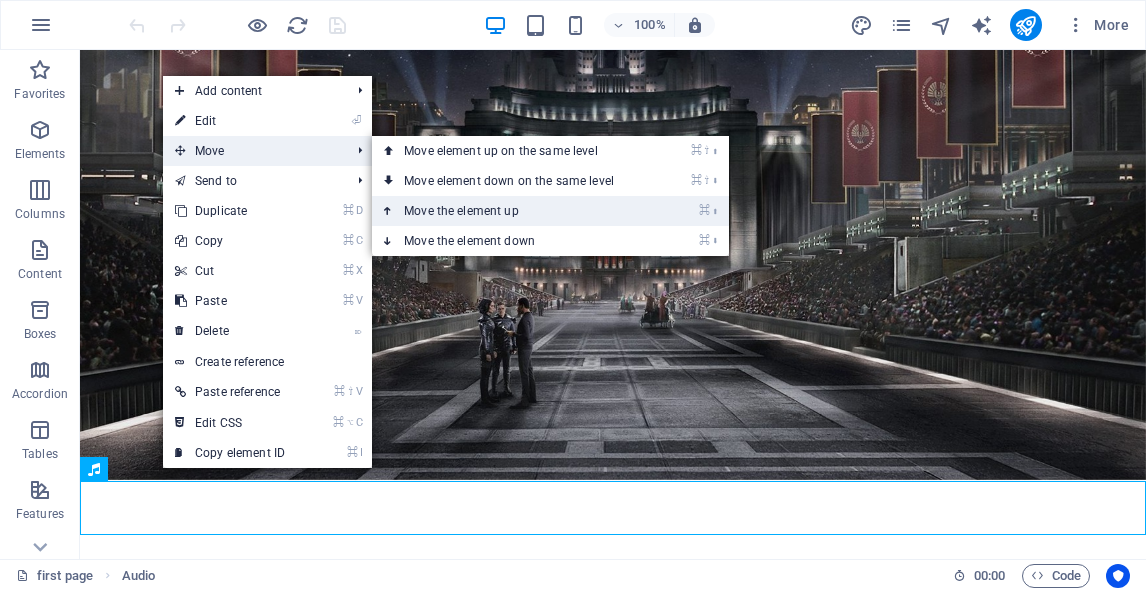 drag, startPoint x: 457, startPoint y: 206, endPoint x: 377, endPoint y: 156, distance: 94.33981 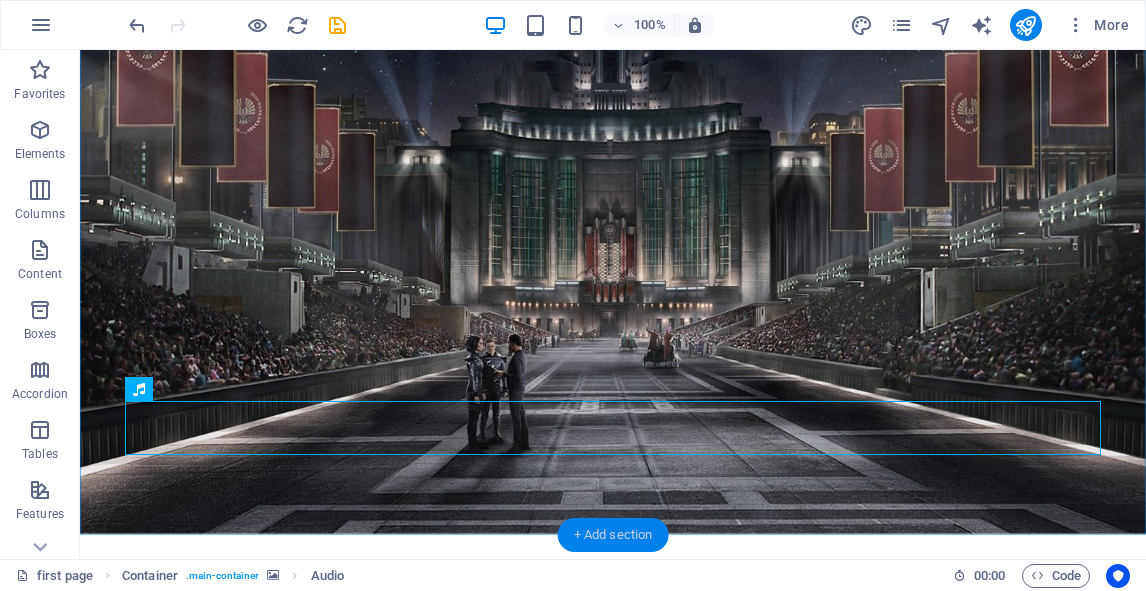 click on "+ Add section" at bounding box center (613, 535) 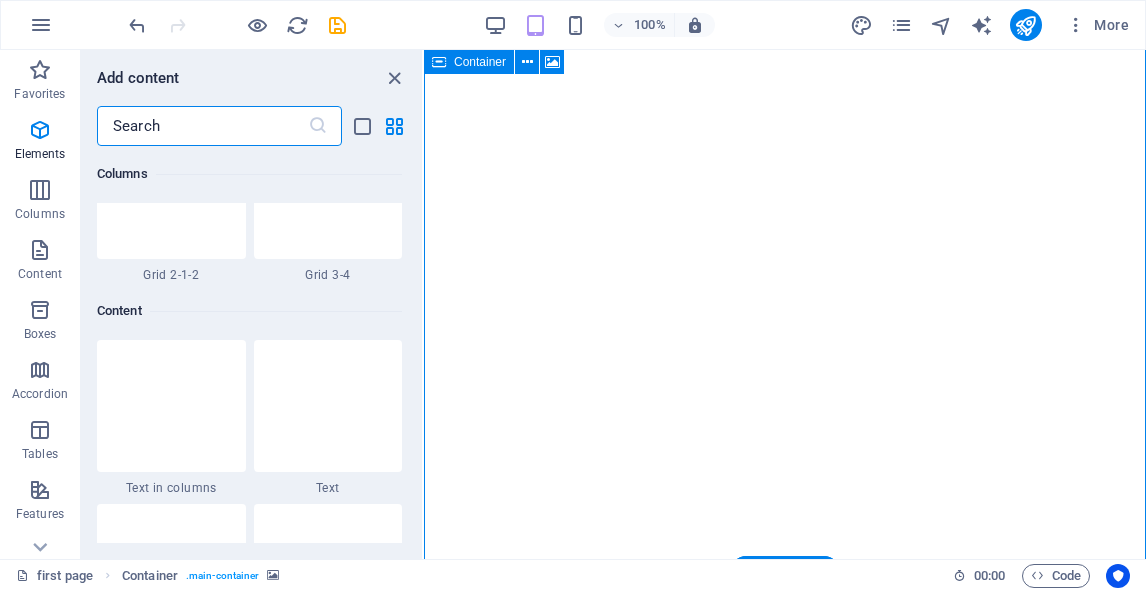 scroll, scrollTop: 3499, scrollLeft: 0, axis: vertical 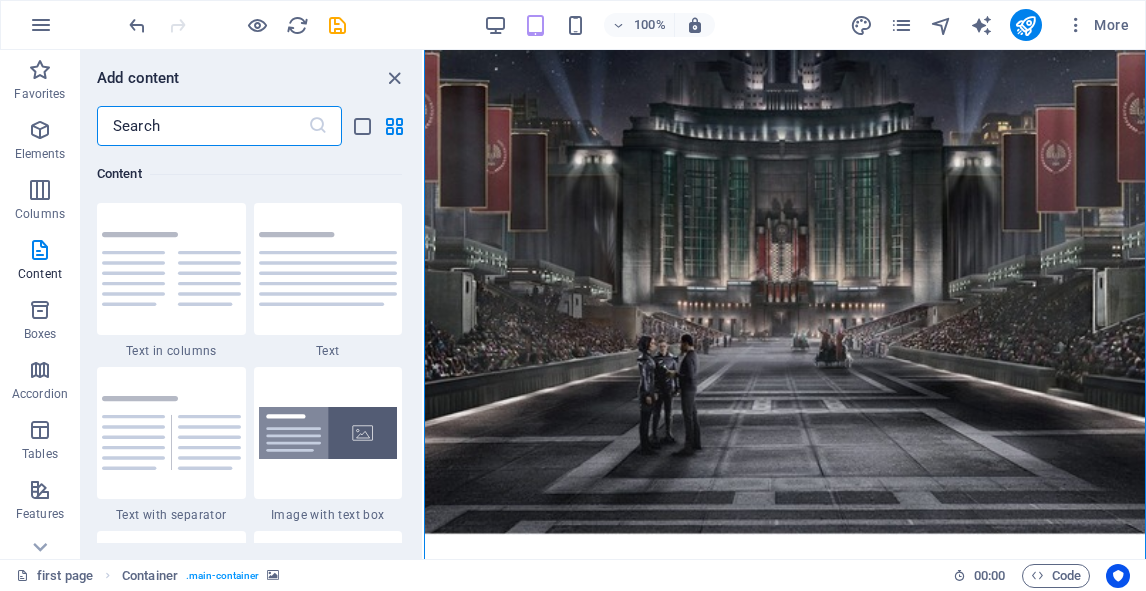 click at bounding box center (202, 126) 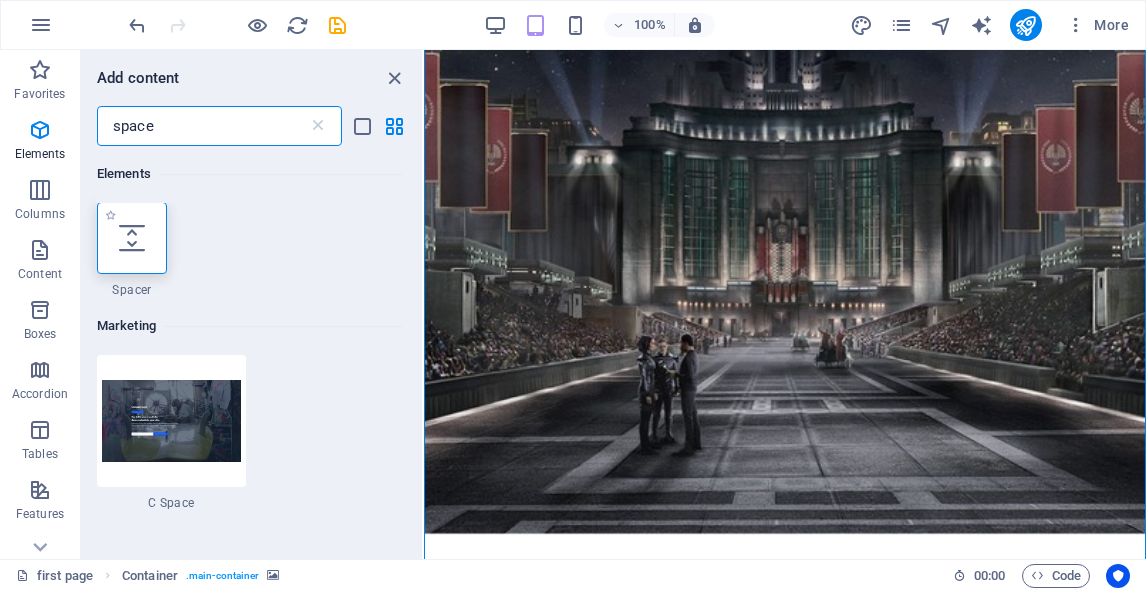 scroll, scrollTop: 0, scrollLeft: 0, axis: both 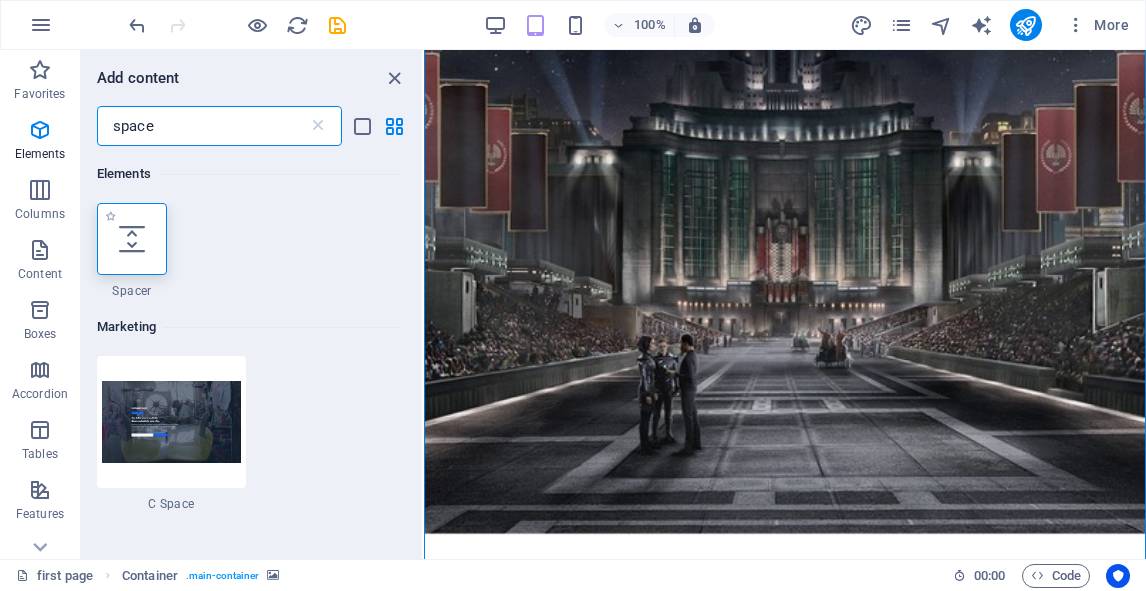 type on "space" 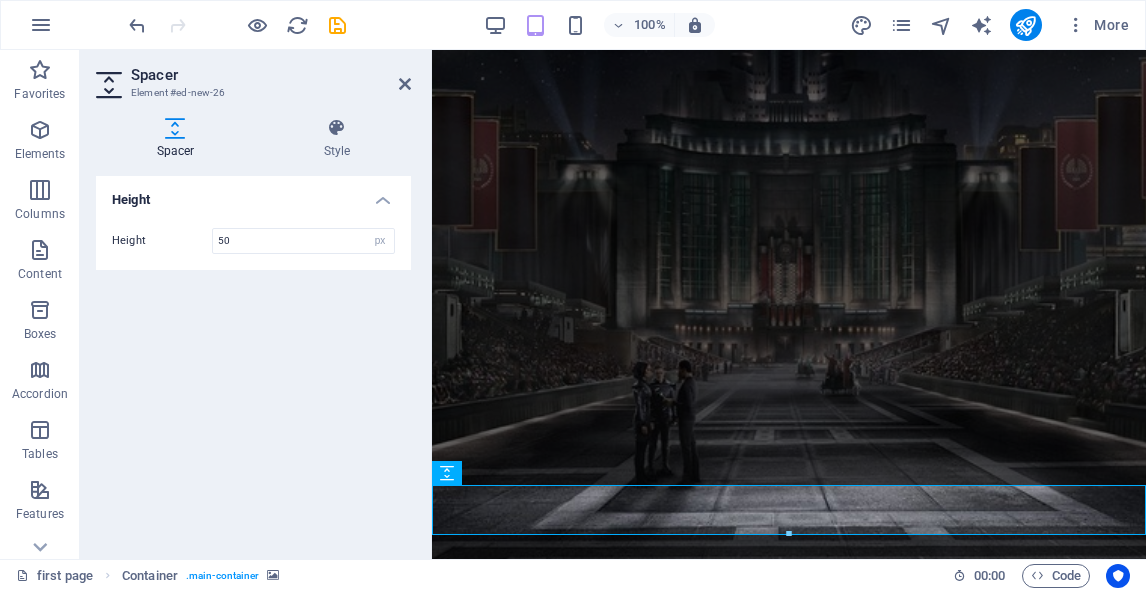 scroll, scrollTop: 227, scrollLeft: 0, axis: vertical 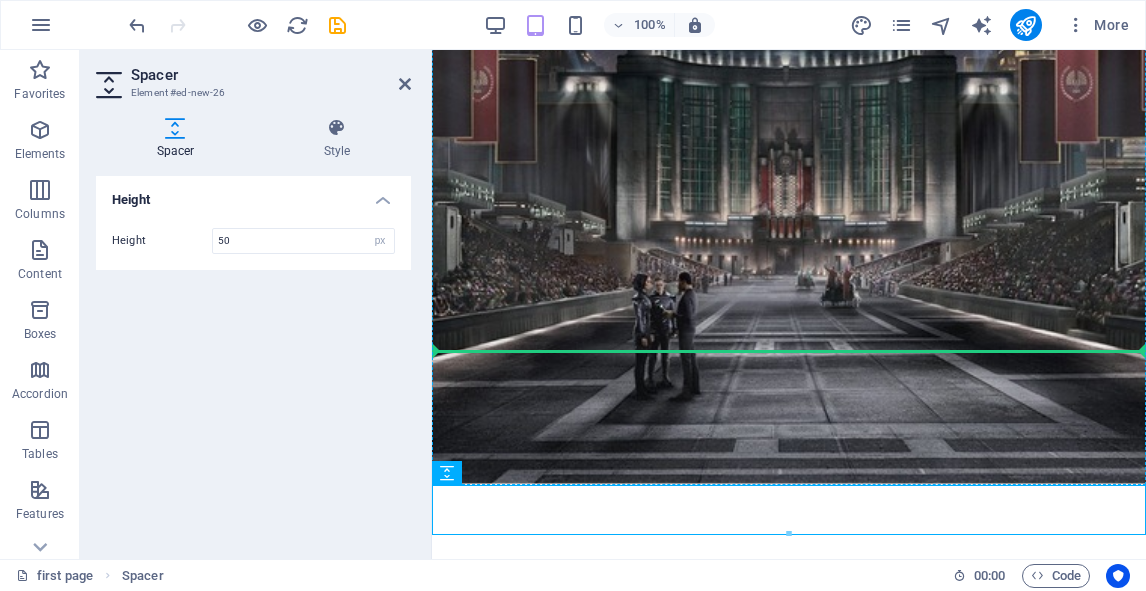 drag, startPoint x: 912, startPoint y: 526, endPoint x: 481, endPoint y: 359, distance: 462.2229 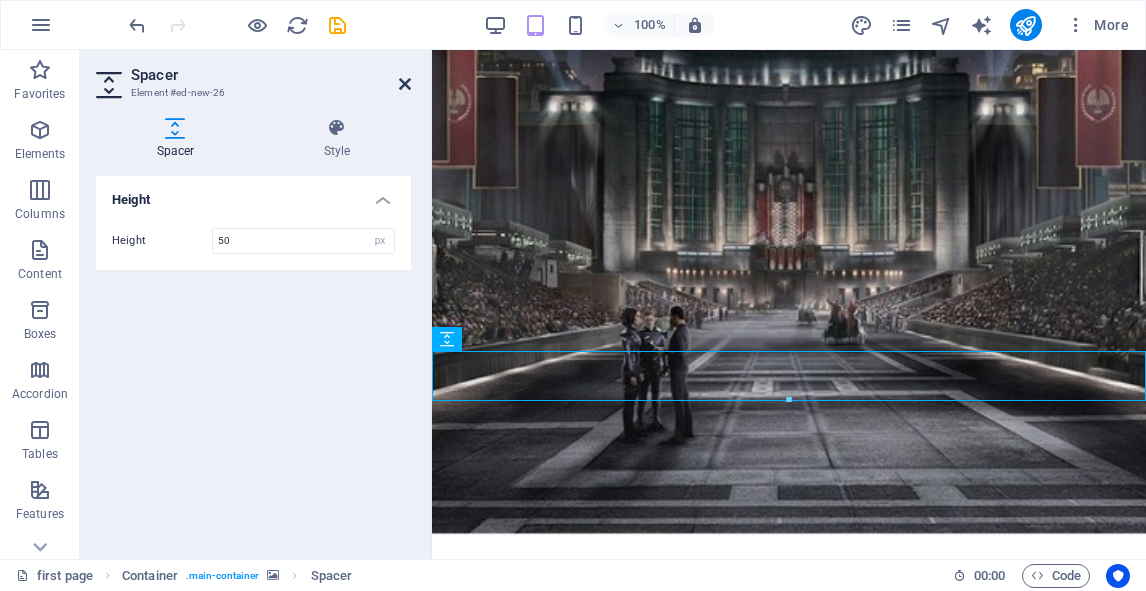 click at bounding box center [405, 84] 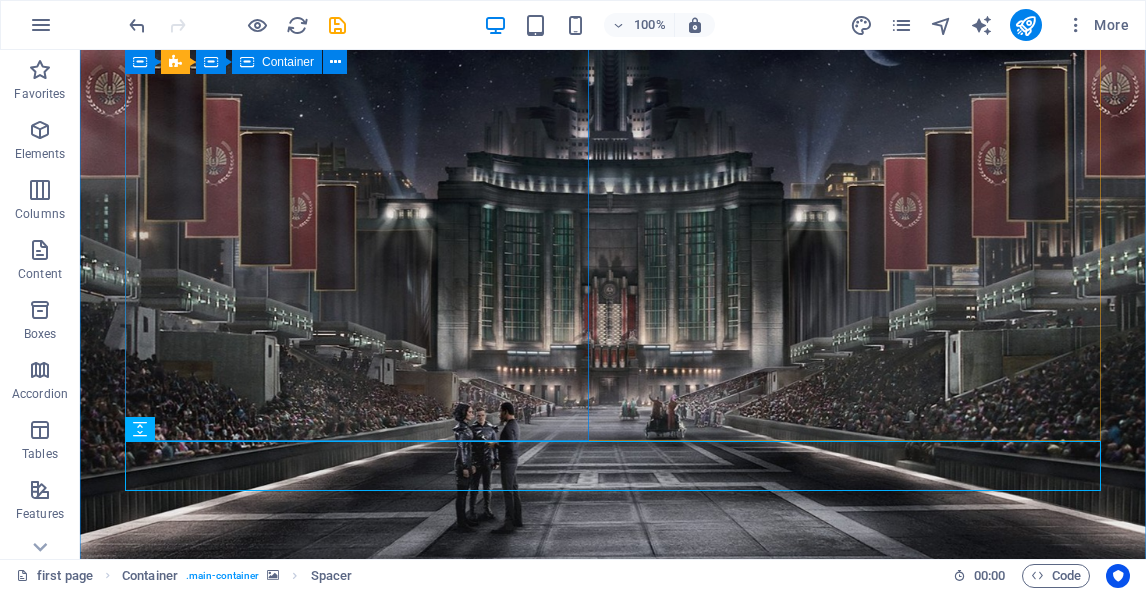 scroll, scrollTop: 119, scrollLeft: 0, axis: vertical 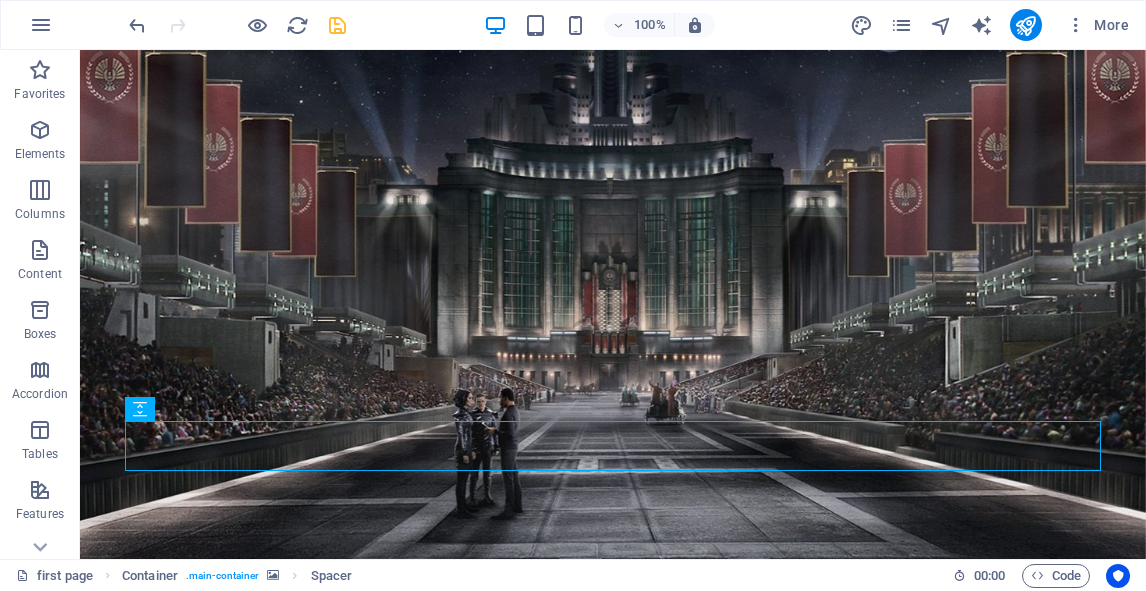 click at bounding box center [337, 25] 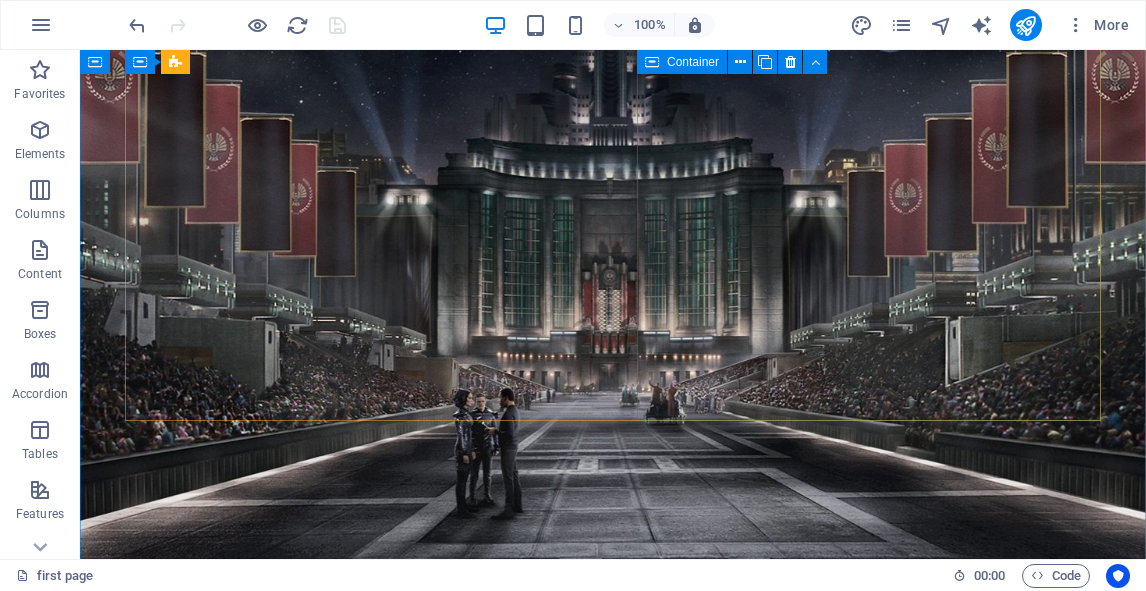 scroll, scrollTop: 0, scrollLeft: 0, axis: both 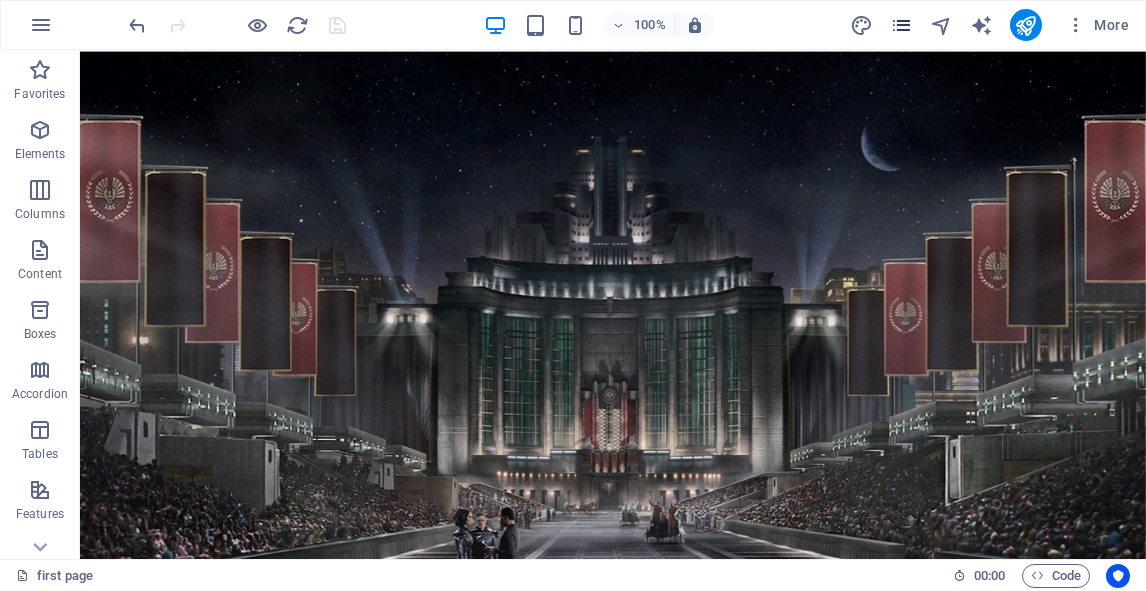 click at bounding box center [901, 25] 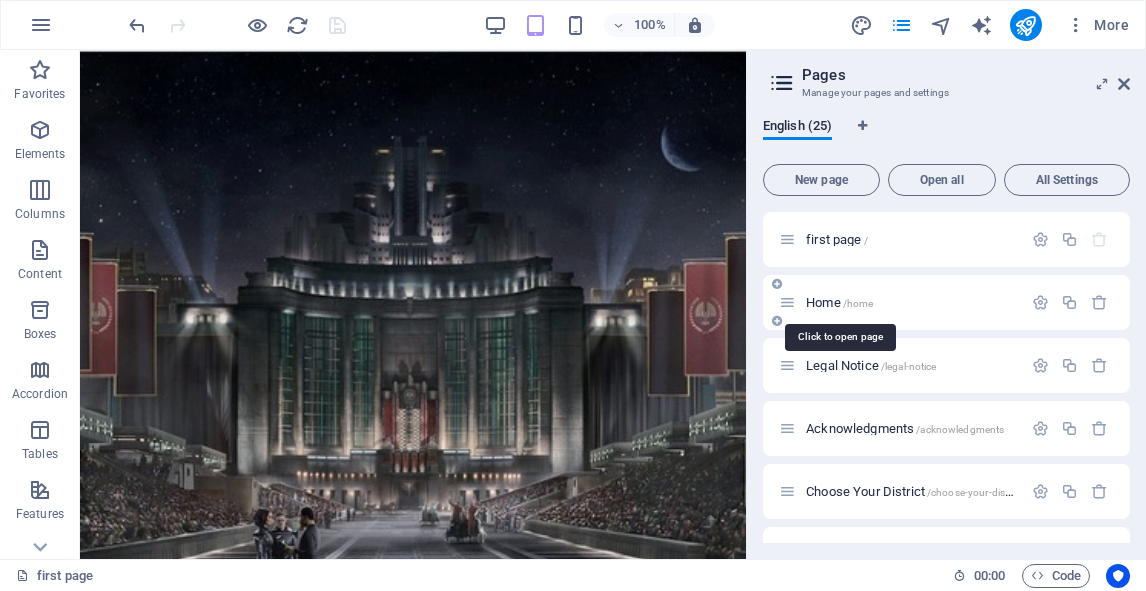 click on "Home  /home" at bounding box center (839, 302) 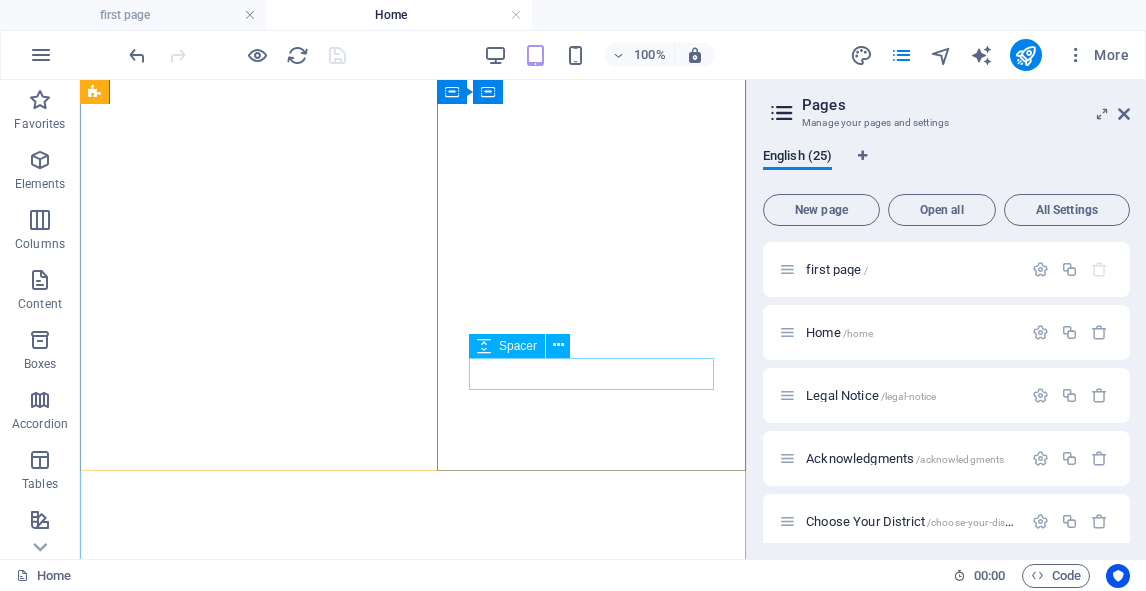 scroll, scrollTop: 0, scrollLeft: 0, axis: both 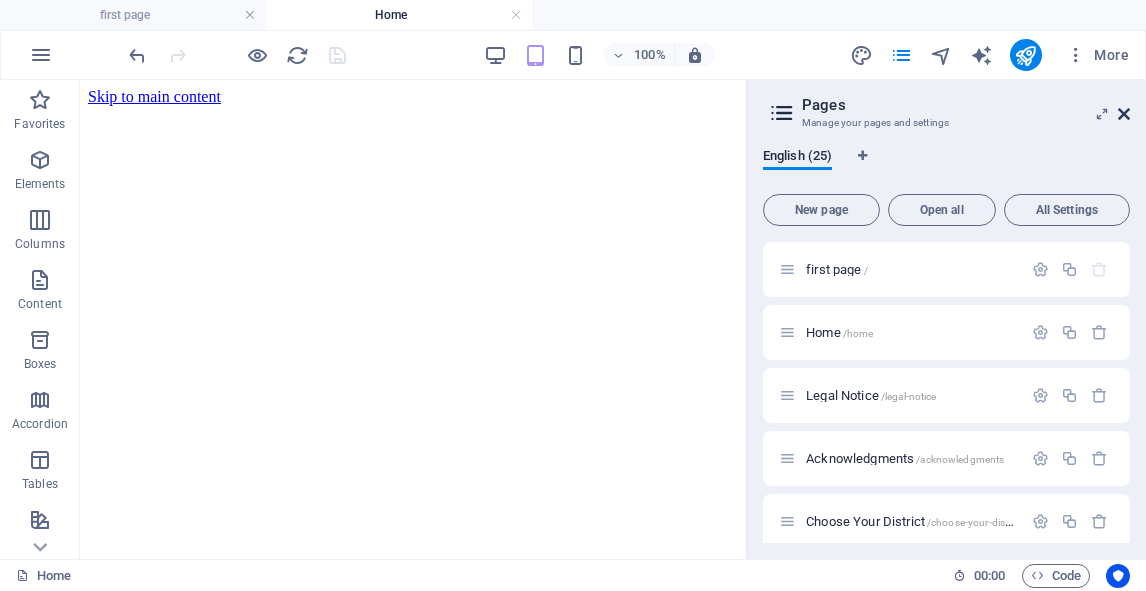 click at bounding box center [1124, 114] 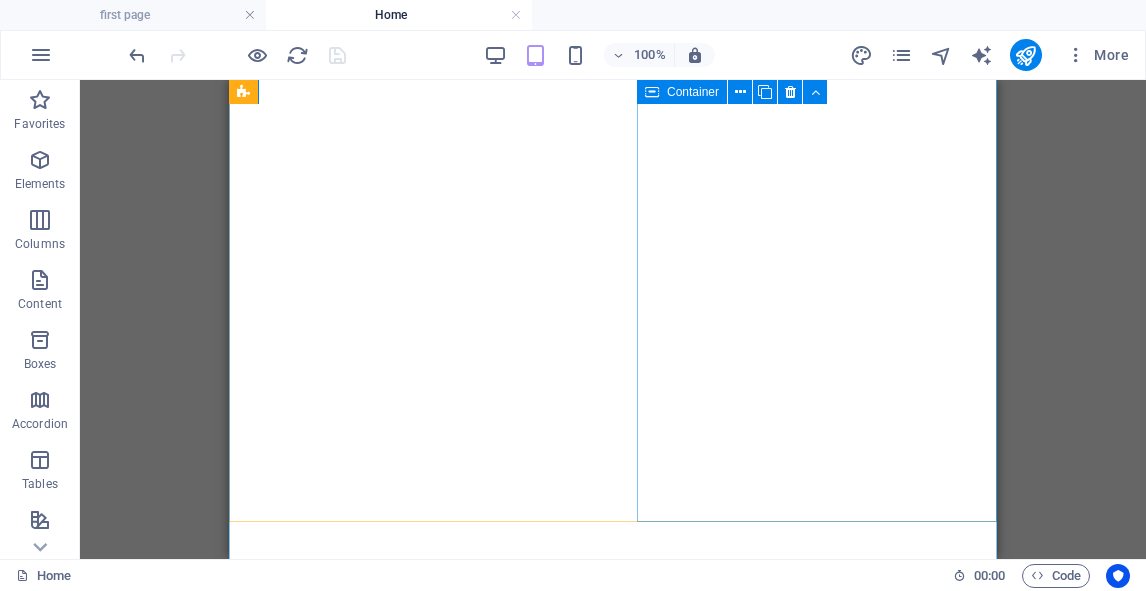 scroll, scrollTop: 339, scrollLeft: 0, axis: vertical 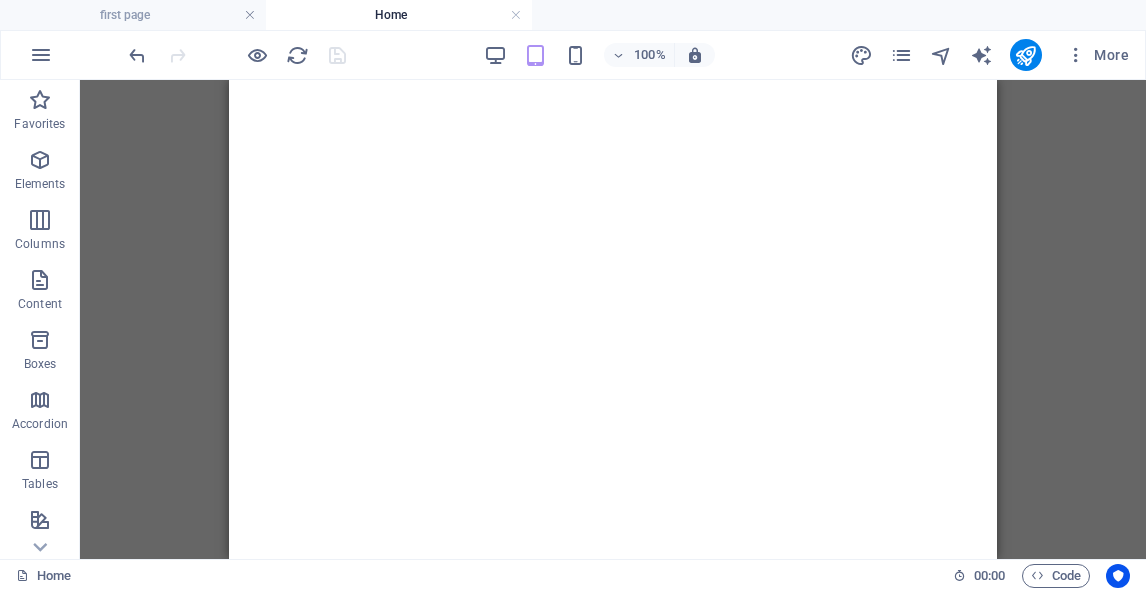 click at bounding box center [237, 55] 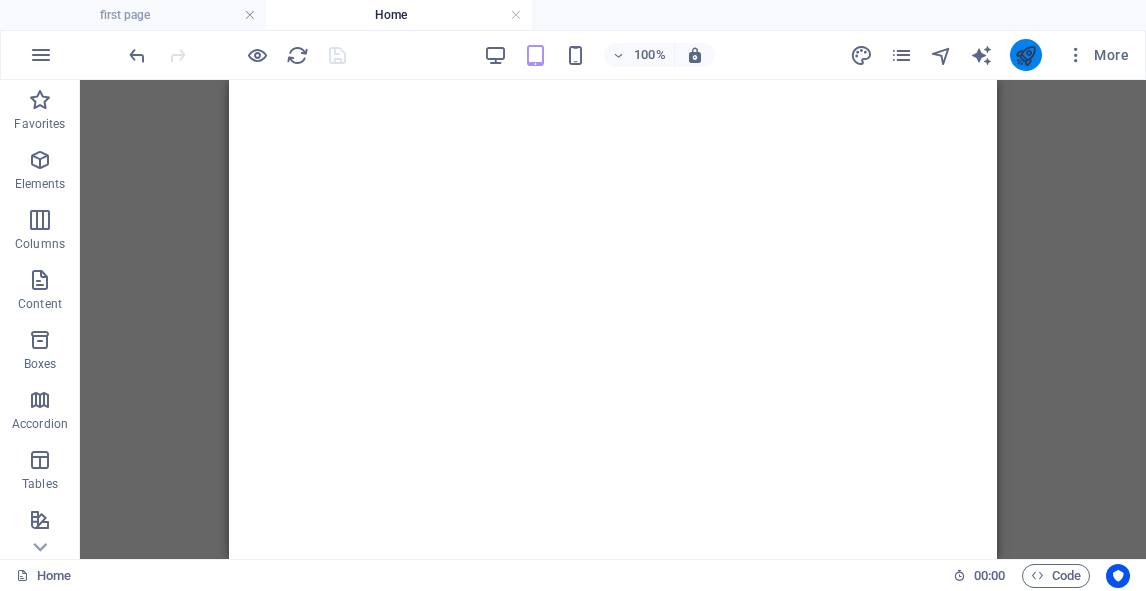 click at bounding box center [1025, 55] 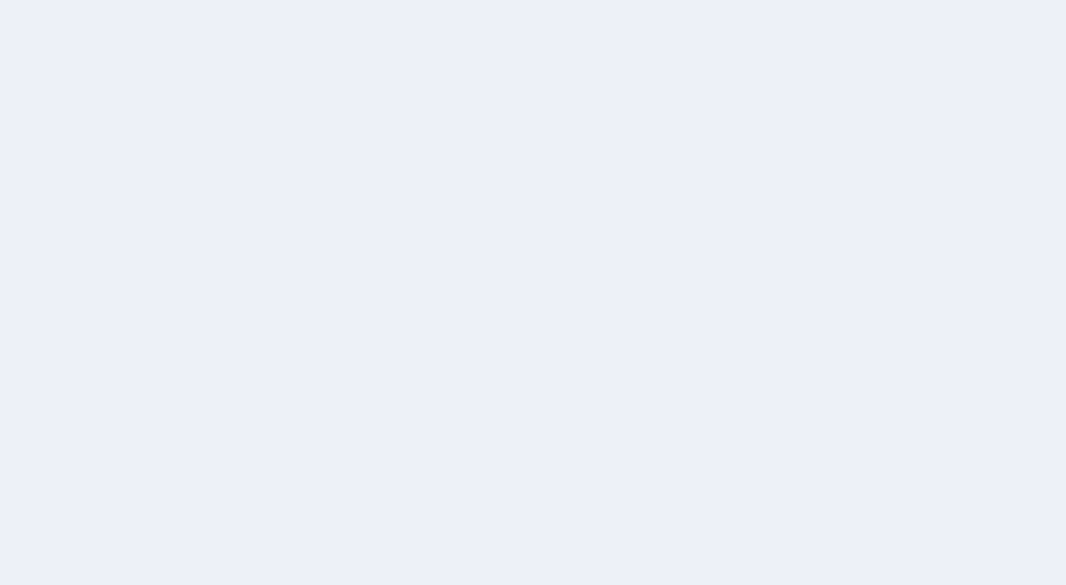 scroll, scrollTop: 0, scrollLeft: 0, axis: both 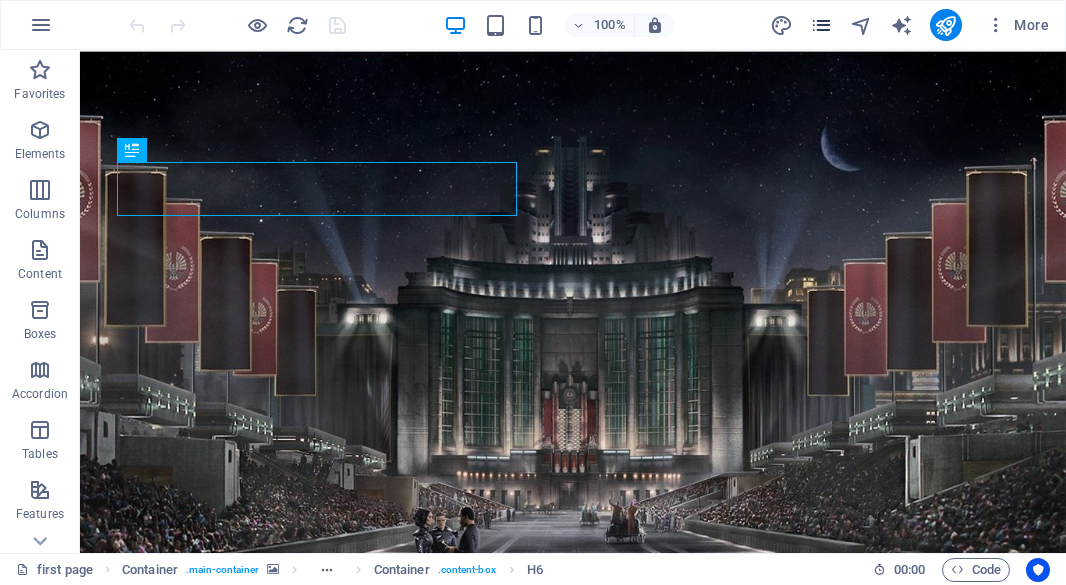 click at bounding box center [821, 25] 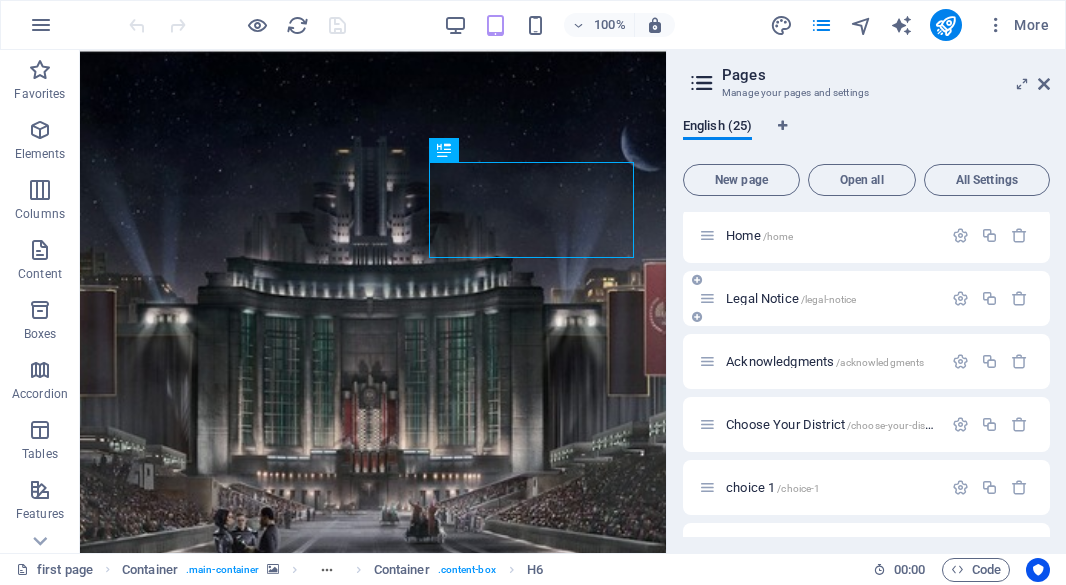 scroll, scrollTop: 85, scrollLeft: 0, axis: vertical 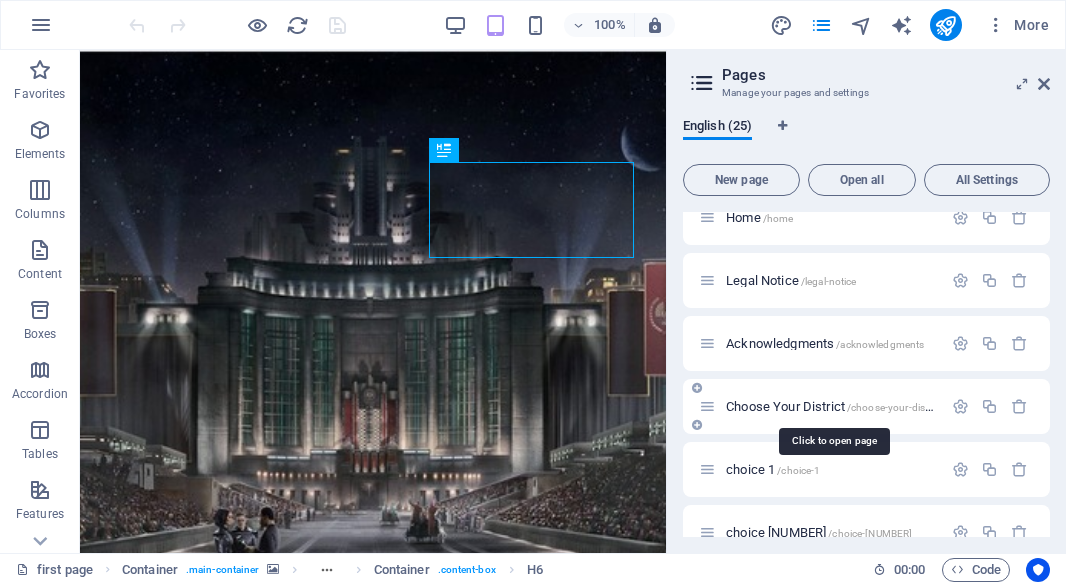 click on "Choose Your District /choose-your-district" at bounding box center (834, 406) 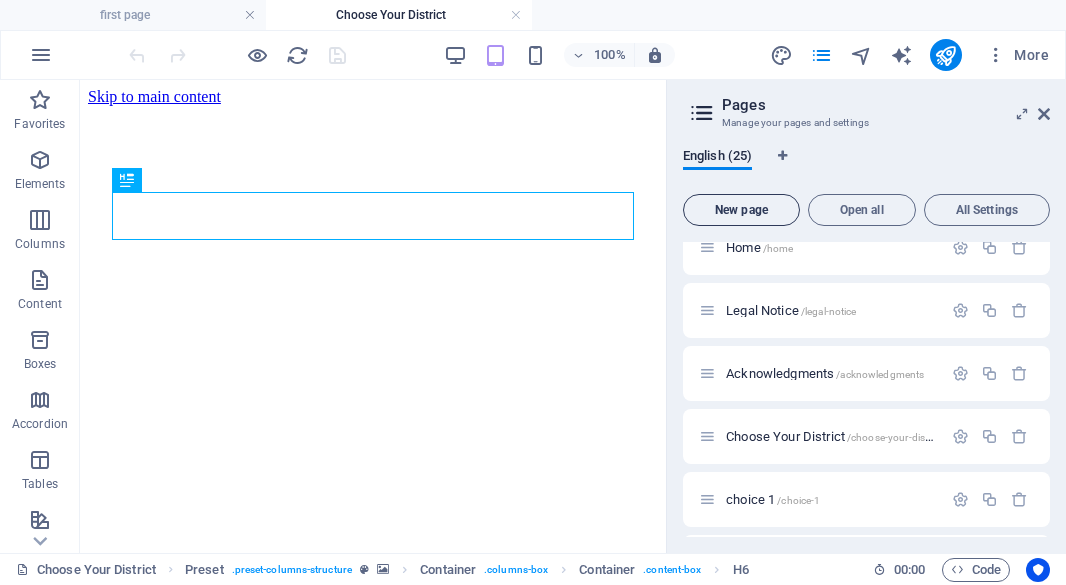 scroll, scrollTop: 0, scrollLeft: 0, axis: both 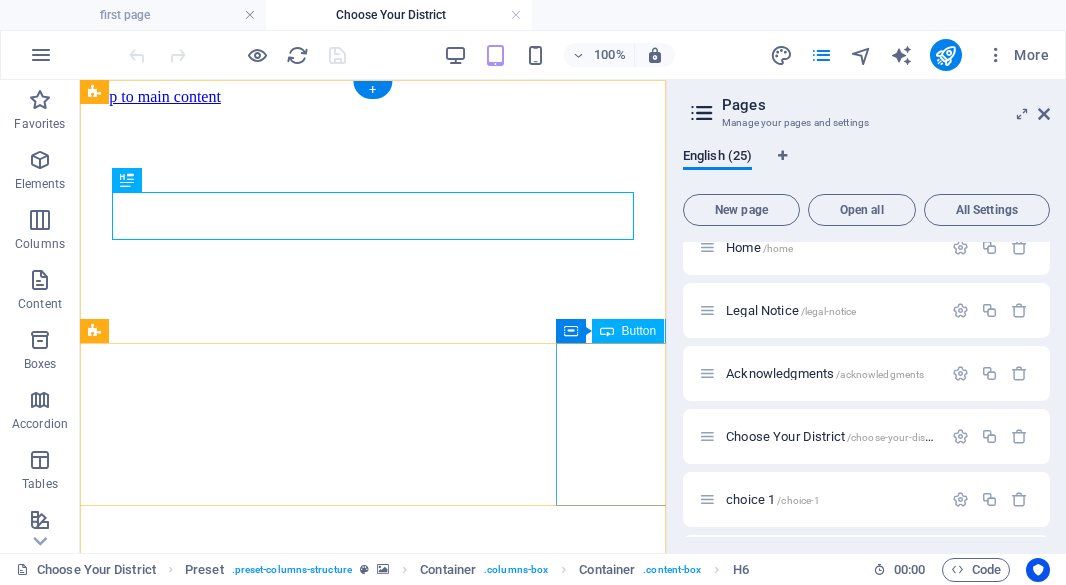 click on "[DISTRICT] known as the coal-mining" at bounding box center (373, 954) 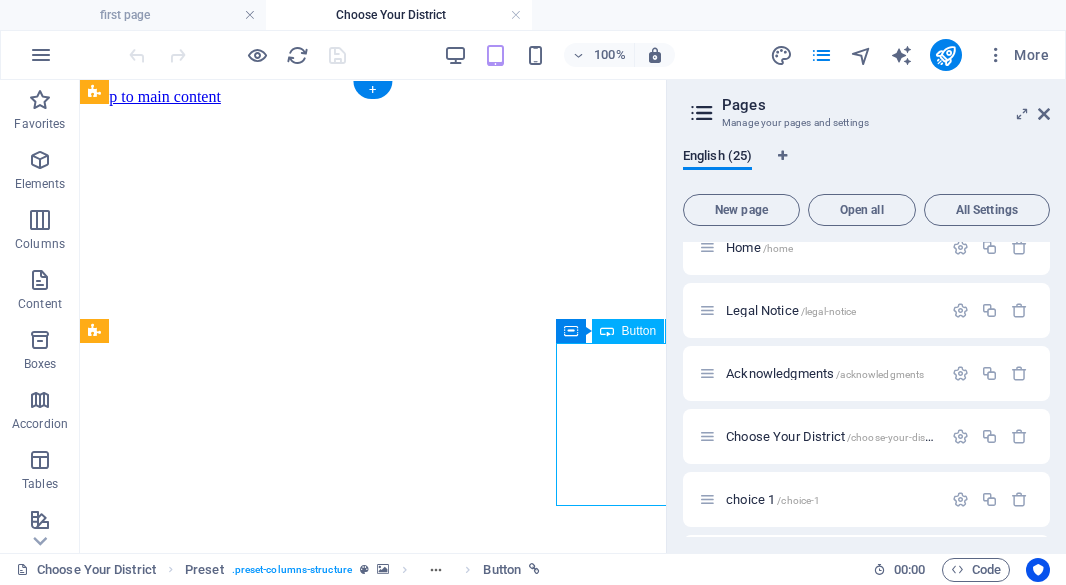 click on "[DISTRICT] known as the coal-mining" at bounding box center (373, 954) 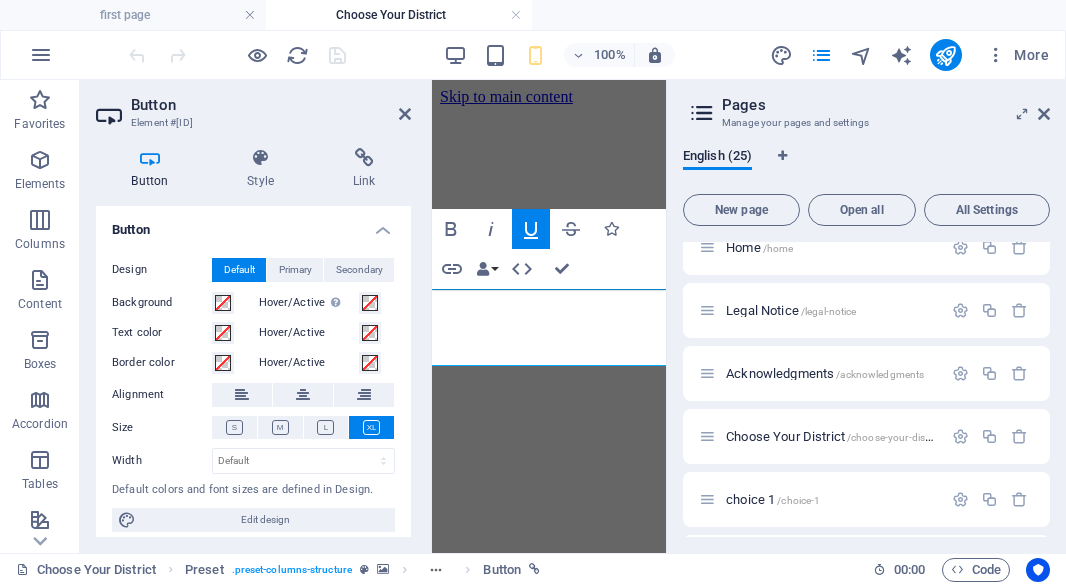 scroll, scrollTop: 400, scrollLeft: 0, axis: vertical 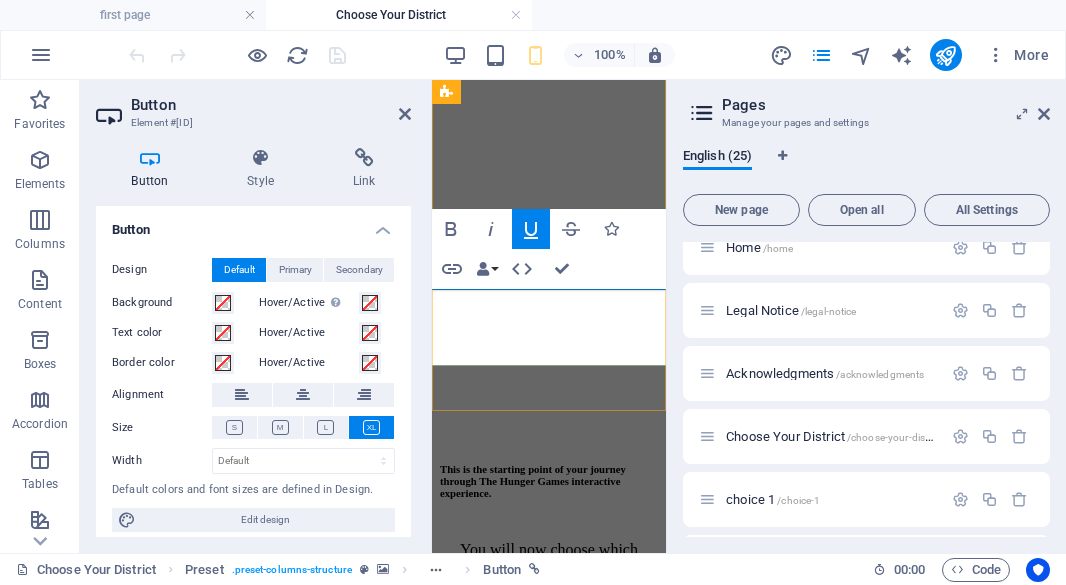 click on "[DISTRICT] known as the coal-mining" at bounding box center (548, 1004) 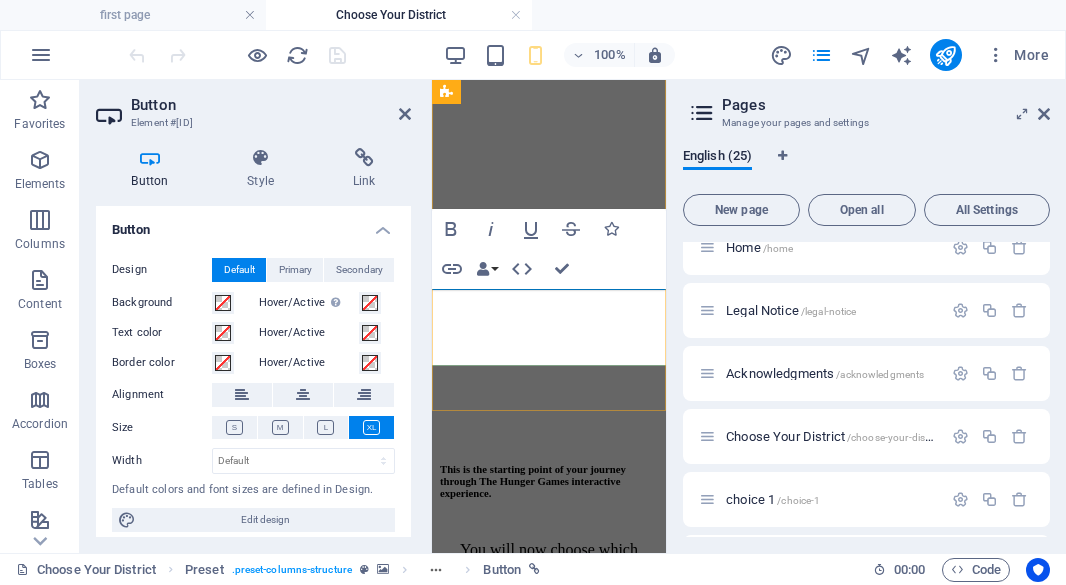 type 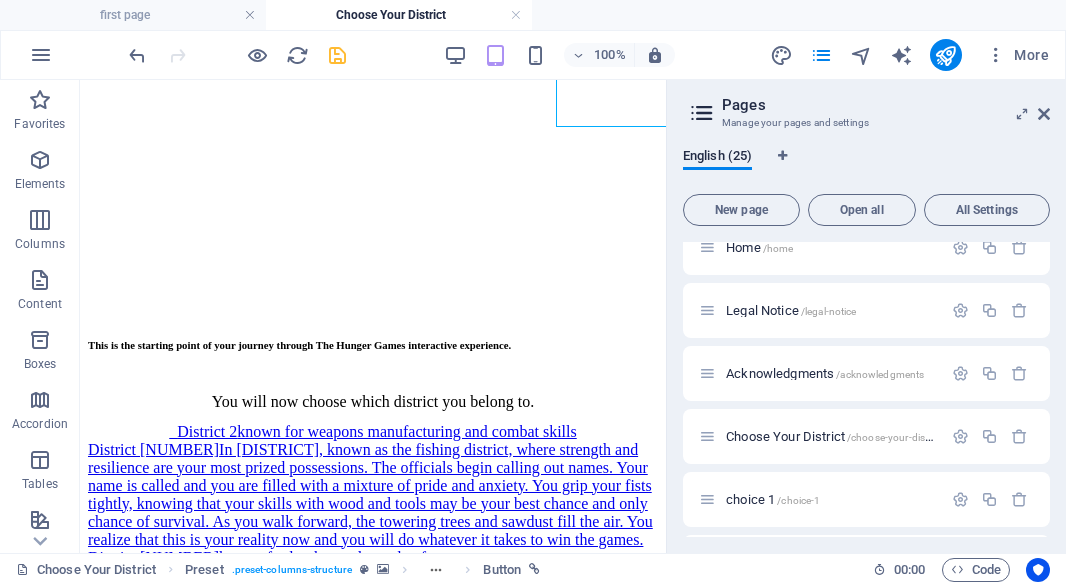 click at bounding box center [337, 55] 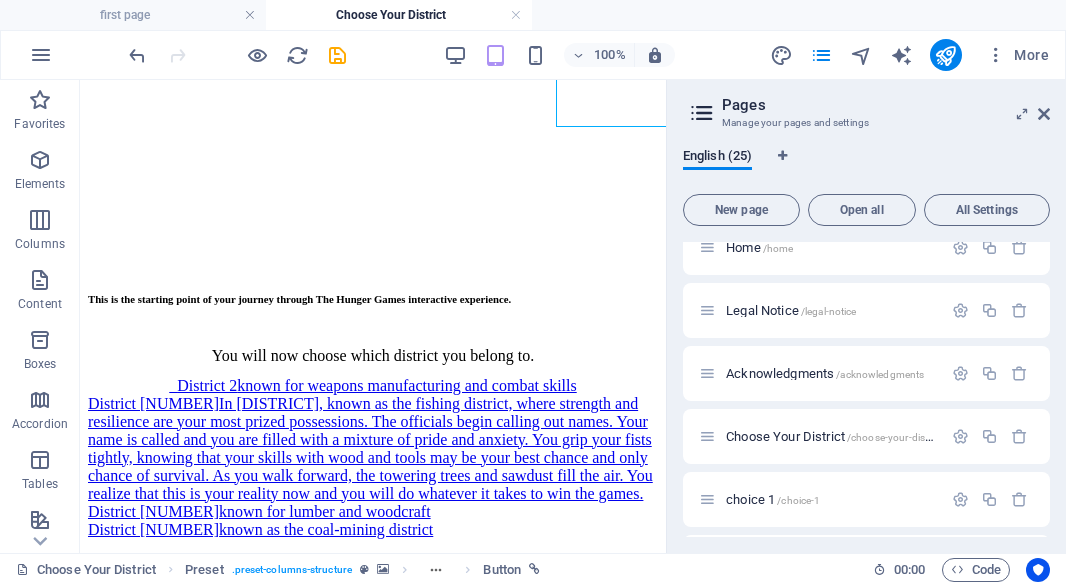 scroll, scrollTop: 84, scrollLeft: 0, axis: vertical 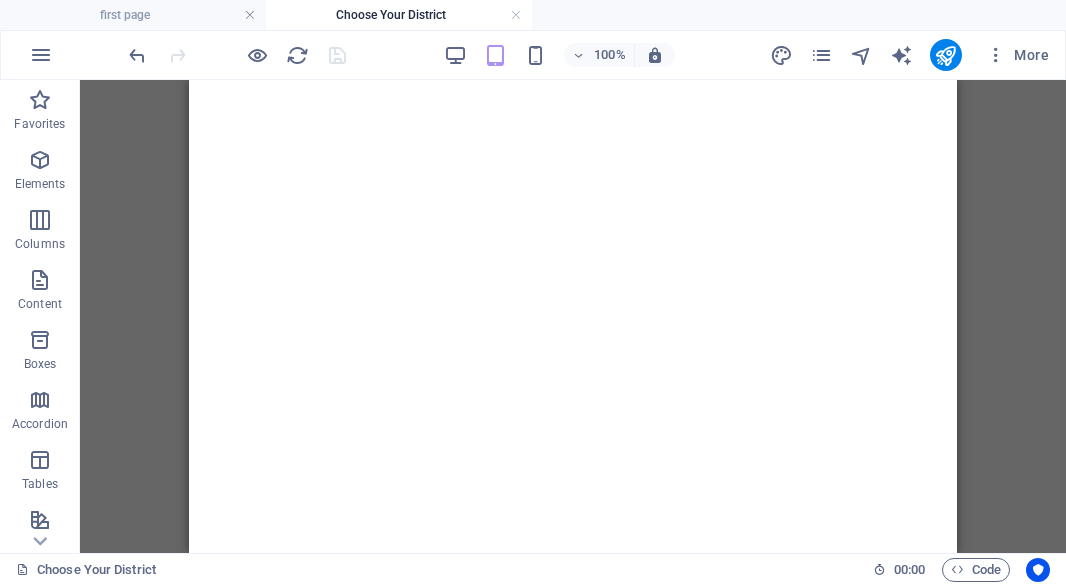 click on "More" at bounding box center (913, 55) 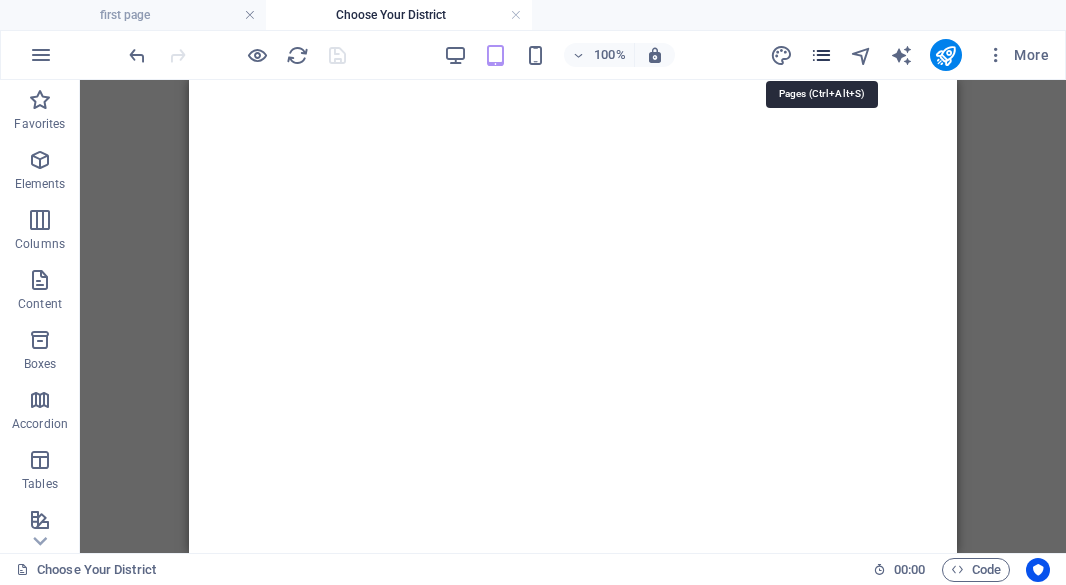 click at bounding box center (821, 55) 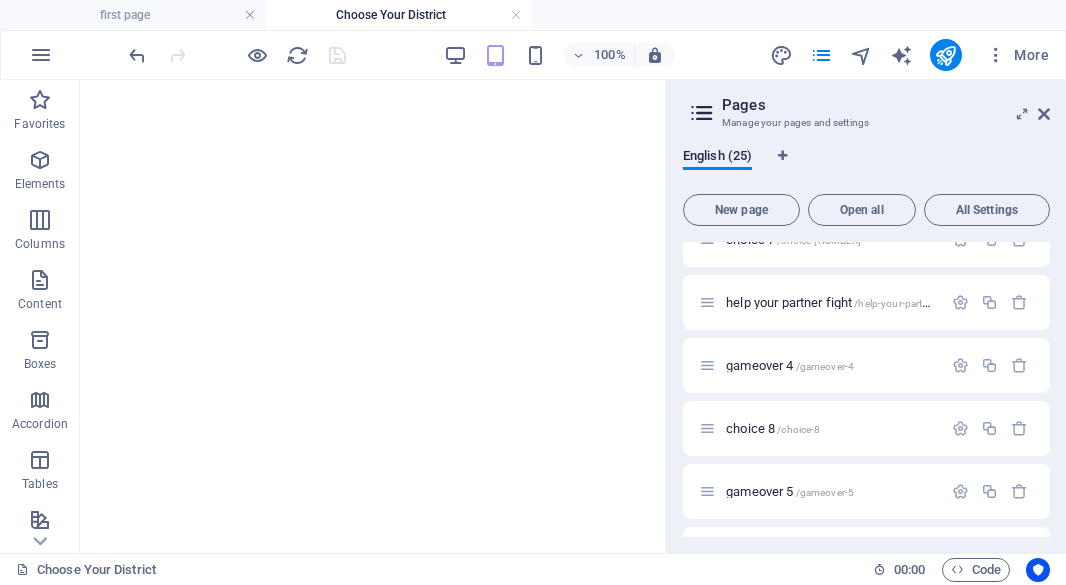scroll, scrollTop: 1280, scrollLeft: 0, axis: vertical 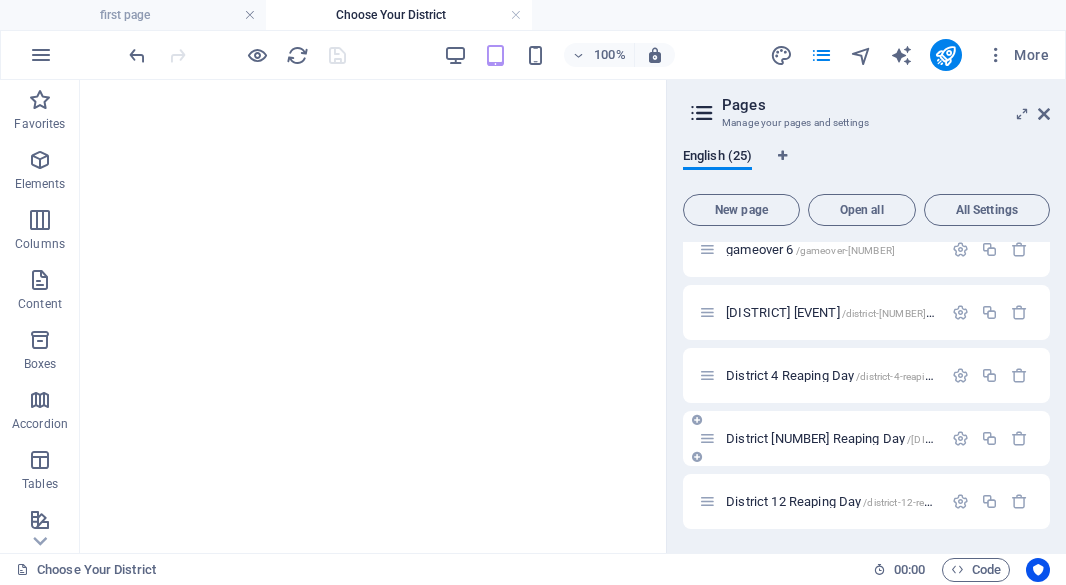 click on "[DISTRICT] 7 Reaping Day /[DISTRICT]-7-reaping-day" at bounding box center (865, 438) 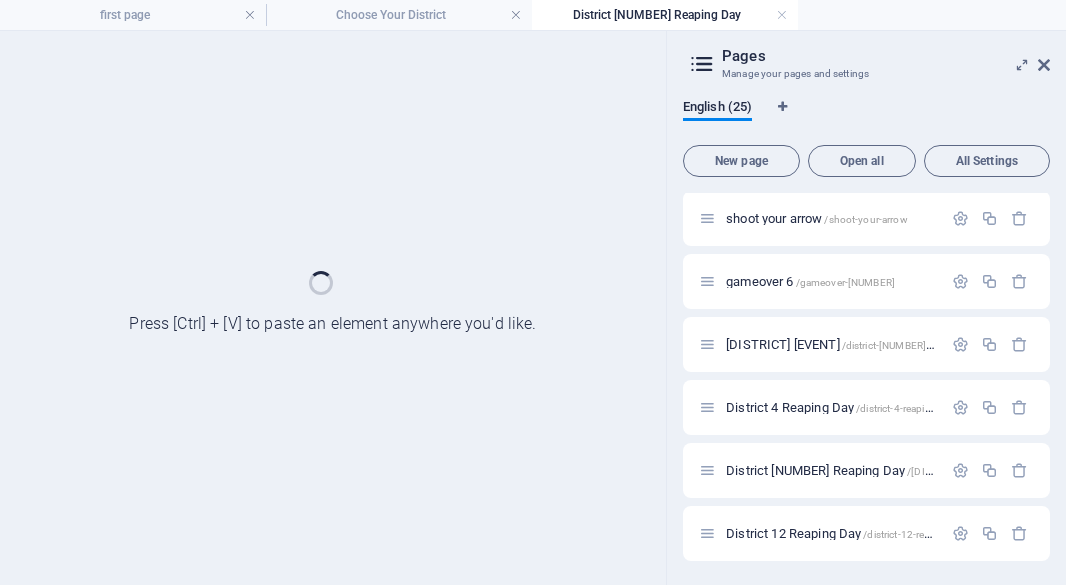 scroll, scrollTop: 0, scrollLeft: 0, axis: both 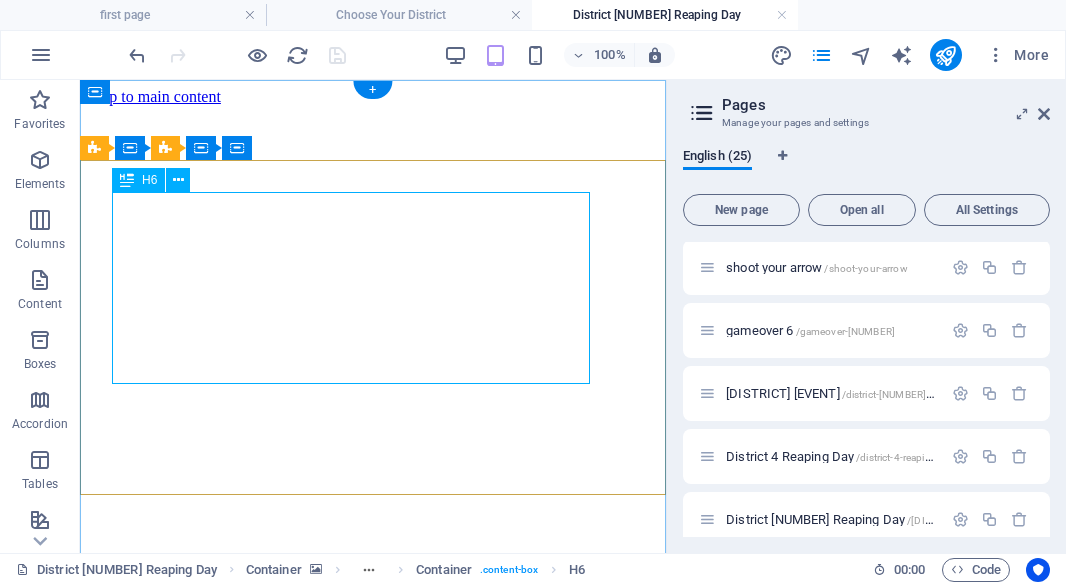 click on "In District [NUMBER], known as the lumber district, where strength and resilience are your most prized possession. The officials begin calling out names. Your name is called and you are filled with a mixture of pride and anxiety. You grip your fists tightly, knowing that your skills with wood and tools may be your best chance and only chance of survival. As you walk forward, the towering trees and sawdust fill the air. You realize that this is your reality now and you will do whatever it takes to win the games." at bounding box center (349, 720) 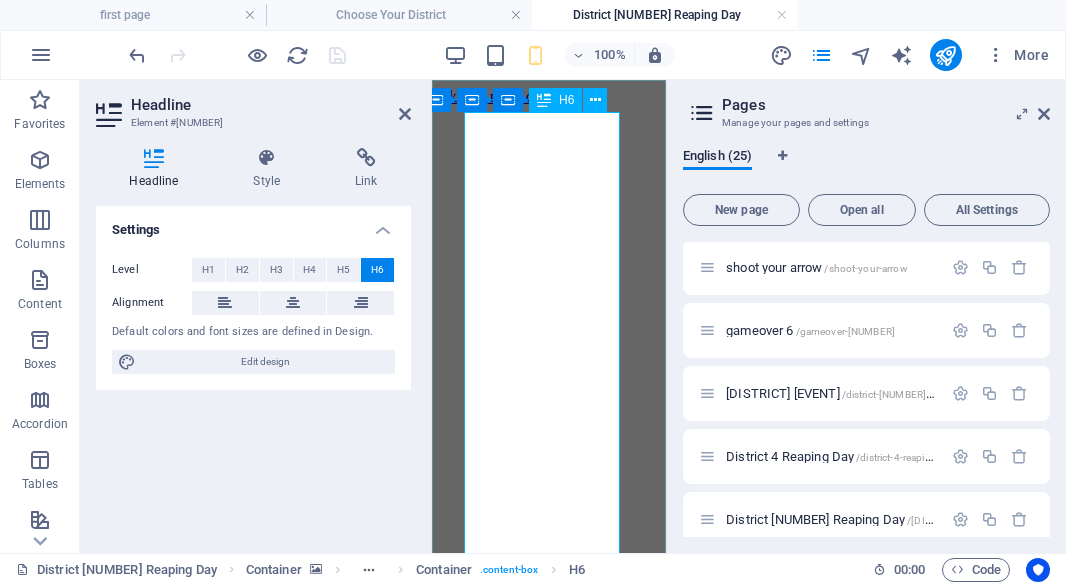 click on "In District [NUMBER], known as the lumber district, where strength and resilience are your most prized possession. The officials begin calling out names. Your name is called and you are filled with a mixture of pride and anxiety. You grip your fists tightly, knowing that your skills with wood and tools may be your best chance and only chance of survival. As you walk forward, the towering trees and sawdust fill the air. You realize that this is your reality now and you will do whatever it takes to win the games." at bounding box center (540, 768) 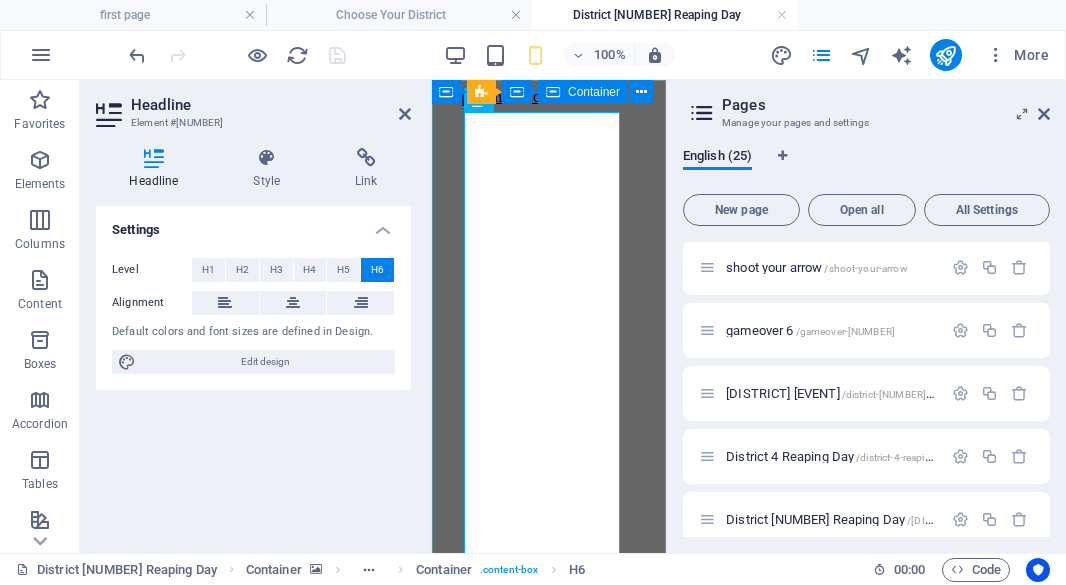 click on "In District [NUMBER], known as the lumber district, where strength and resilience are your most prized possessions. The officials begin calling out names. Your name is called and you are filled with a mixture of pride and anxiety. You grip your fists tightly, knowing that your skills with wood and tools may be your best chance and only chance of survival. As you walk forward, the towering trees and sawdust fill the air. You realize that this is your reality now and you will do whatever it takes to win the games. enter the games" at bounding box center (549, 1046) 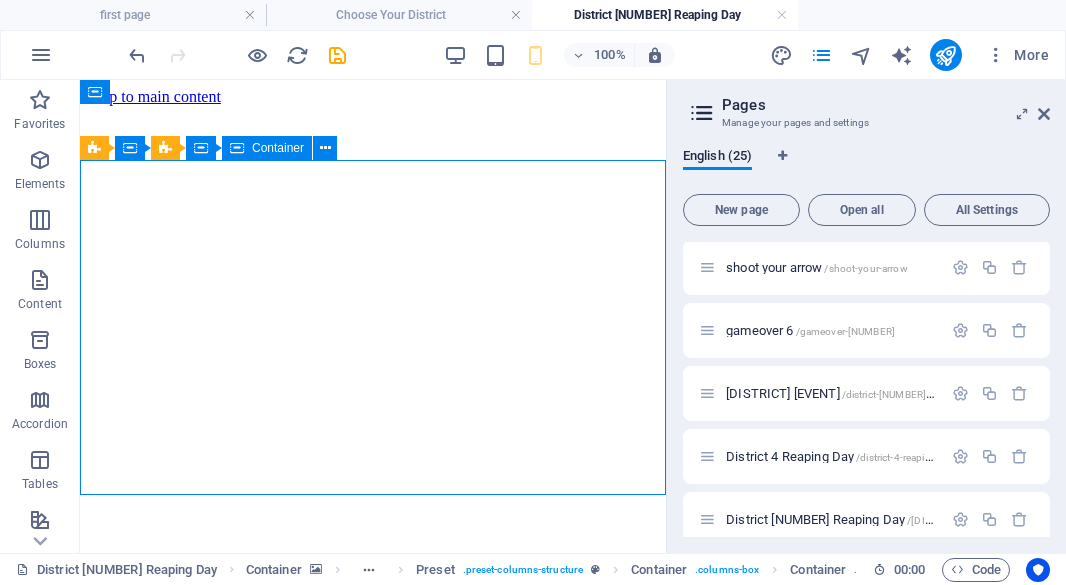 click on "In District [NUMBER], known as the lumber district, where strength and resilience are your most prized possessions. The officials begin calling out names. Your name is called and you are filled with a mixture of pride and anxiety. You grip your fists tightly, knowing that your skills with wood and tools may be your best chance and only chance of survival. As you walk forward, the towering trees and sawdust fill the air. You realize that this is your reality now and you will do whatever it takes to win the games. enter the games" at bounding box center (373, 756) 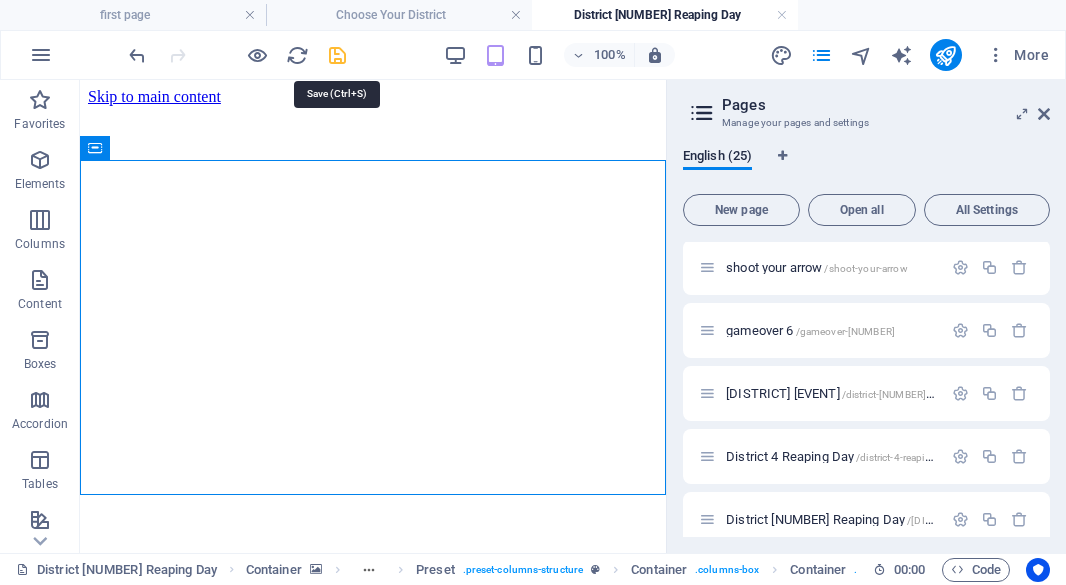 click at bounding box center (337, 55) 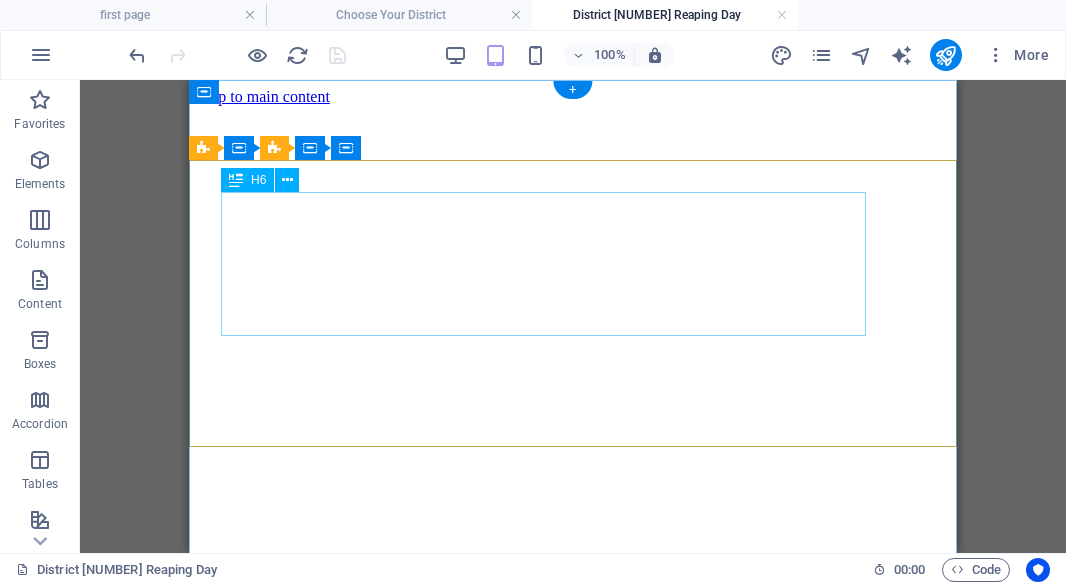 click on "In District 7, known as the lumber district, where strength and resilience are your most prized possessions. The officials begin calling out names. Your name is called and you are filled with a mixture of pride and anxiety. You grip your fists tightly, knowing that your skills with wood and tools may be your best chance and only chance of survival. As you walk forward, the towering trees and sawdust fill the air. You realize that this is your reality now and you will do whatever it takes to win the games." at bounding box center (541, 666) 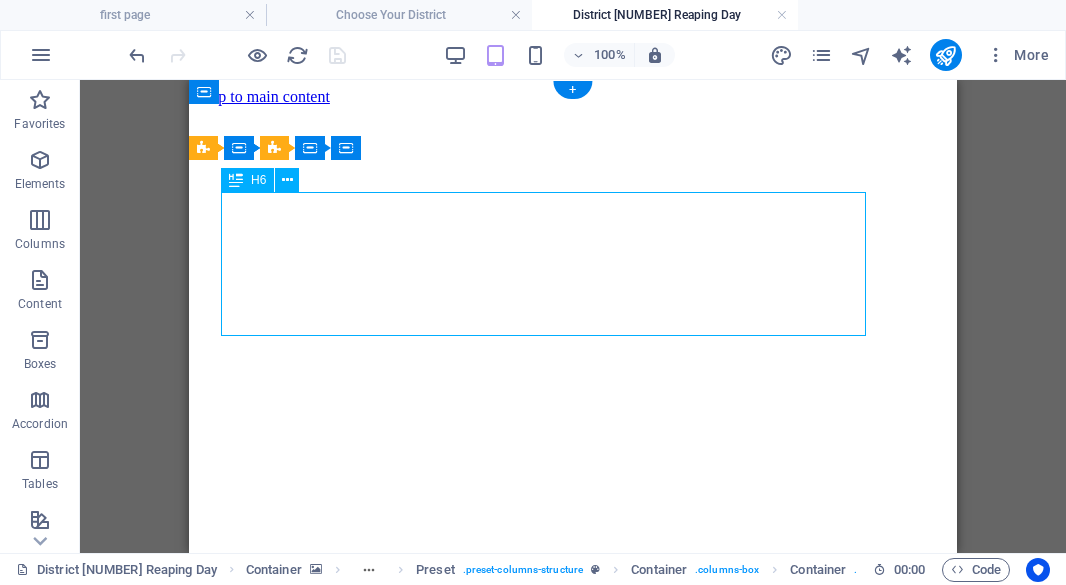 click on "In District 7, known as the lumber district, where strength and resilience are your most prized possessions. The officials begin calling out names. Your name is called and you are filled with a mixture of pride and anxiety. You grip your fists tightly, knowing that your skills with wood and tools may be your best chance and only chance of survival. As you walk forward, the towering trees and sawdust fill the air. You realize that this is your reality now and you will do whatever it takes to win the games." at bounding box center [541, 666] 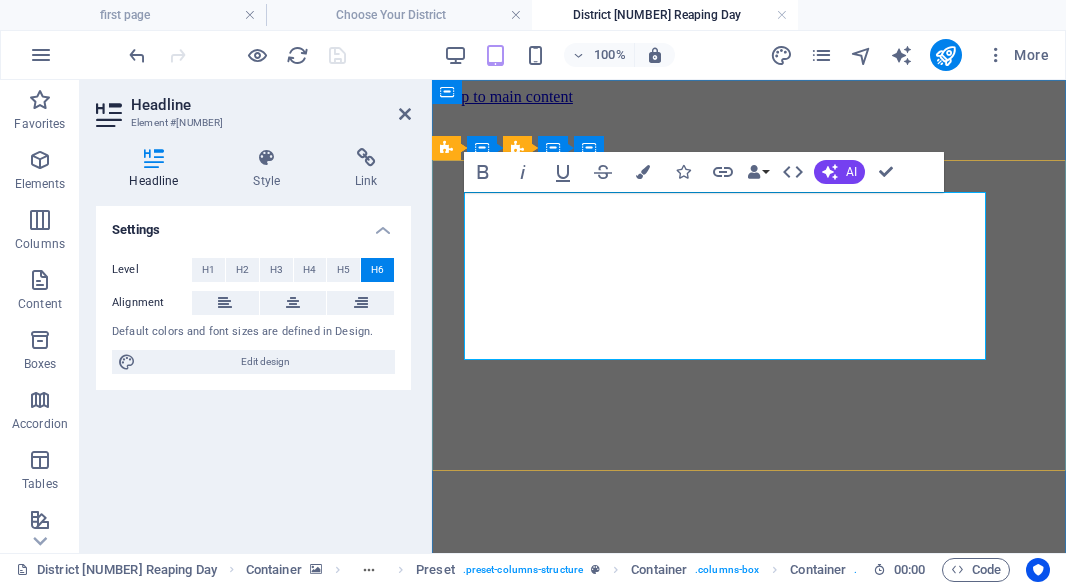 click on "In District 7, known as the lumber district, where strength and resilience are your most prized possessions. The officials begin calling out names. Your name is called and you are filled with a mixture of pride and anxiety. You grip your fists tightly, knowing that your skills with wood and tools may be your best chance and only chance of survival. As you walk forward, the towering trees and sawdust fill the air. You realize that this is your reality now and you will do whatever it takes to win the games." at bounding box center (723, 672) 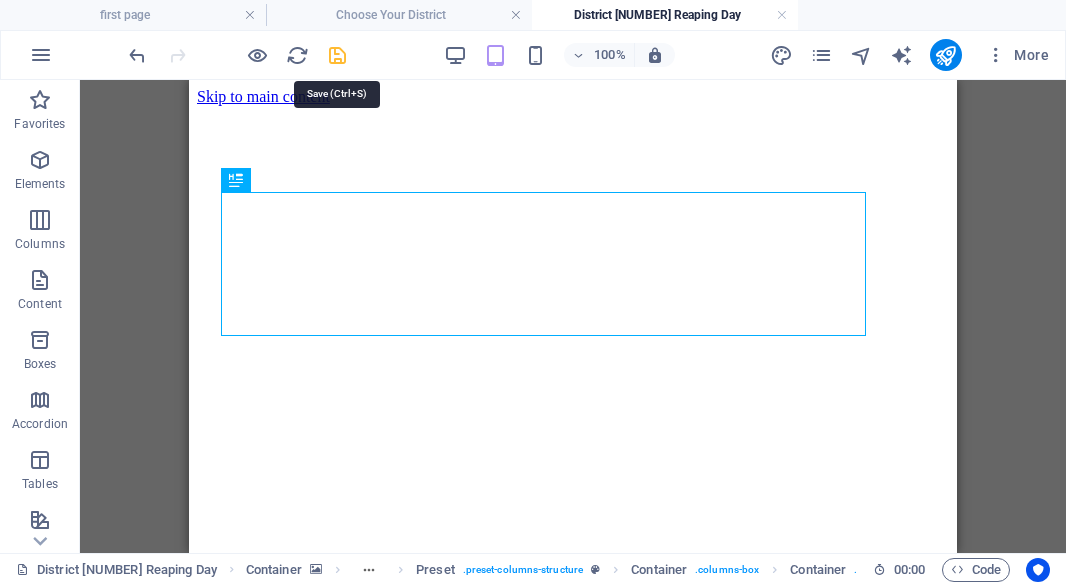 click at bounding box center [337, 55] 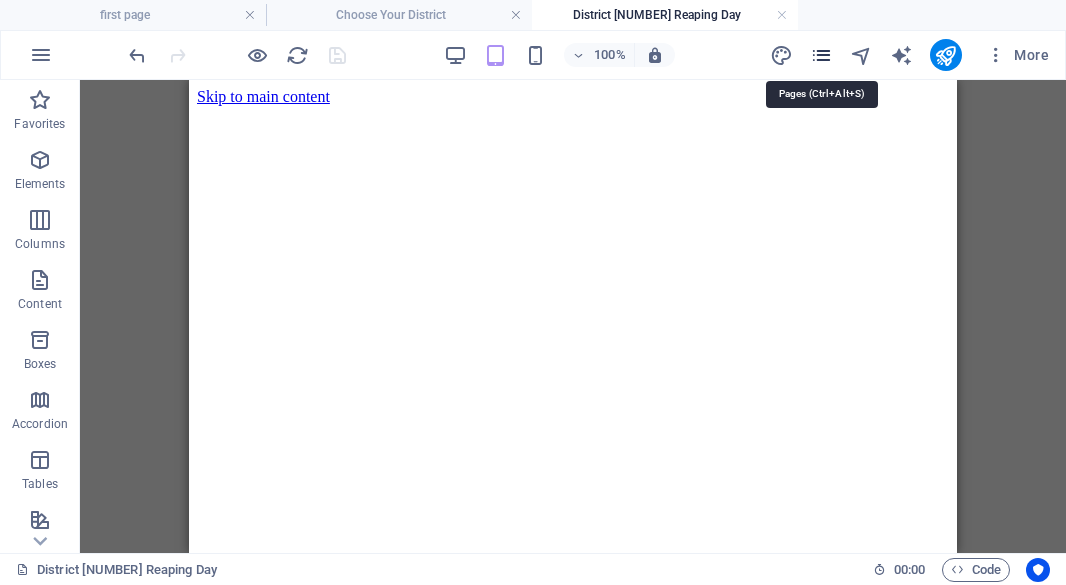 click at bounding box center [821, 55] 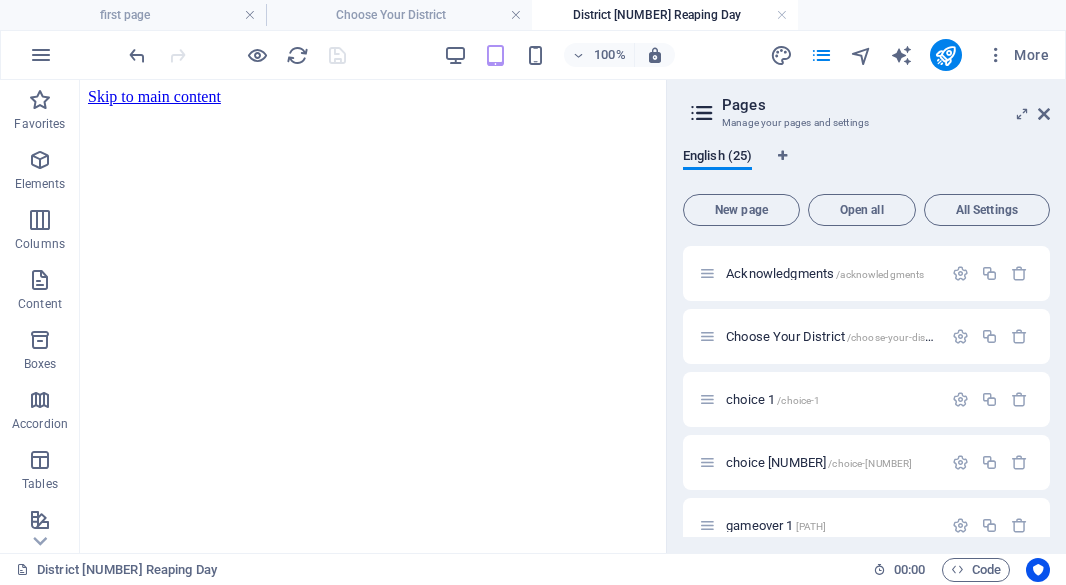 scroll, scrollTop: 302, scrollLeft: 0, axis: vertical 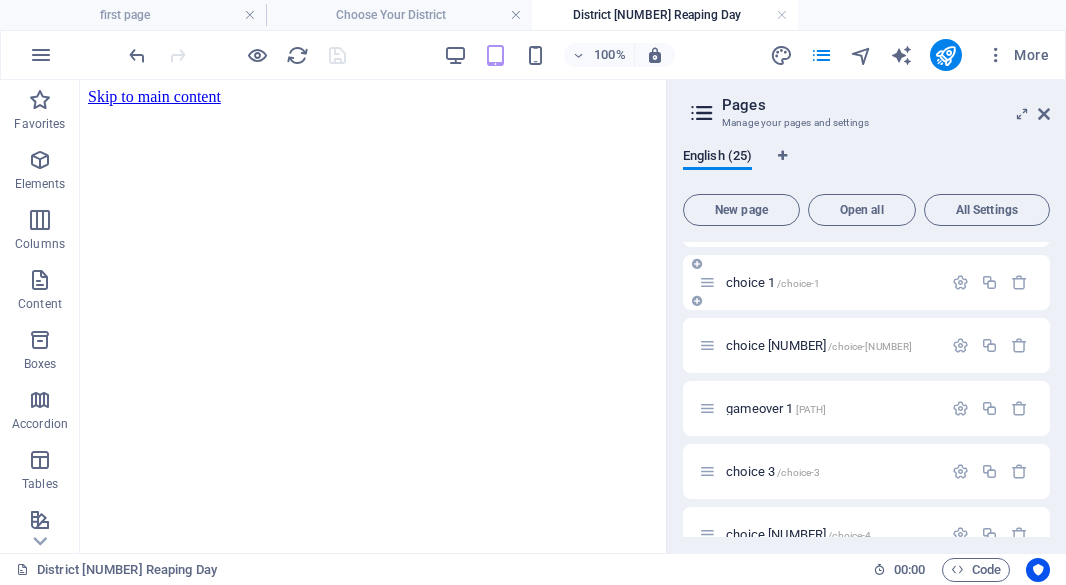 click on "choice [NUMBER]" at bounding box center [773, 282] 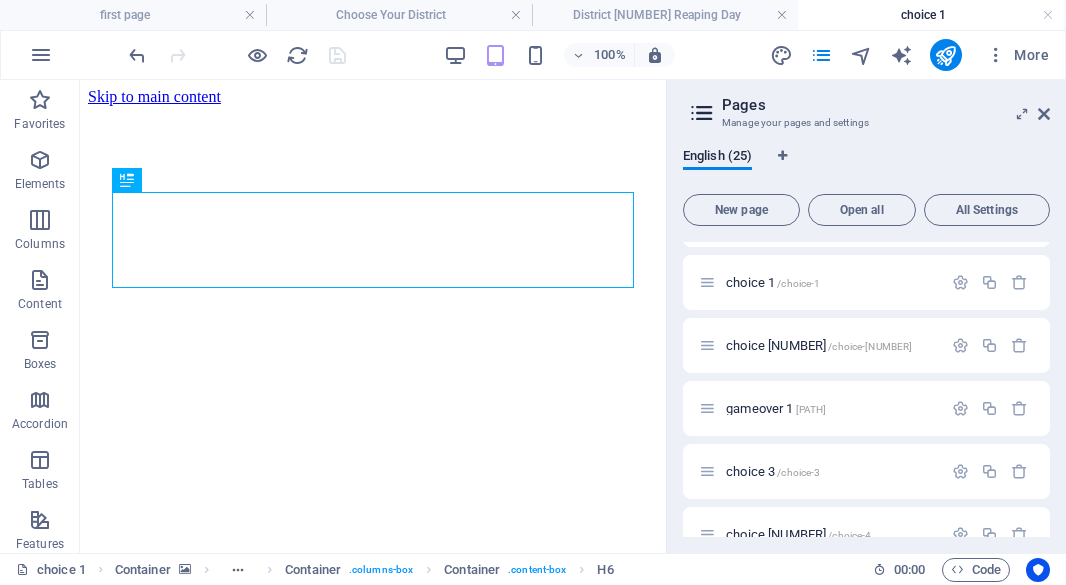 scroll, scrollTop: 0, scrollLeft: 0, axis: both 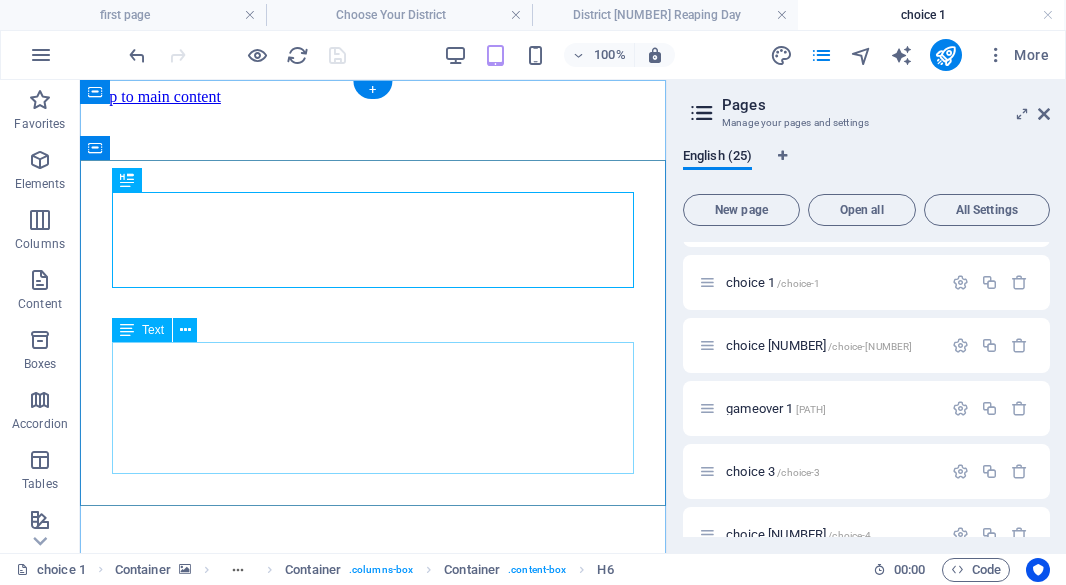 click on "This moment is critical, and you must act quickly, making a    decision that could determine your survival. Will you run toward the supplies or will you run into the woods to hide and avoid bloodshed?" at bounding box center [373, 947] 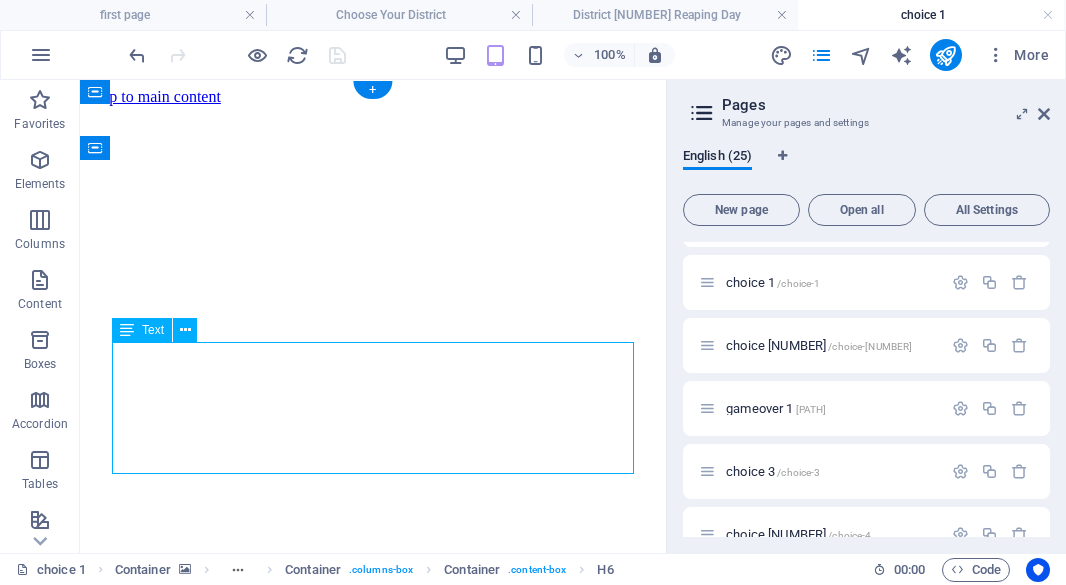 click on "This moment is critical, and you must act quickly, making a    decision that could determine your survival. Will you run toward the supplies or will you run into the woods to hide and avoid bloodshed?" at bounding box center (373, 947) 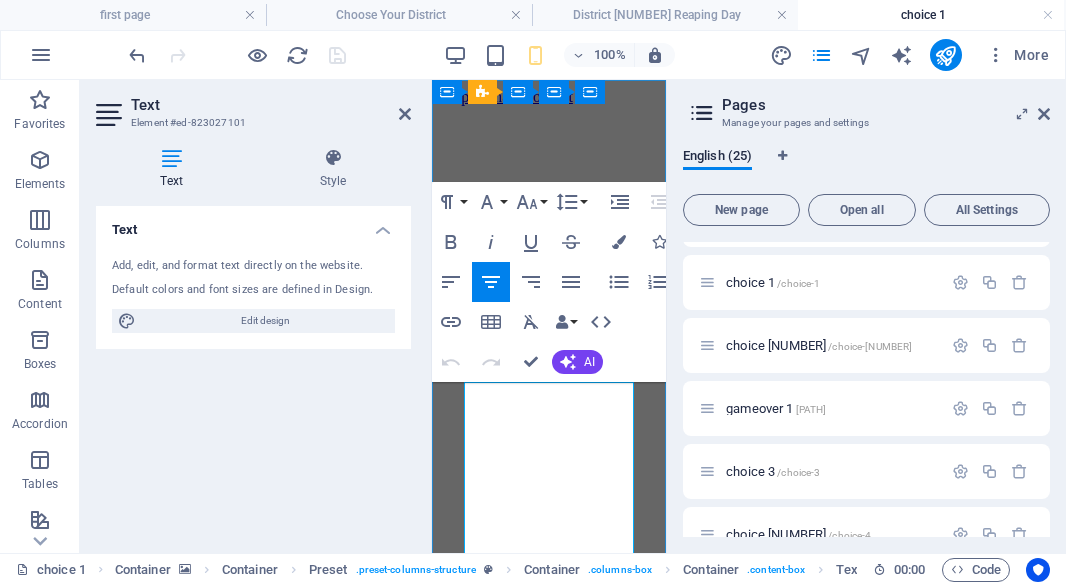 click on "decision that could determine your survival. Will you run toward the supplies or will you run into the woods to hide and avoid bloodshed?" at bounding box center (549, 1061) 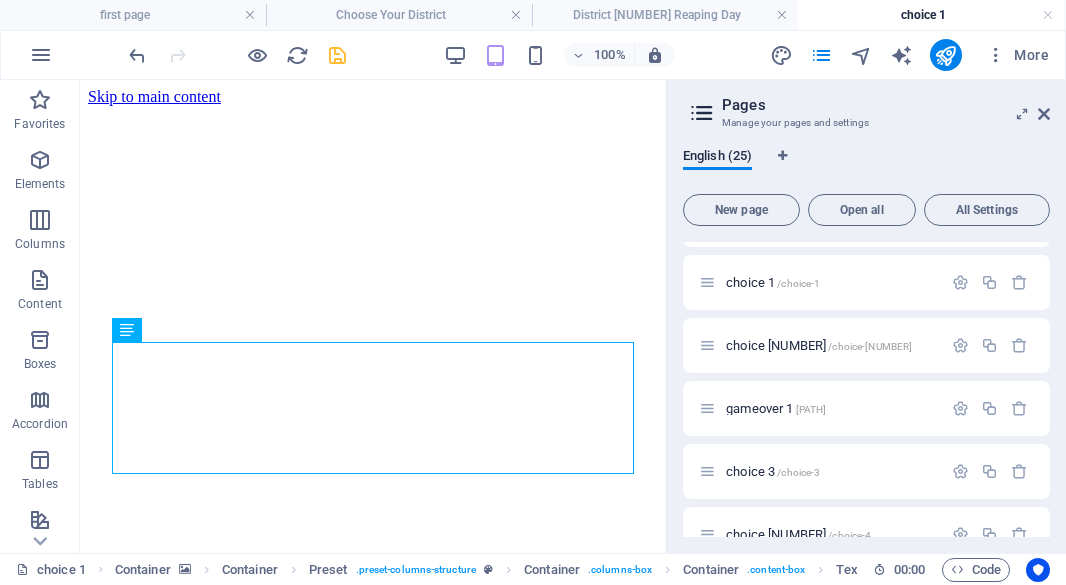 click at bounding box center (337, 55) 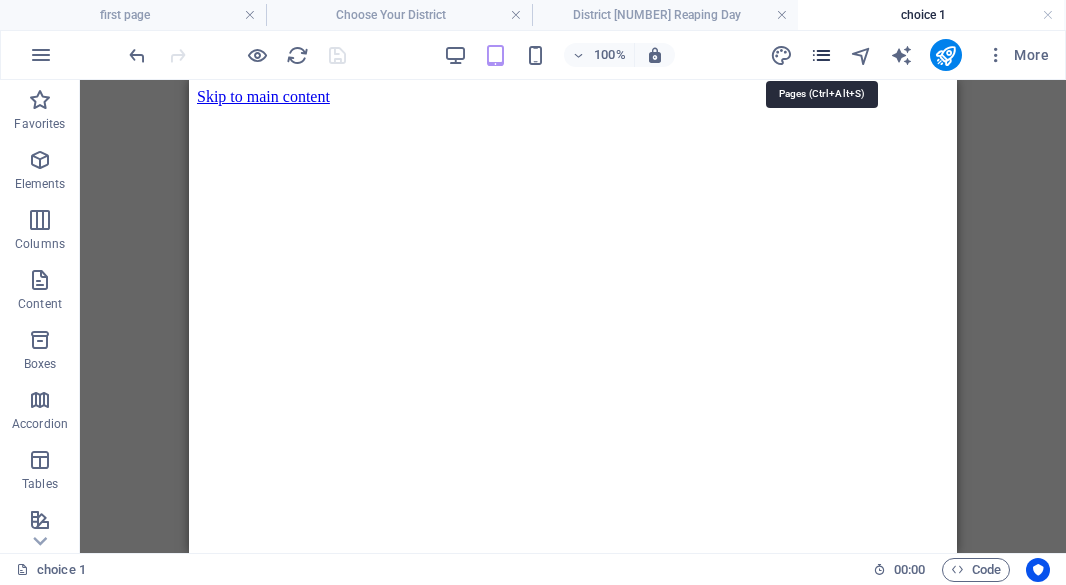 click at bounding box center [821, 55] 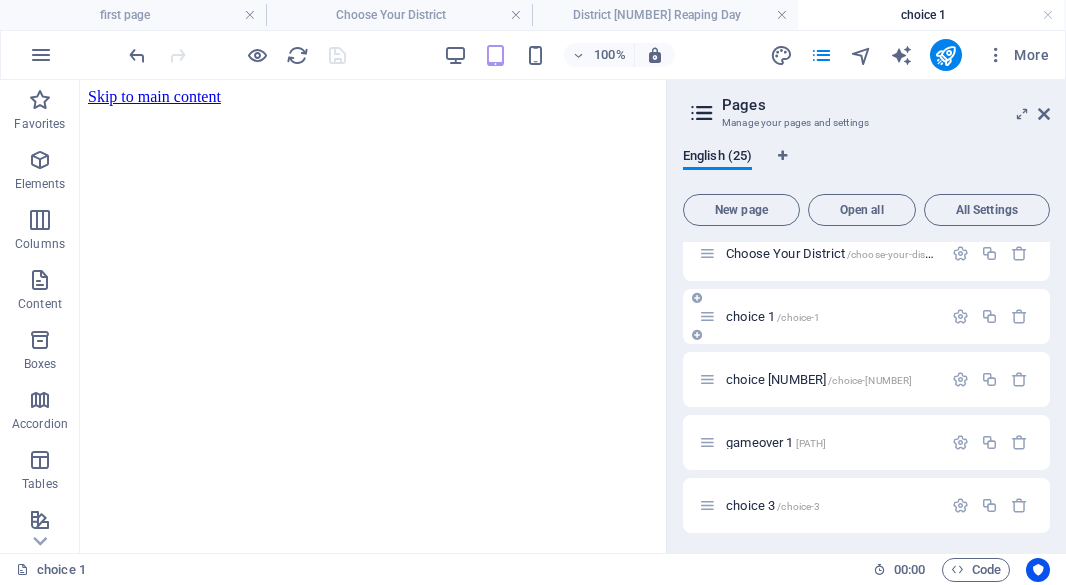 scroll, scrollTop: 276, scrollLeft: 0, axis: vertical 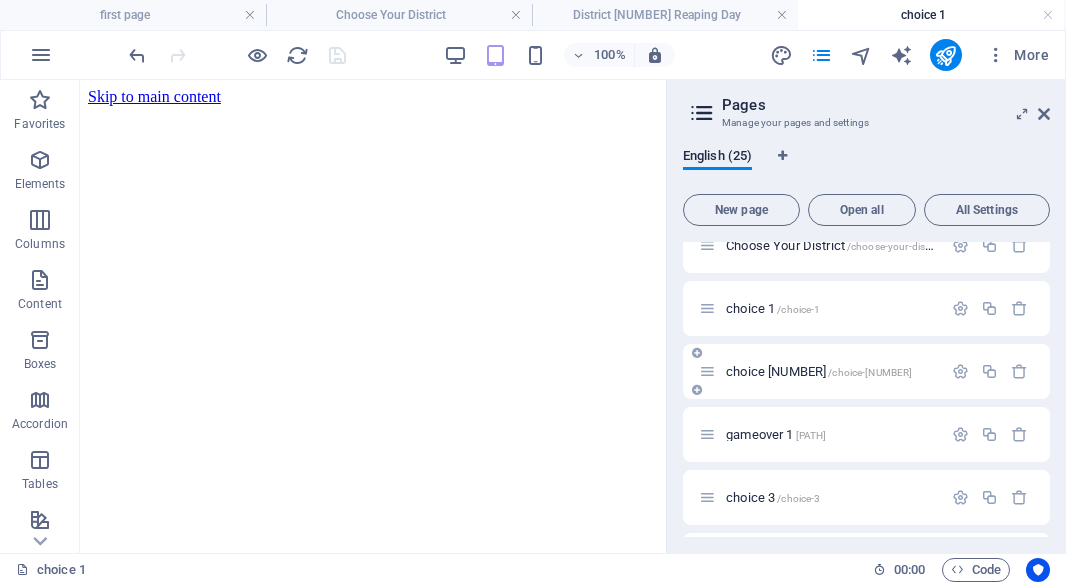 click on "choice 2 [PATH]" at bounding box center [819, 371] 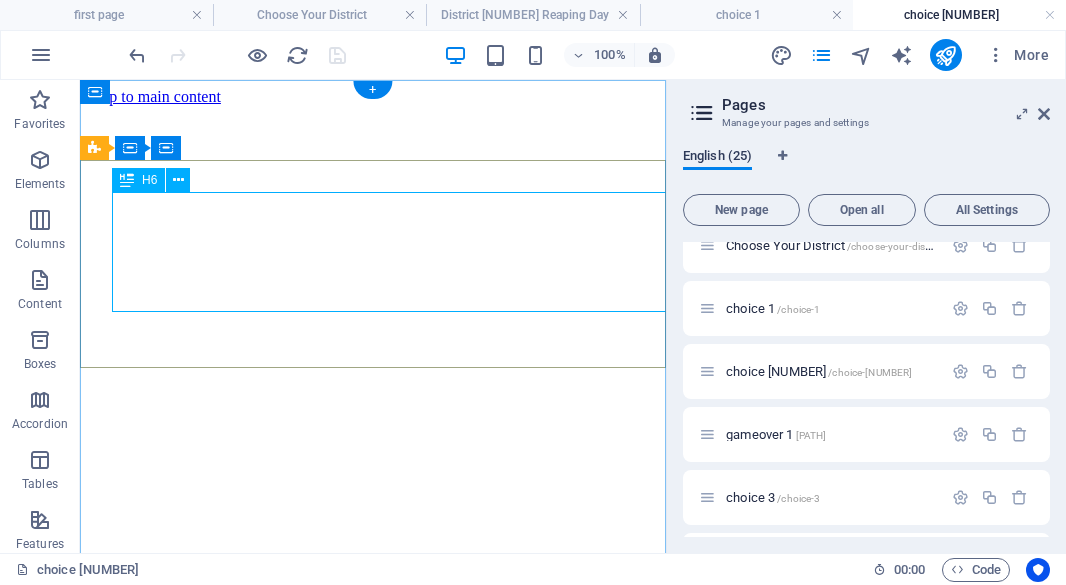 scroll, scrollTop: 0, scrollLeft: 0, axis: both 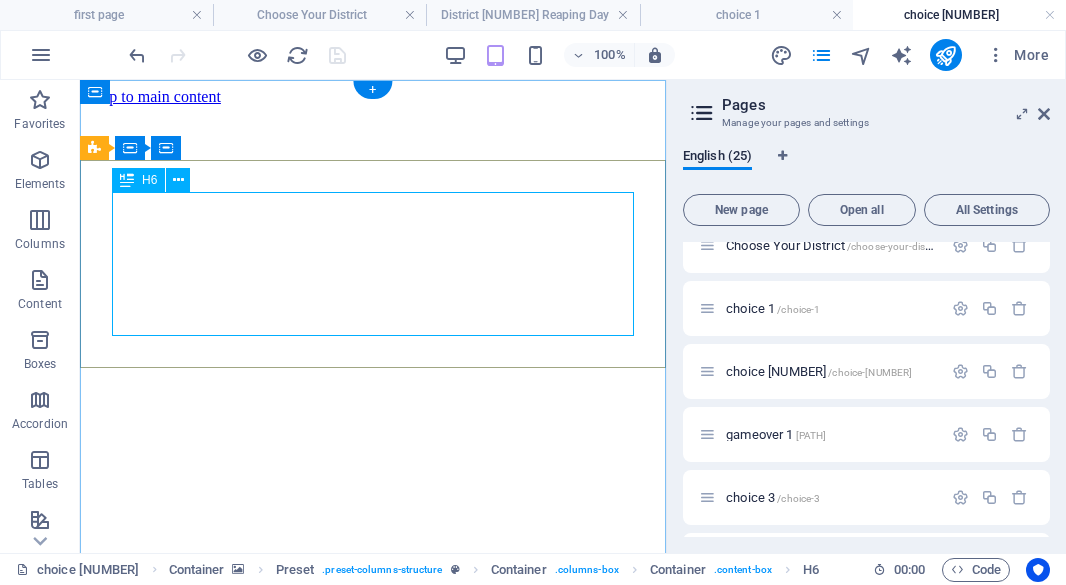click on "Deciding to run toward the supplies, you push yourself to be quick. You manage to reach a backpack filled with essential items such as food, water, and a weapon. This gives you an advantage early in the game. However, rushing toward the supplies also attracts attention from other tributes who are now running your way…will you defend you defend yourself and try to get their supplies too or escape into the woods." at bounding box center [373, 754] 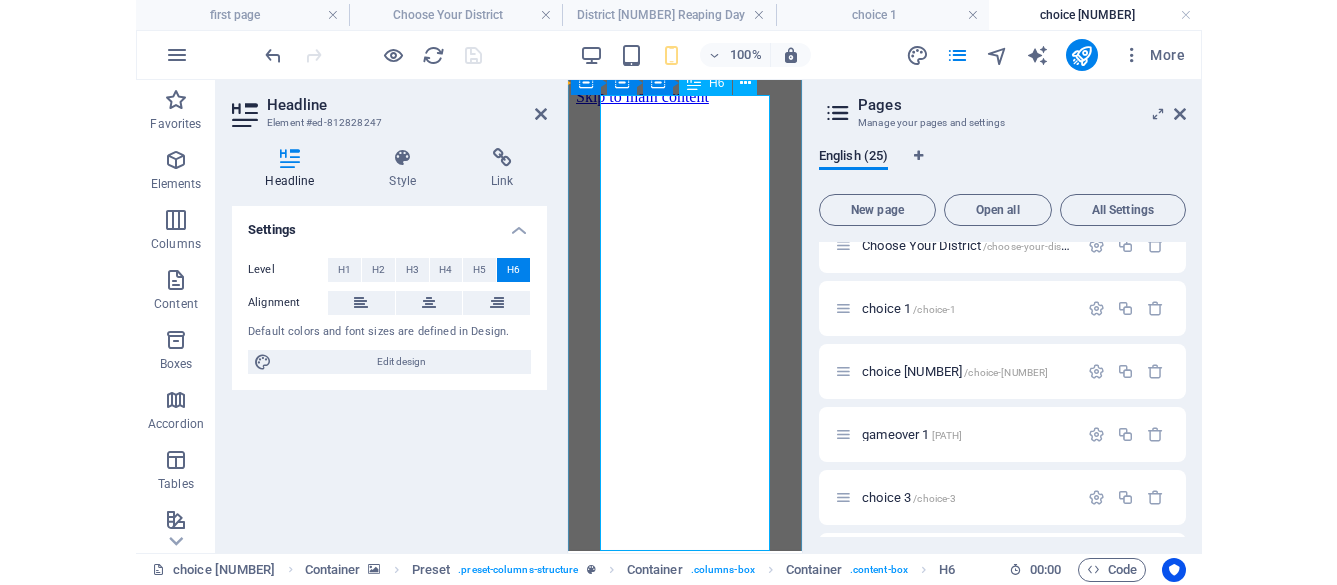 scroll, scrollTop: 17, scrollLeft: 0, axis: vertical 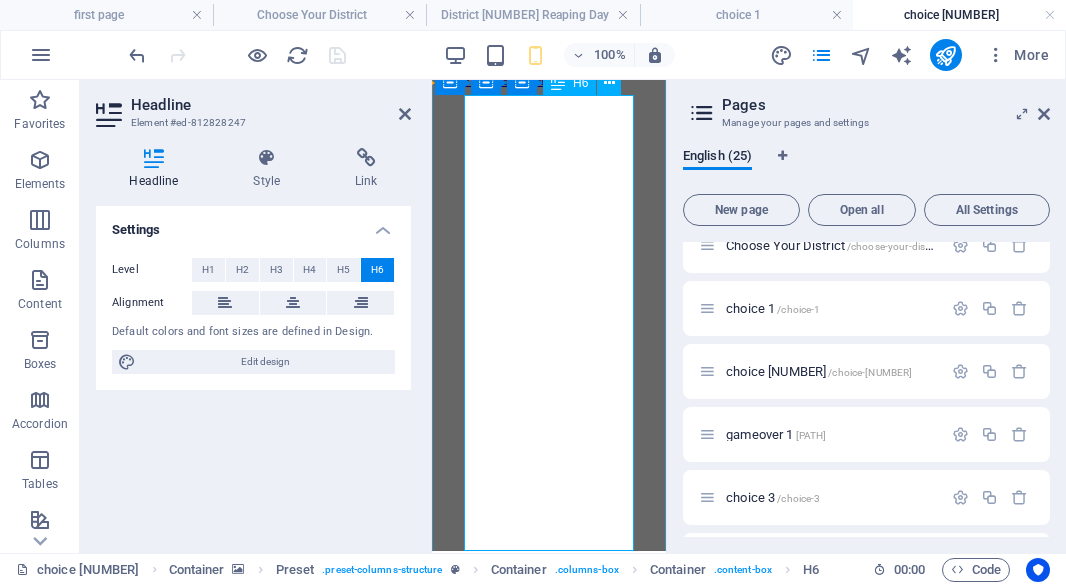 click on "Deciding to run toward the supplies, you push yourself to be quick. You manage to reach a backpack filled with essential items such as food, water, and a weapon. This gives you an advantage early in the game. However, rushing toward the supplies also attracts attention from other tributes who are now running your way…will you defend you defend yourself and try to get their supplies too or escape into the woods." at bounding box center (549, 1082) 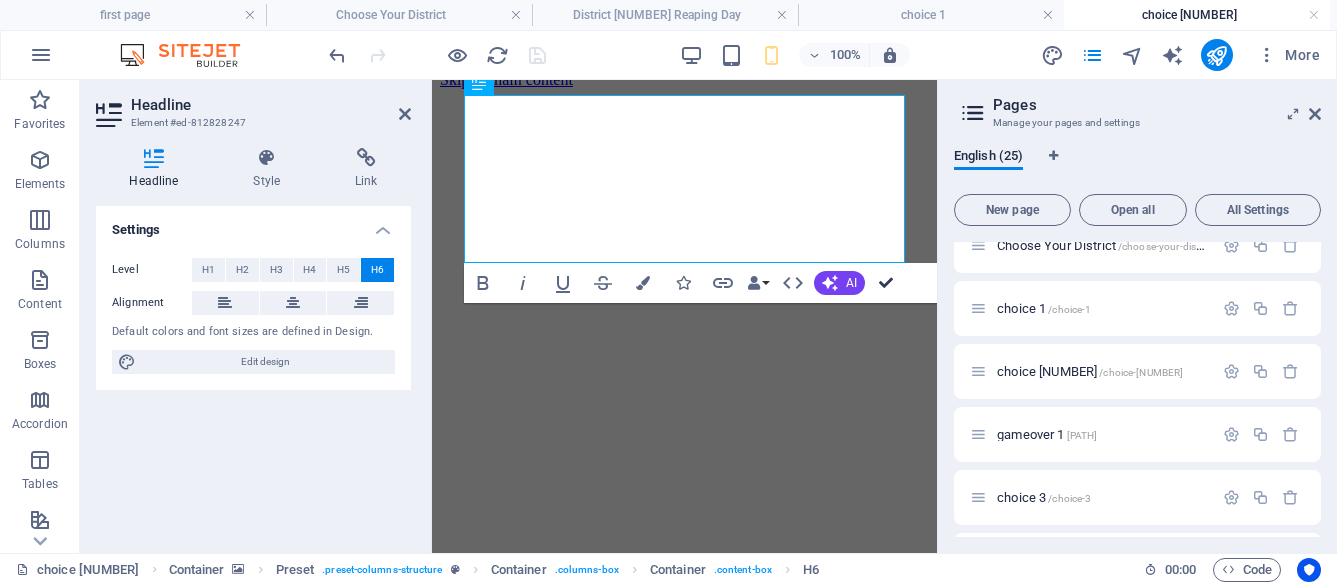 drag, startPoint x: 892, startPoint y: 272, endPoint x: 767, endPoint y: 192, distance: 148.40822 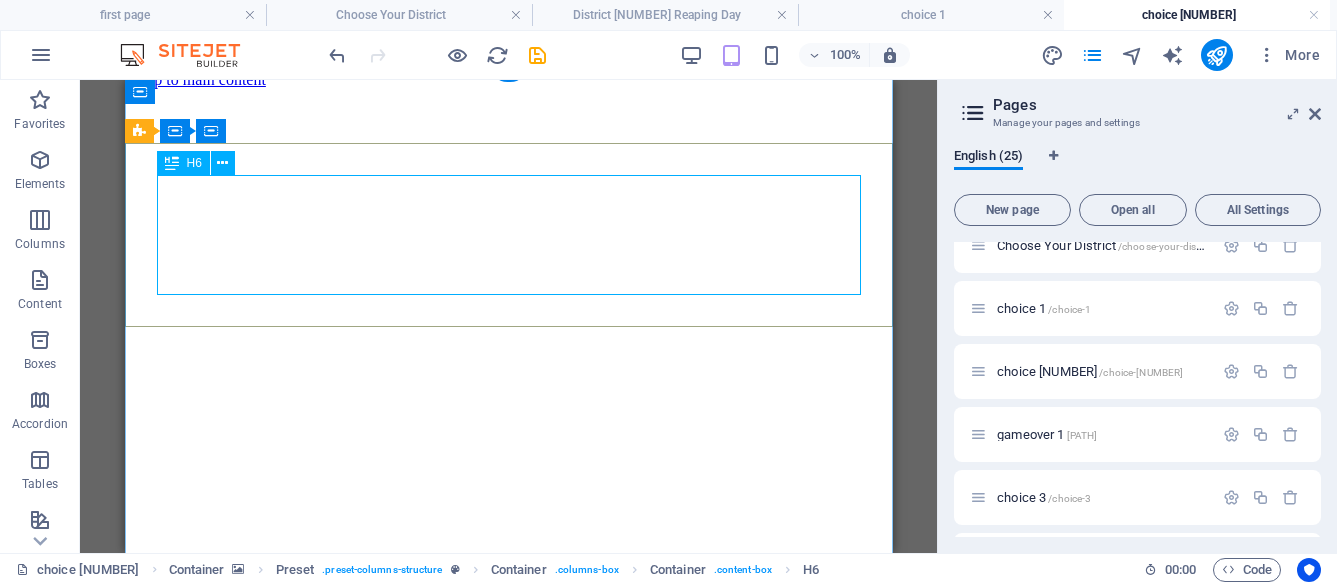 click on "Deciding to run toward the supplies, you push yourself to be quick. You manage to reach a backpack filled with essential items such as food, water, and a bow & arrow. This gives you an advantage early in the game. However, rushing toward the supplies also attracts attention from other tributes who are now running your way…will you defend you defend yourself and try to get their supplies too or escape into the woods." at bounding box center [508, 686] 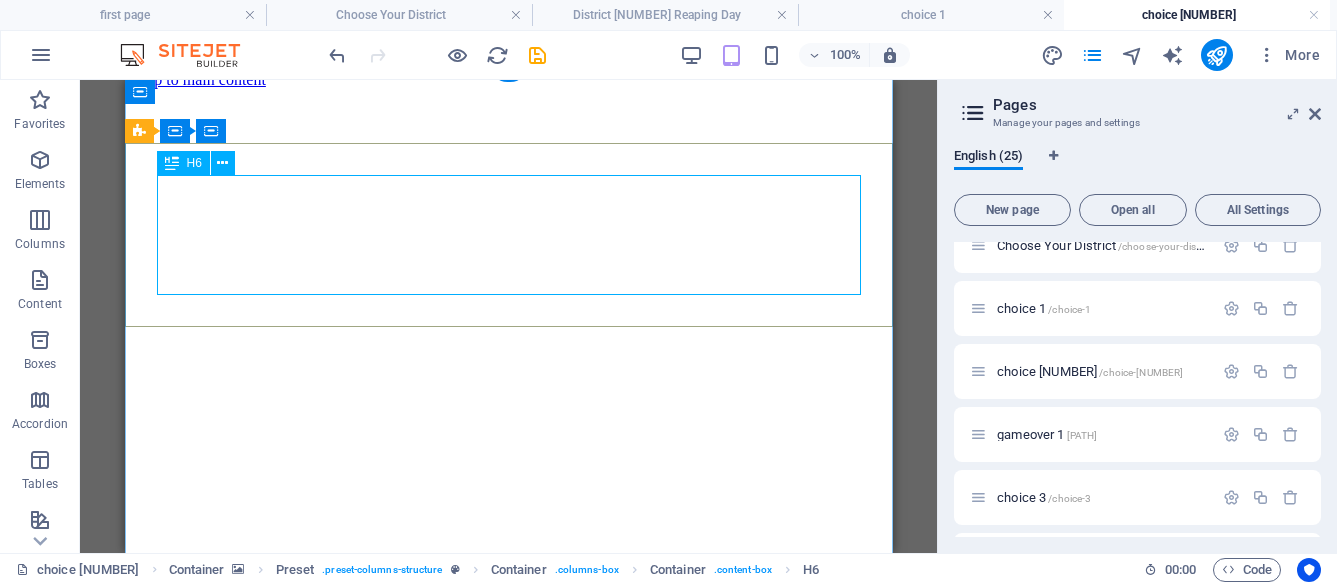 click on "Deciding to run toward the supplies, you push yourself to be quick. You manage to reach a backpack filled with essential items such as food, water, and a bow & arrow. This gives you an advantage early in the game. However, rushing toward the supplies also attracts attention from other tributes who are now running your way…will you defend you defend yourself and try to get their supplies too or escape into the woods." at bounding box center [508, 686] 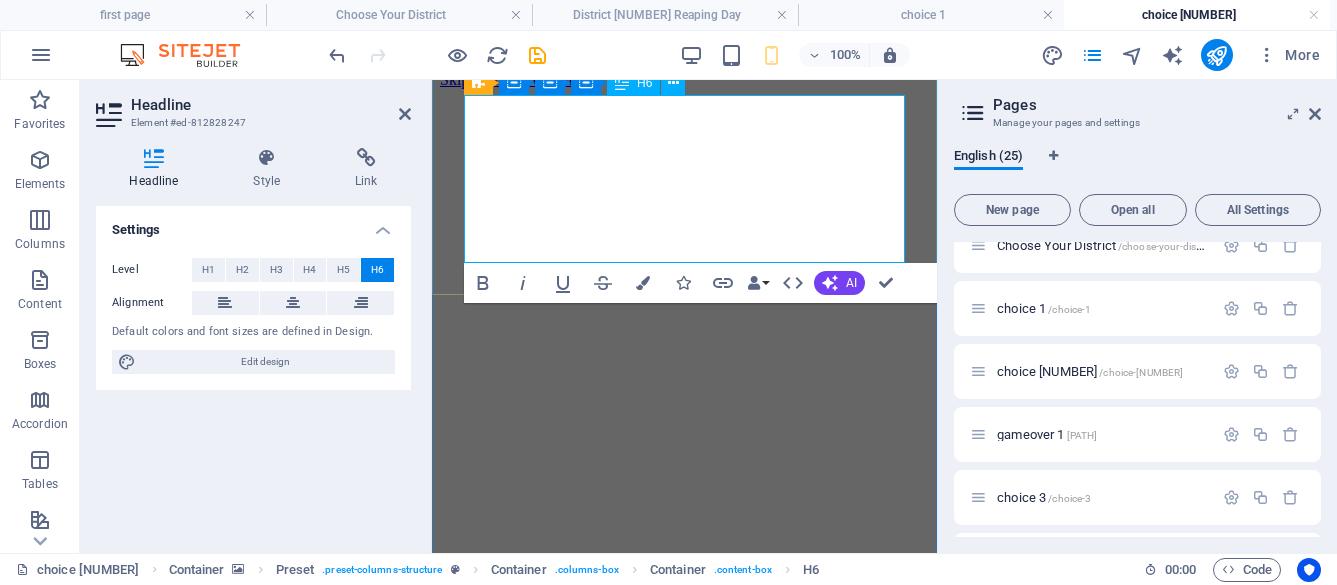 click on "Deciding to run toward the supplies, you push yourself to be quick. You manage to reach a backpack filled with essential items such as food, water, and a bow & arrow. This gives you an advantage early in the game. However, rushing toward the supplies also attracts attention from other tributes who are now running your way…will you defend you defend yourself and try to get their supplies too or escape into the woods." at bounding box center (684, 698) 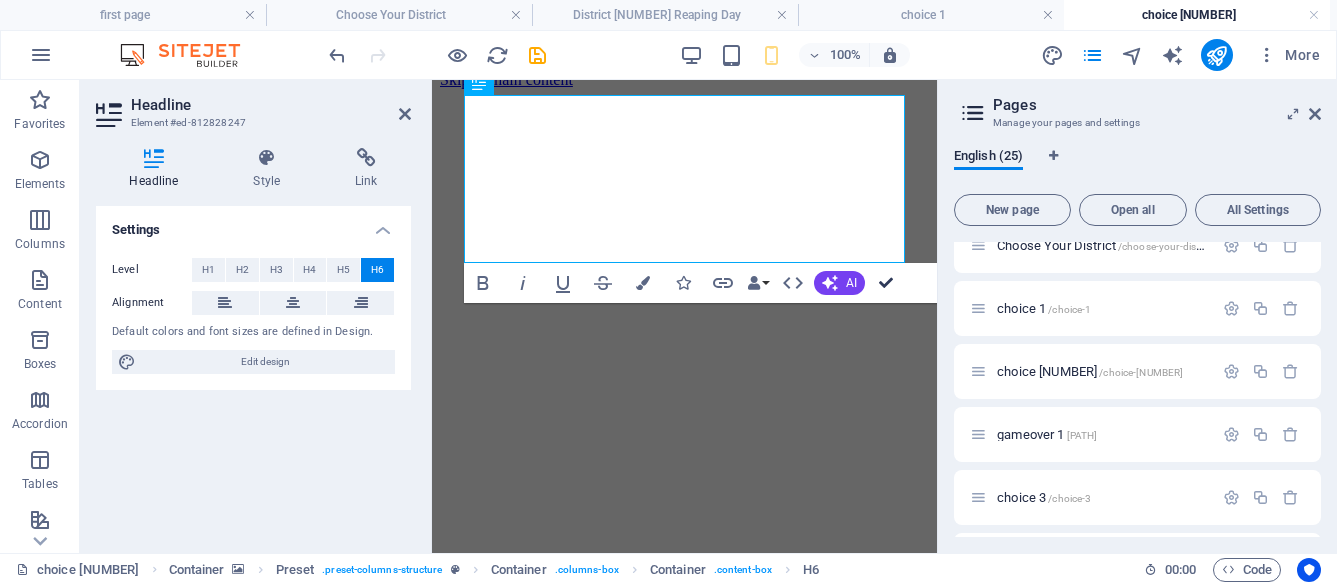 drag, startPoint x: 891, startPoint y: 278, endPoint x: 767, endPoint y: 198, distance: 147.56694 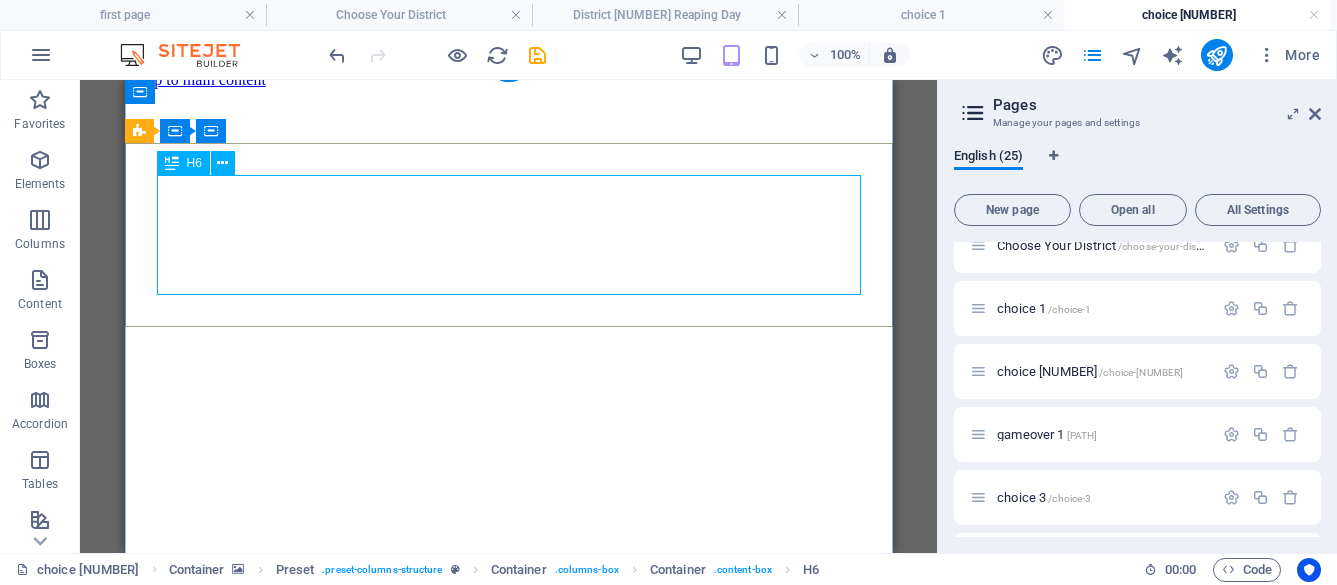 click on "Deciding to run toward the supplies, you push yourself to be quick. You manage to reach a backpack filled with essential items such as food, water, and a bow & arrow. This gives you an advantage early in the game. However, rushing toward the supplies also attracts attention from other tributes who are now running your way…will you defend yourself and try to get their supplies too or escape into the woods." at bounding box center [508, 686] 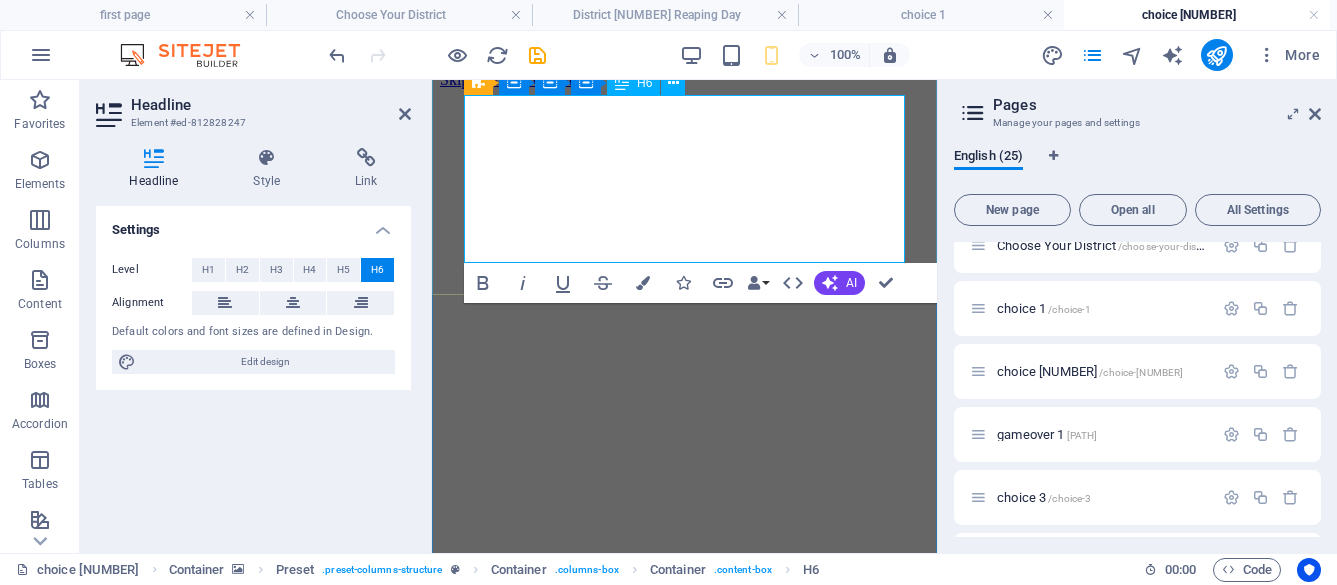 click on "Deciding to run toward the supplies, you push yourself to be quick. You manage to reach a backpack filled with essential items such as food, water, and a bow & arrow. This gives you an advantage early in the game. However, rushing toward the supplies also attracts attention from other tributes who are now running your way…will you defend yourself and try to get their supplies too or escape into the woods." at bounding box center (684, 692) 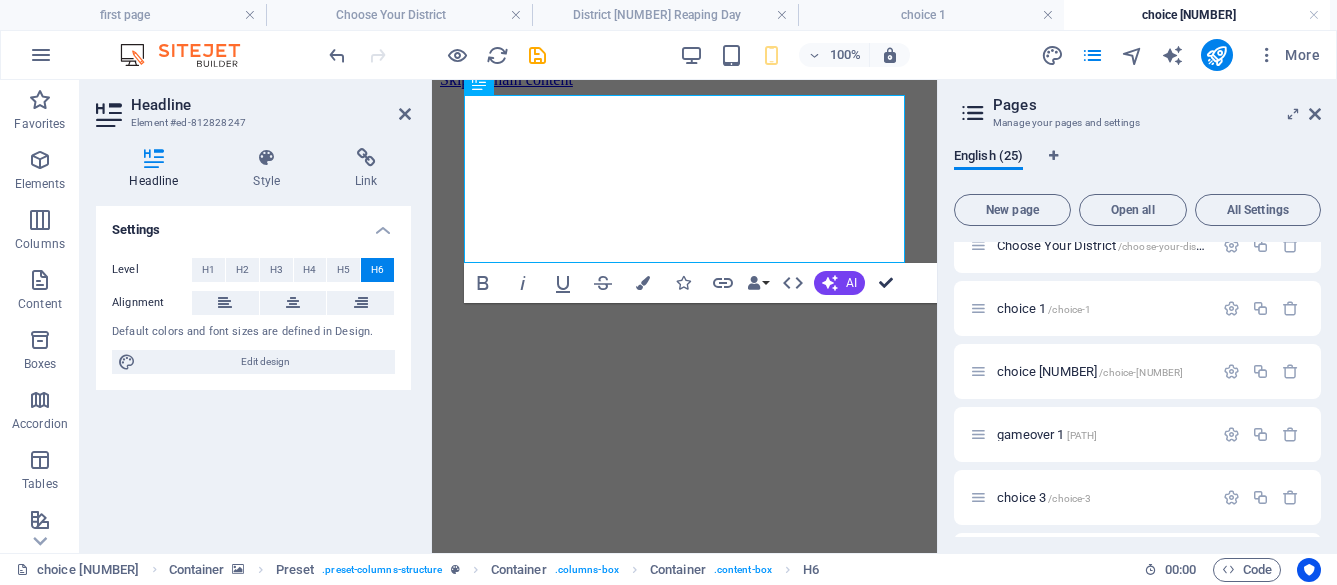 drag, startPoint x: 886, startPoint y: 288, endPoint x: 762, endPoint y: 208, distance: 147.56694 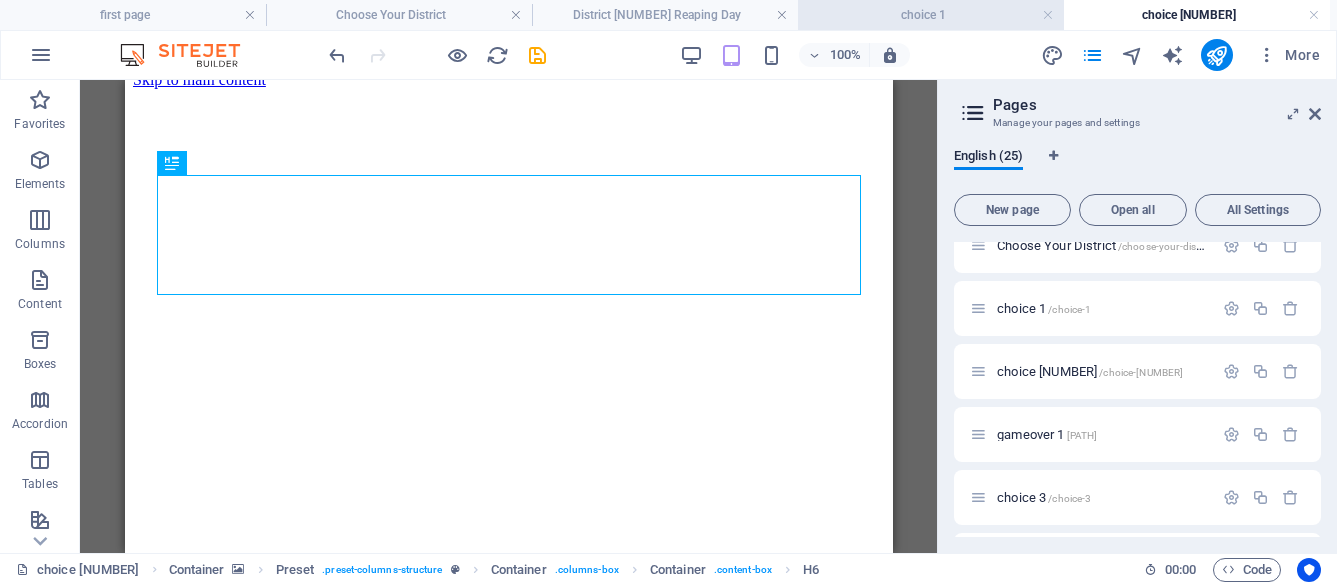 click on "choice 1" at bounding box center (931, 15) 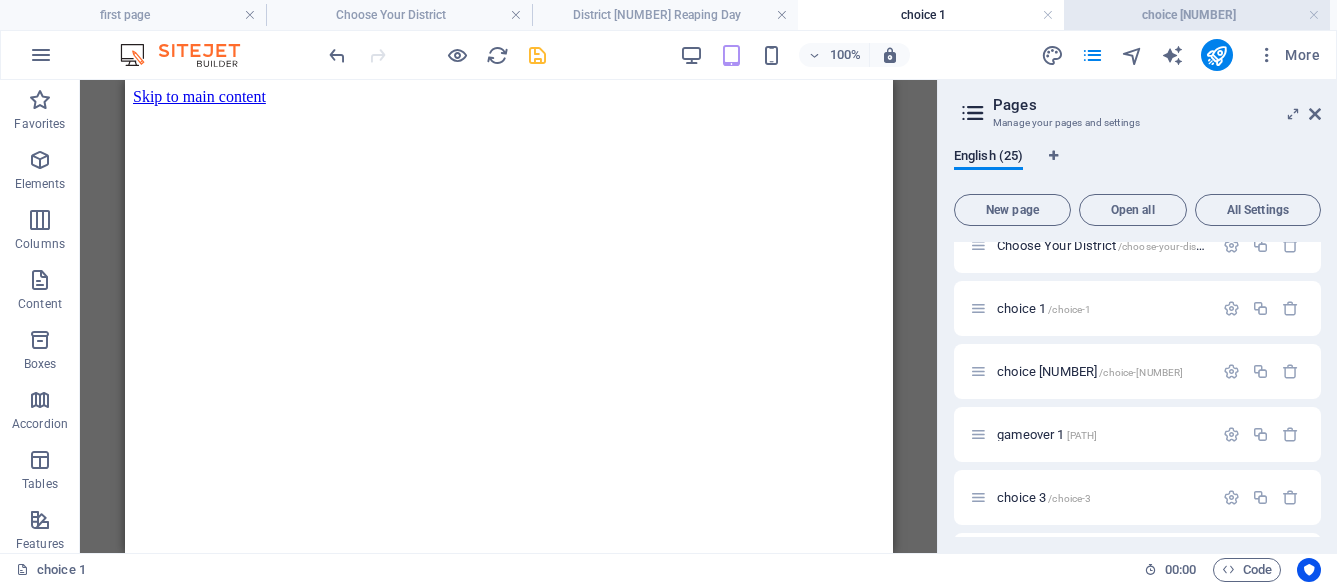 click on "choice [NUMBER]" at bounding box center (1197, 15) 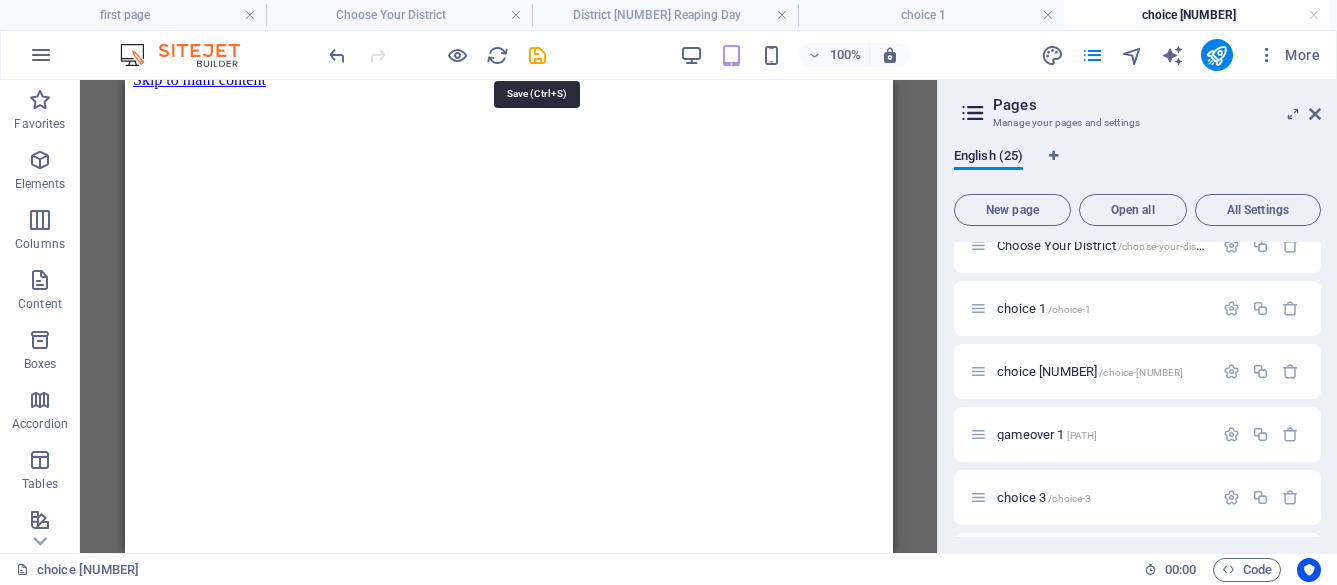 click at bounding box center [537, 55] 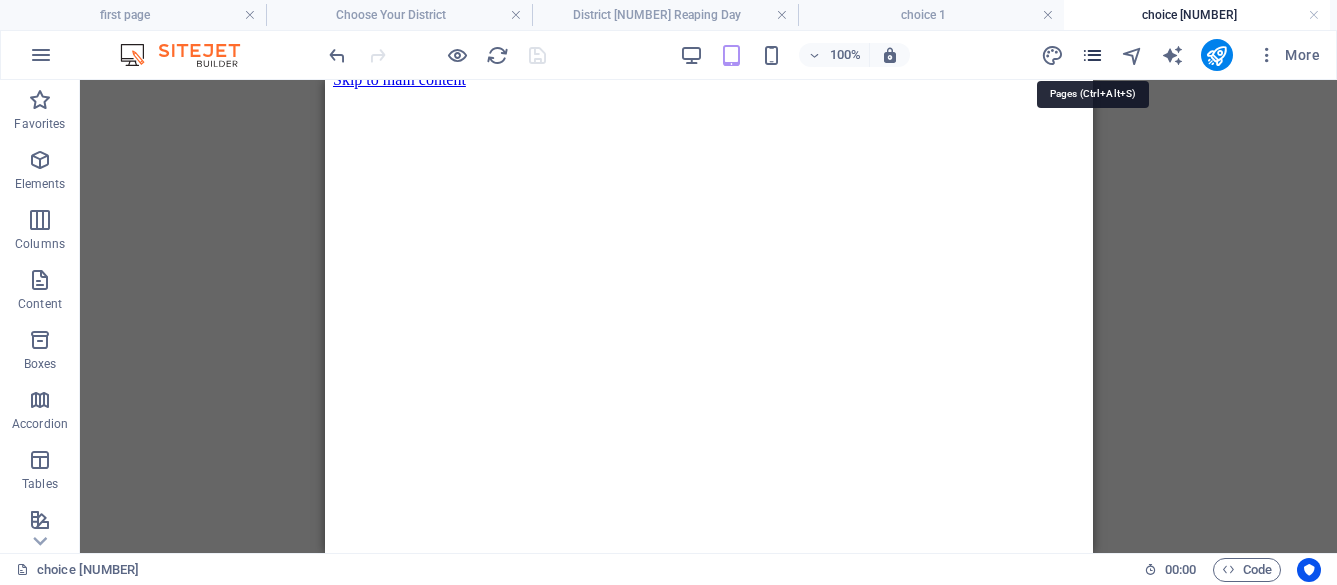 click at bounding box center [1092, 55] 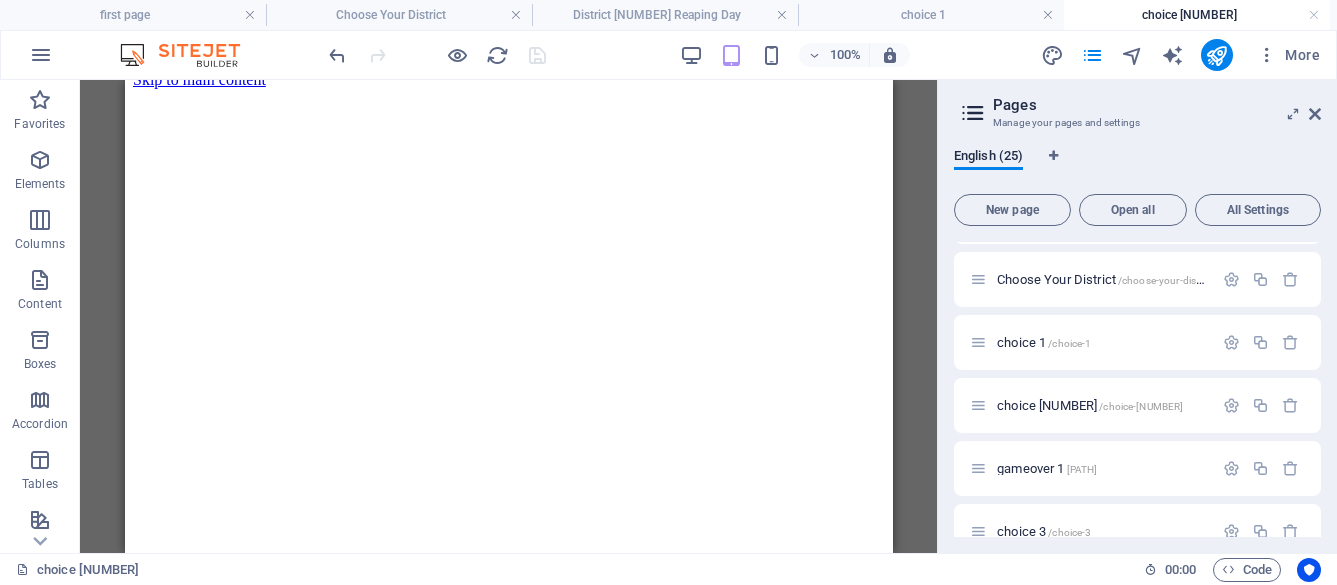 scroll, scrollTop: 293, scrollLeft: 0, axis: vertical 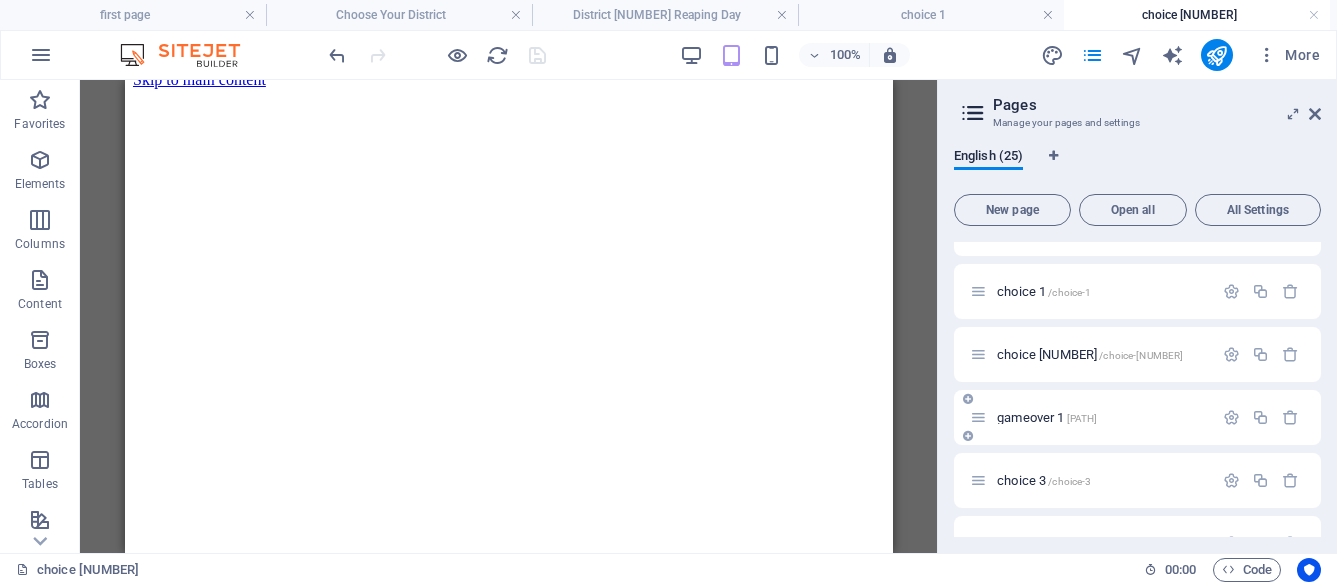 click on "gameover 1 /gameover-1" at bounding box center [1047, 417] 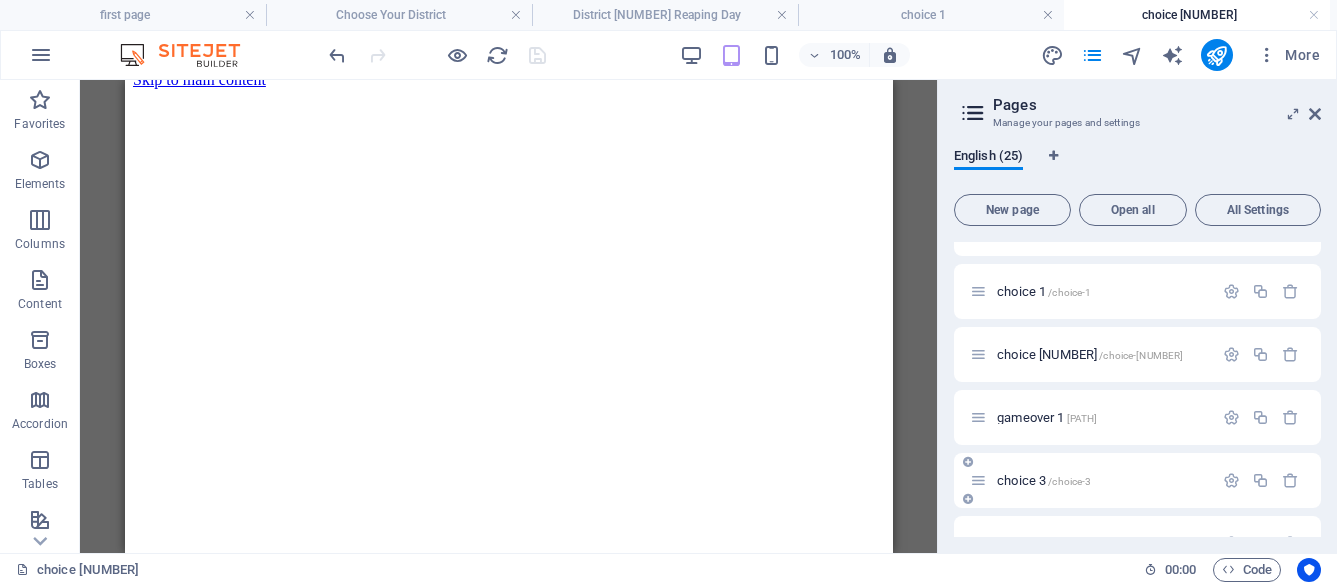 scroll, scrollTop: 0, scrollLeft: 0, axis: both 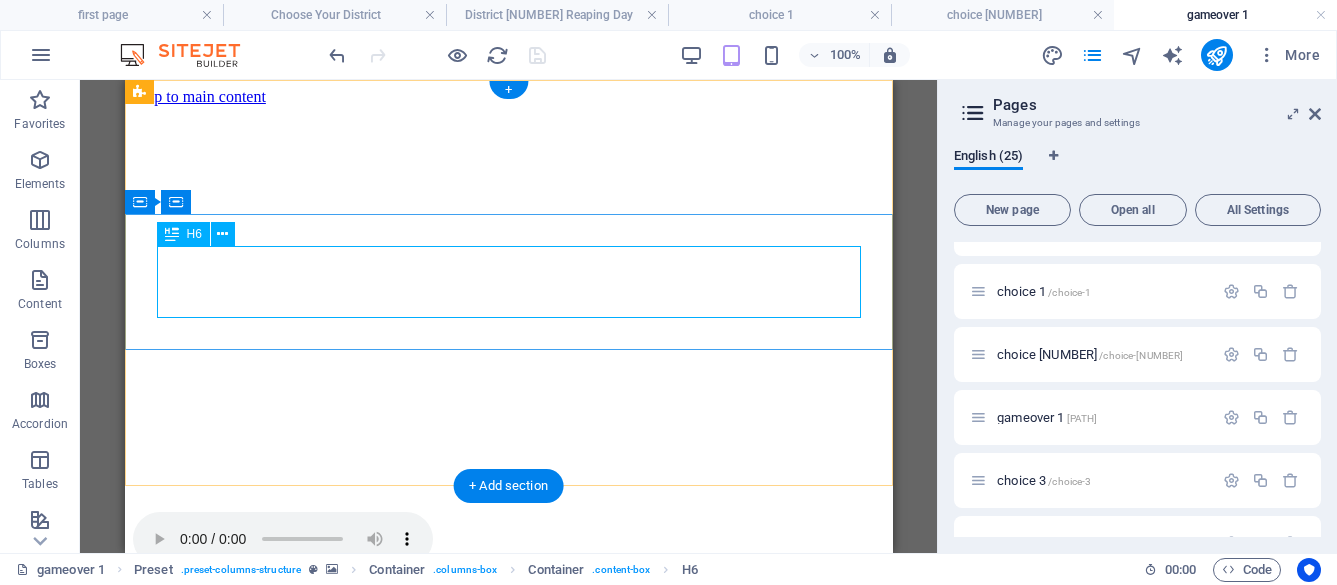 click on "The sound of the cannon echoes loudly across the arena. Unfortunately, you were not able to remove your weapon fast enough and you were attacked by a tribute with a sword. Thank you for playing! Would you like to try again and see if you can make different choices to survive longer?" at bounding box center (508, 607) 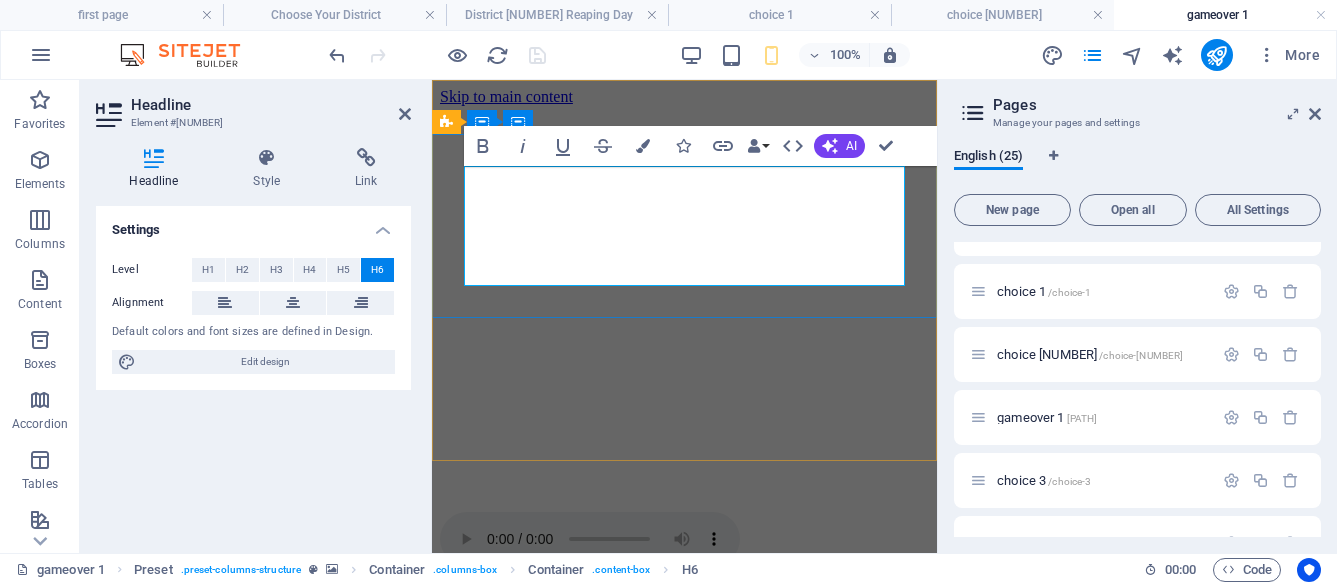 click on "The sound of the cannon echoes loudly across the arena. Unfortunately, you were not able to remove your weapon fast enough and you were attacked by a tribute with a sword. Thank you for playing! Would you like to try again and see if you can make different choices to survive longer?" at bounding box center (684, 613) 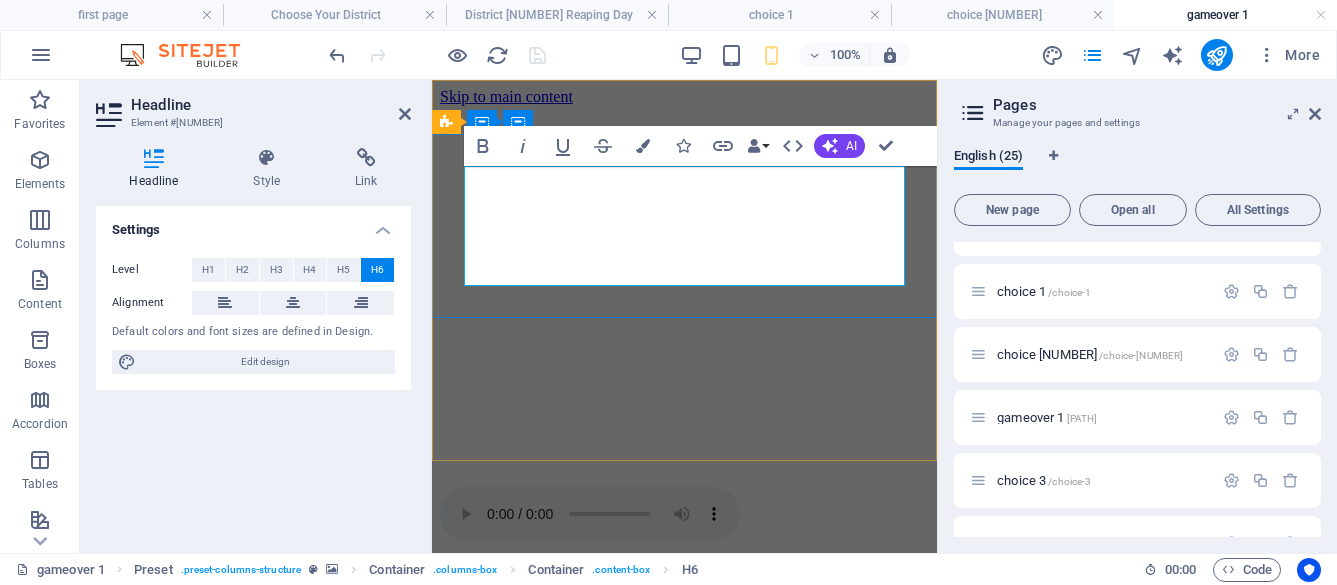type 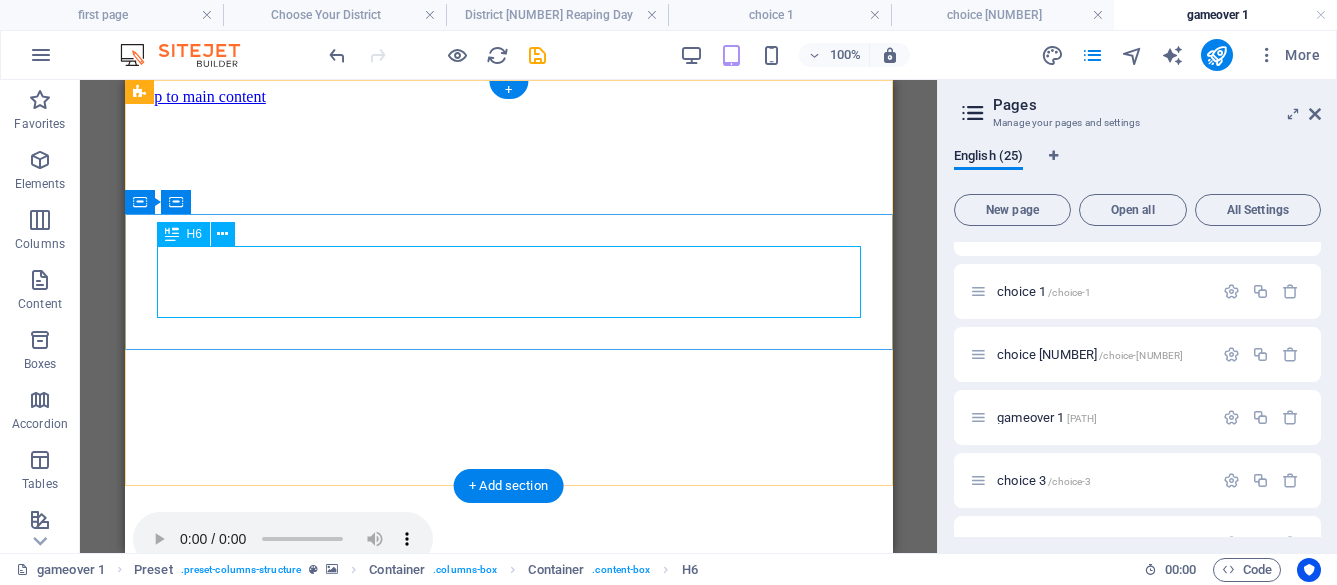 click on "The sound of the cannon echoes loudly across the arena. Unfortunately, you were not able to remove your bow & arrow fast enough and you were attacked by a tribute with a sword. Thank you for playing! Would you like to try again and see if you can make different choices to survive longer?" at bounding box center (508, 607) 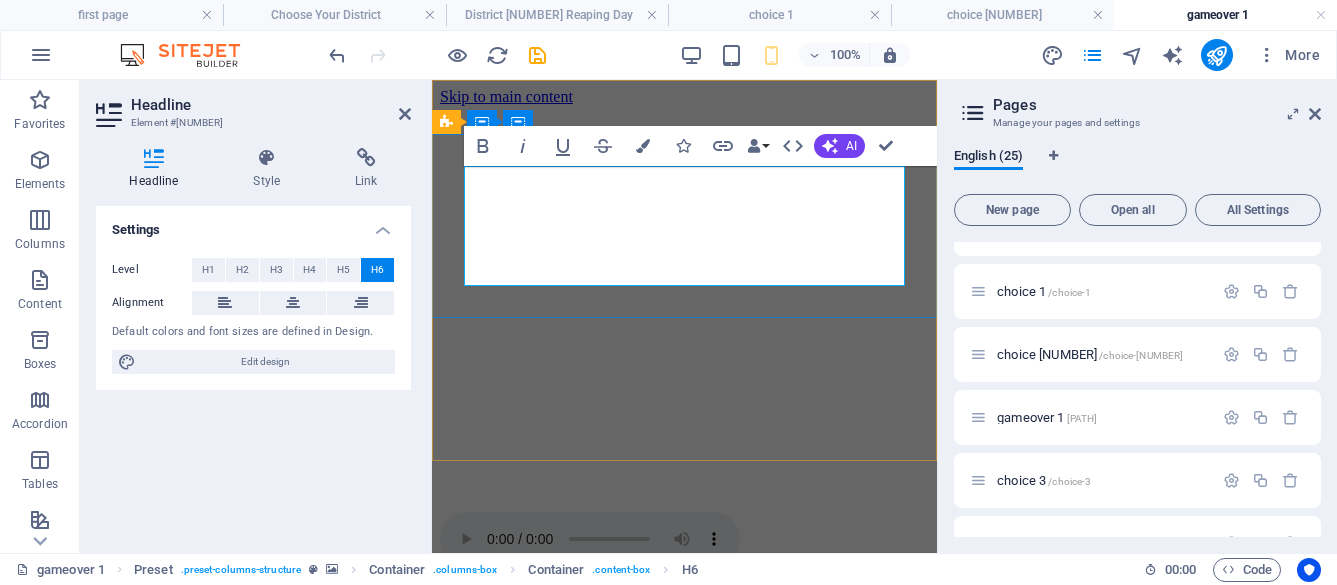 click on "The sound of the cannon echoes loudly across the arena. Unfortunately, you were not able to remove your bow & arrow fast enough and you were attacked by a tribute with a sword. Thank you for playing! Would you like to try again and see if you can make different choices to survive longer?" at bounding box center [684, 613] 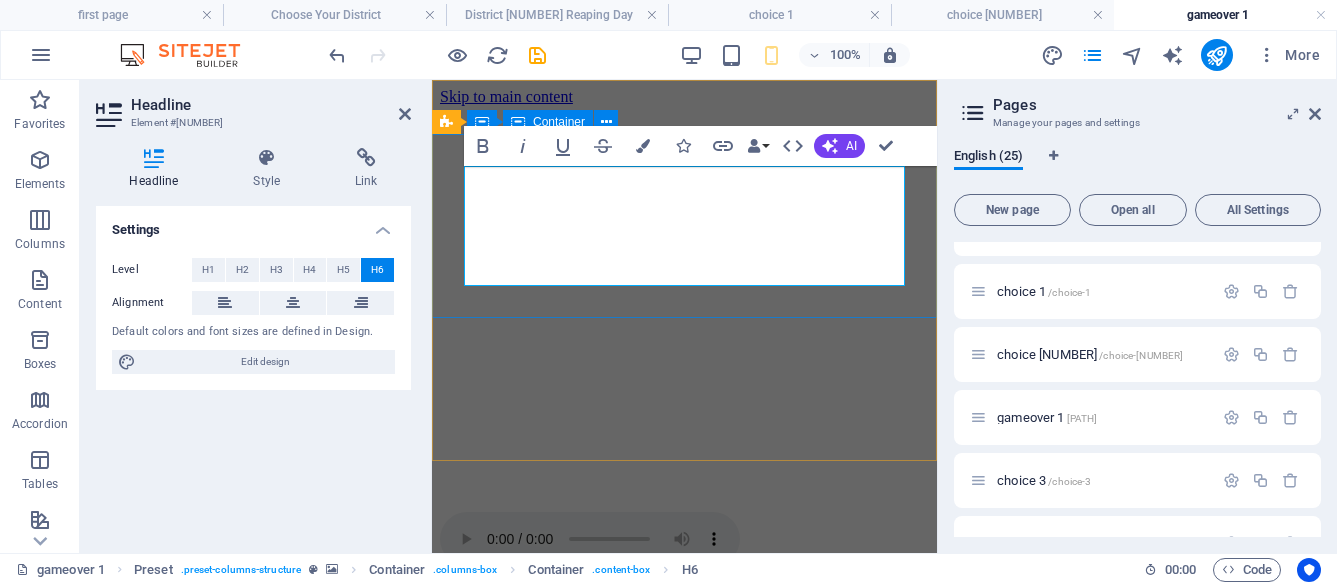 type 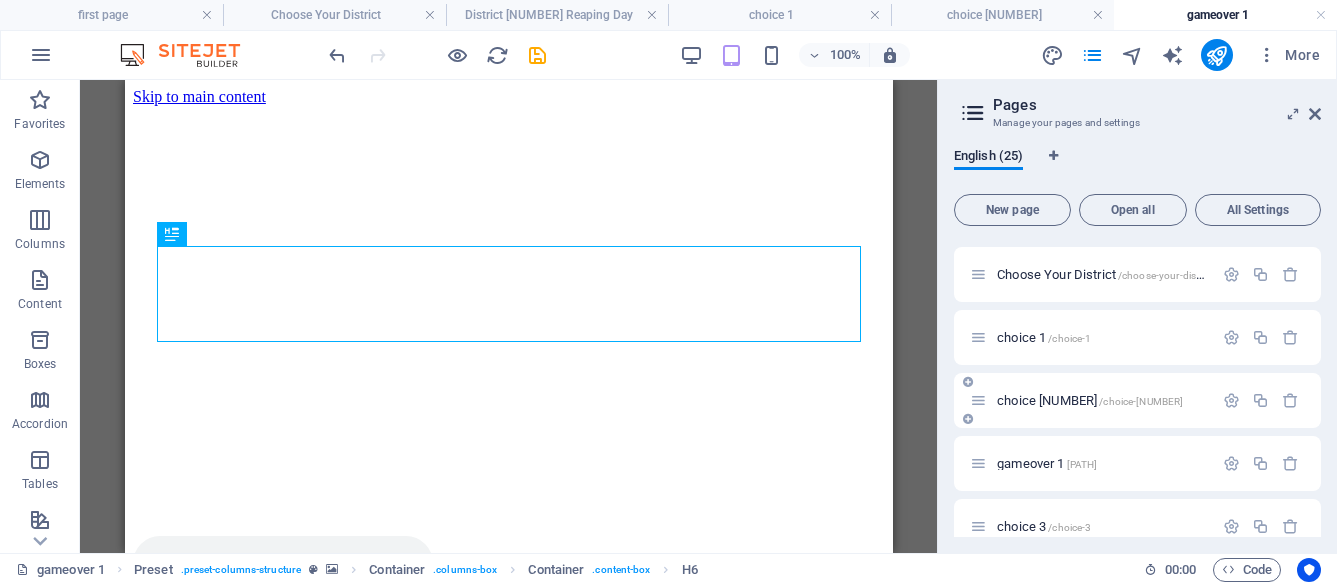 scroll, scrollTop: 340, scrollLeft: 0, axis: vertical 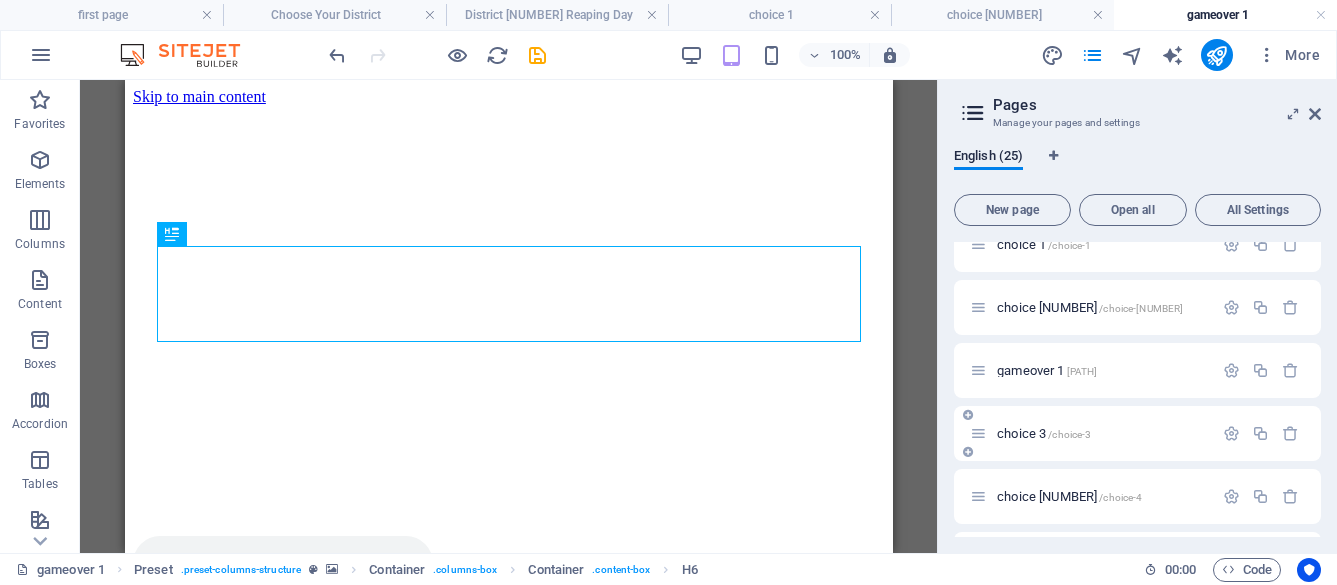 click on "choice [NUMBER]" at bounding box center (1044, 433) 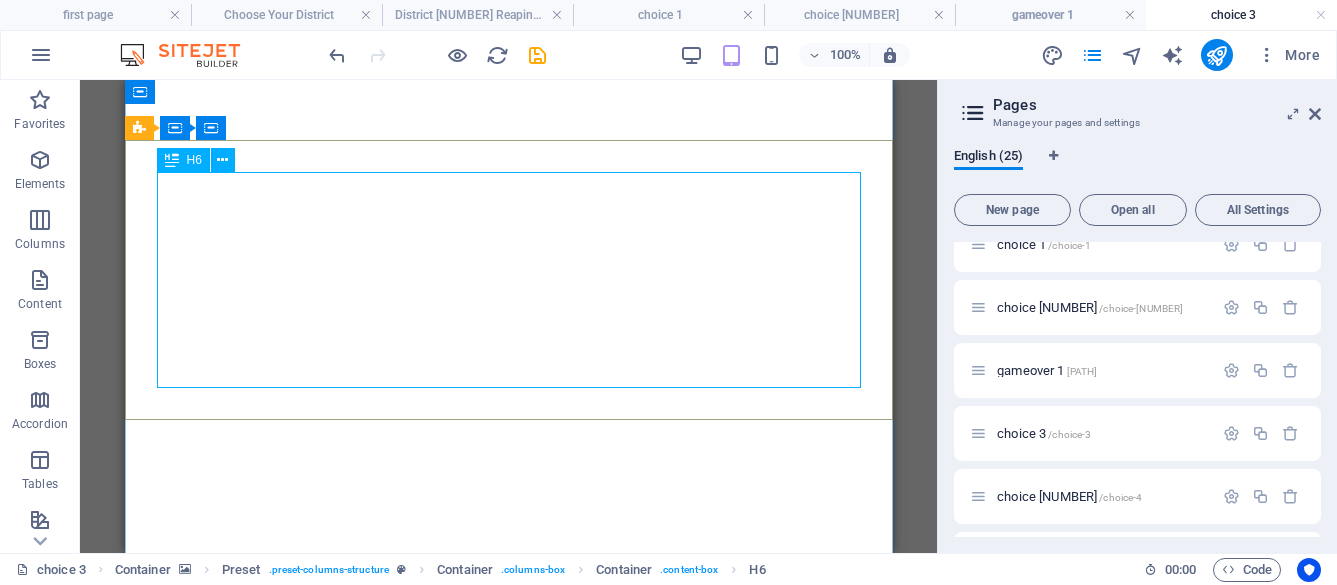 scroll, scrollTop: 124, scrollLeft: 0, axis: vertical 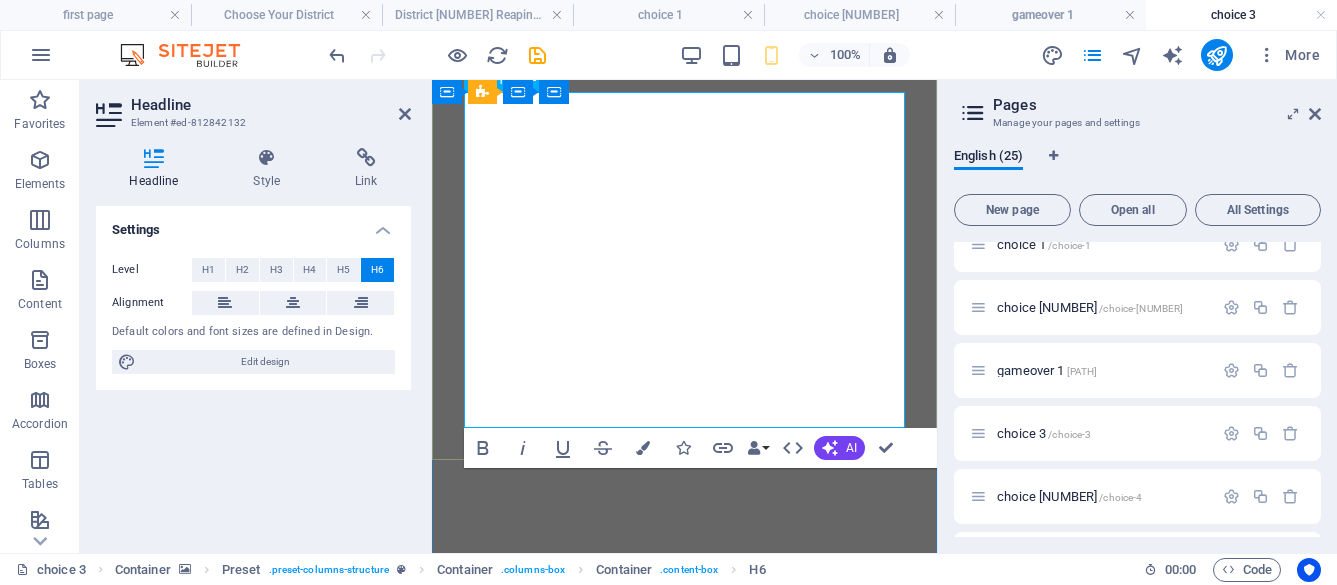 click on "Choosing to run into the woods, you look for a spot behind trees and rocks to stay hidden from other tributes. You remain quiet and hidden as you wait patiently and observe the chaos around you, trying to avoid drawing attention to yourself. This has kept safe for now, but it also means you missed out on valuable supplies. You hear a twig snap and turn to see another tribute who is  open to working together. You now have an important decision to make…do you want to form an alliance, trusting this tribute to help you survive longer in the arena, or do you want to continue surviving alone, relying on your own skills and instincts? Forming an alliance may increase your chance of survival, but also opens the door for betrayal. Surviving alone may keep you less emotionally vulnerable, but you physically be more vulnerable to attacks." at bounding box center (684, 819) 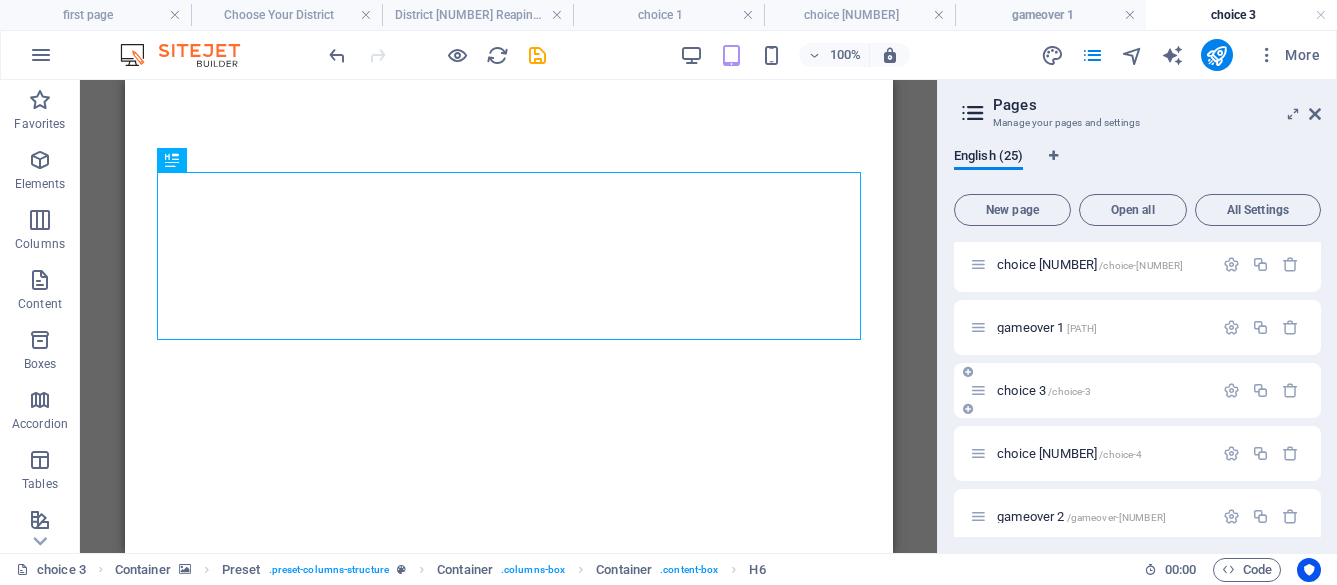 scroll, scrollTop: 391, scrollLeft: 0, axis: vertical 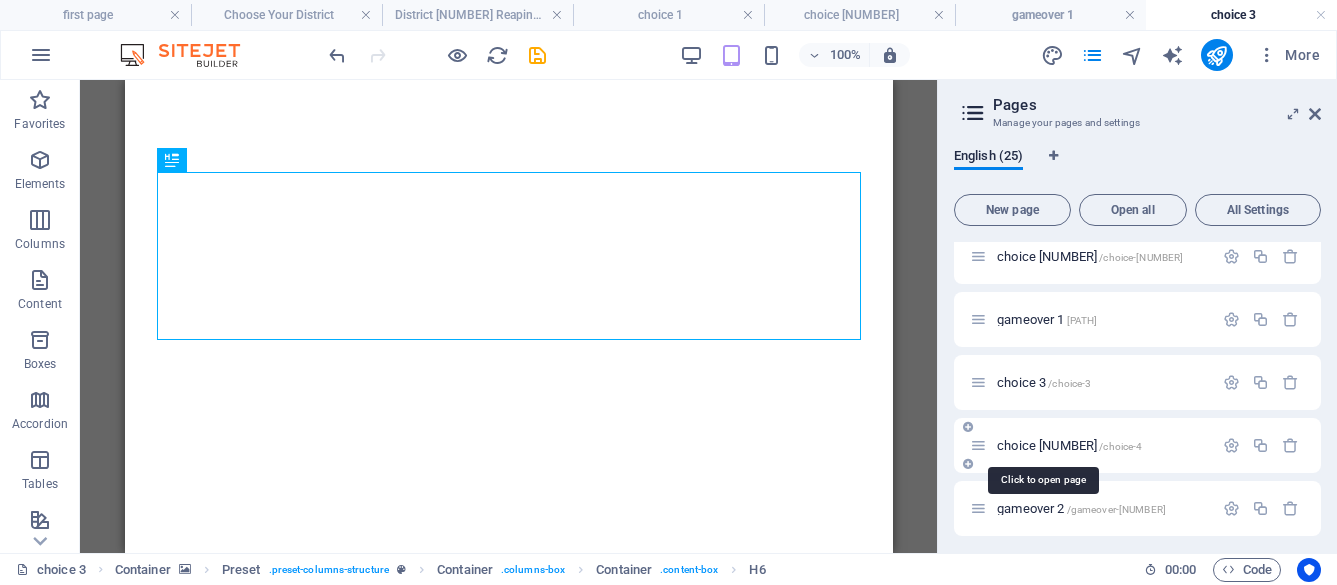 click on "choice 4 /choice-4" at bounding box center [1069, 445] 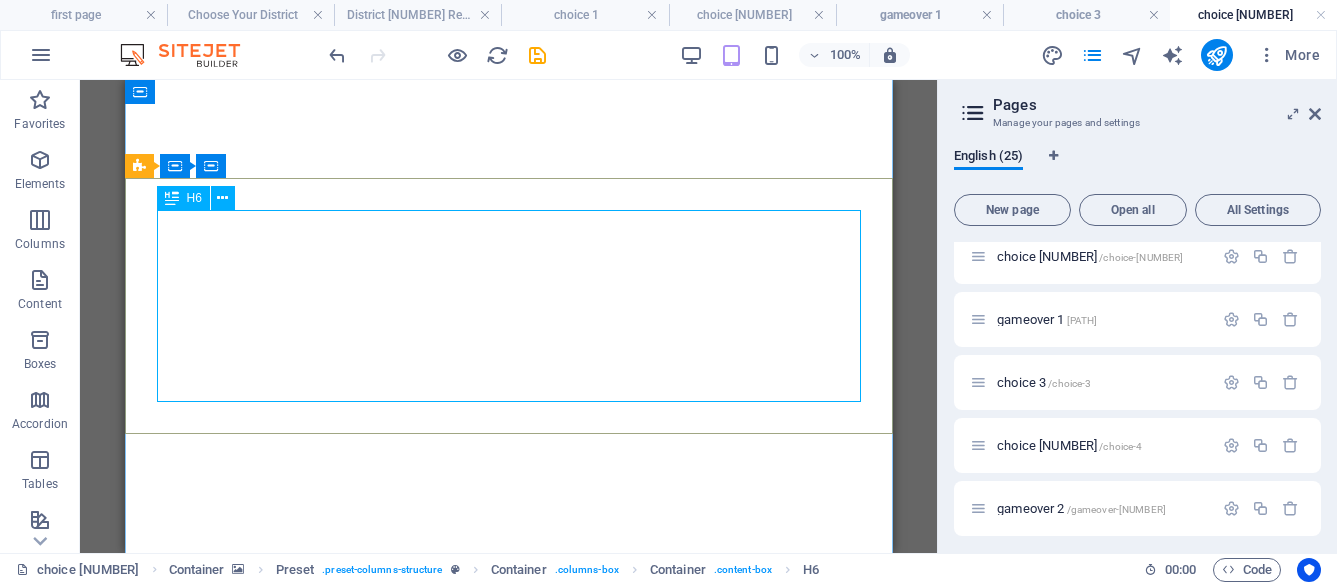 scroll, scrollTop: 87, scrollLeft: 0, axis: vertical 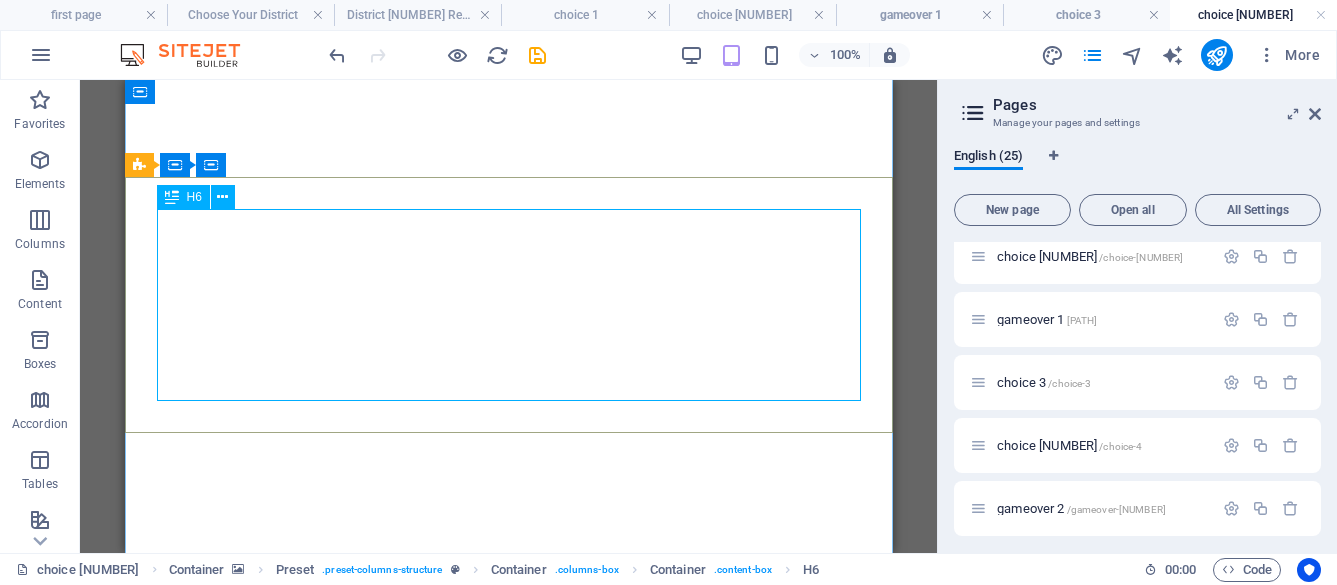 click on "Choosing to run into the woods, you look for a spot behind trees and rocks to stay hidden from other tributes. You remain quiet and hidden as you wait patiently and observe the chaos around you, trying to avoid drawing attention to yourself. You hear a twig snap and turn to see another tribute who is  open to working together. You now have an important decision to make…do you want to form an alliance, trusting this tribute to help you survive longer in the arena, or do you want to continue surviving alone, relying on your own skills and instincts? Forming an alliance may increase your chance of survival, but also opens the door for betrayal. Surviving alone may keep you less emotionally vulnerable, but you physically be more vulnerable to attacks." at bounding box center [508, 808] 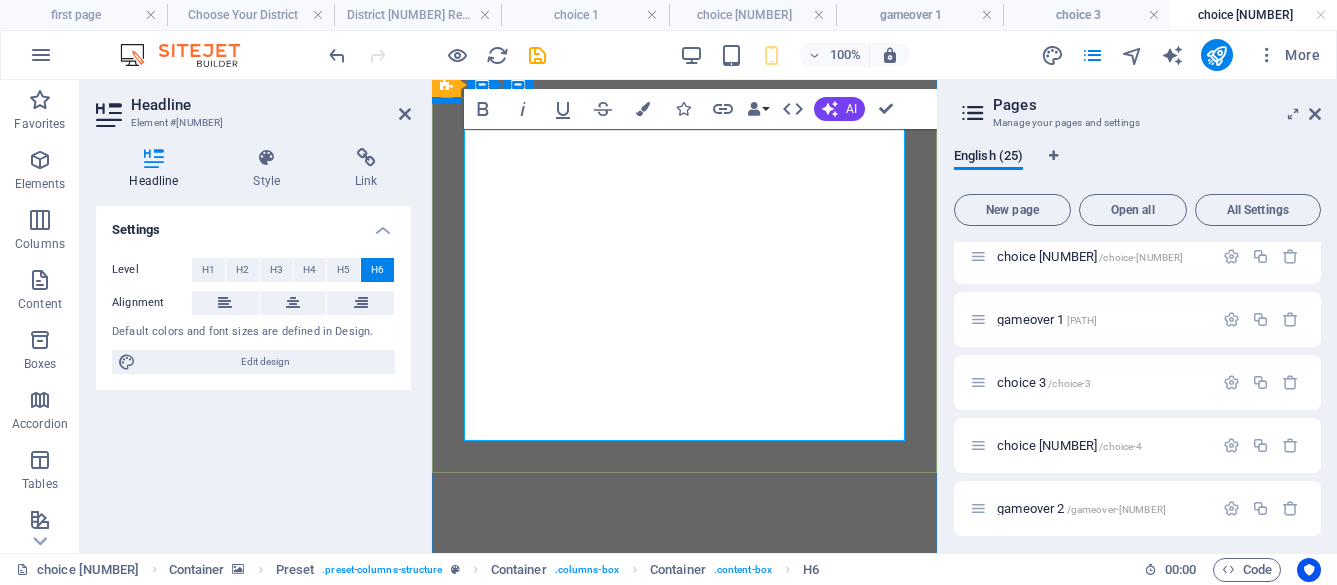 click on "Choosing to run into the woods, you look for a spot behind trees and rocks to stay hidden from other tributes. You remain quiet and hidden as you wait patiently and observe the chaos around you, trying to avoid drawing attention to yourself. You hear a twig snap and turn to see another tribute who is  open to working together. You now have an important decision to make…do you want to form an alliance, trusting this tribute to help you survive longer in the arena, or do you want to continue surviving alone, relying on your own skills and instincts? Forming an alliance may increase your chance of survival, but also opens the door for betrayal. Surviving alone may keep you less emotionally vulnerable, but you physically be more vulnerable to attacks." at bounding box center (684, 826) 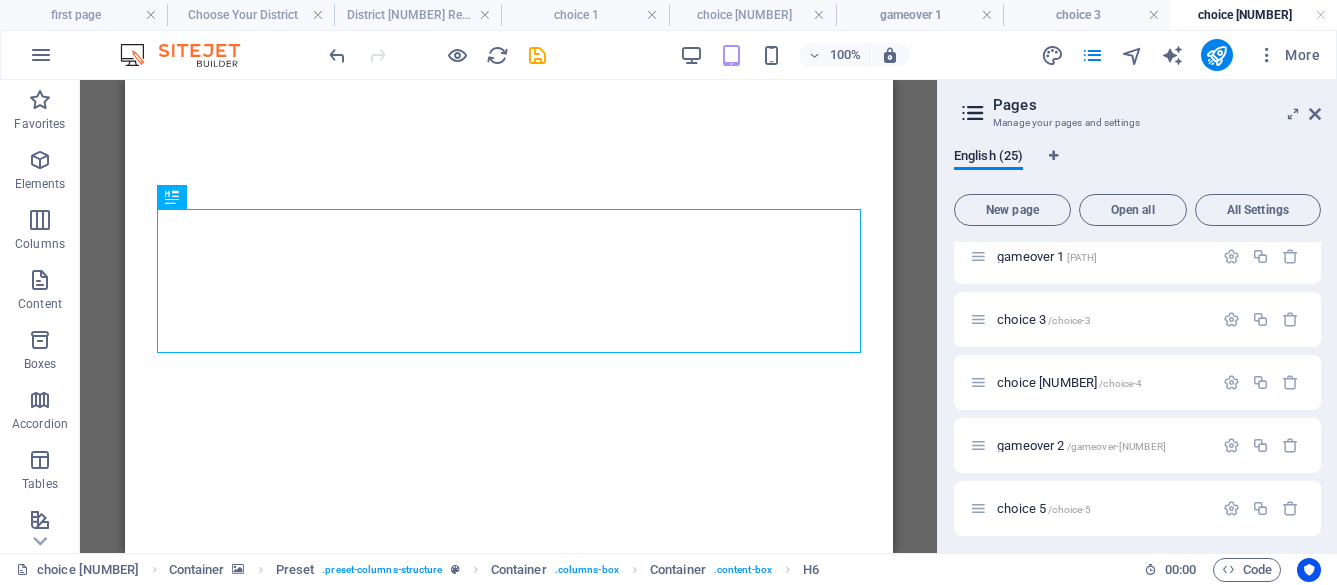 scroll, scrollTop: 488, scrollLeft: 0, axis: vertical 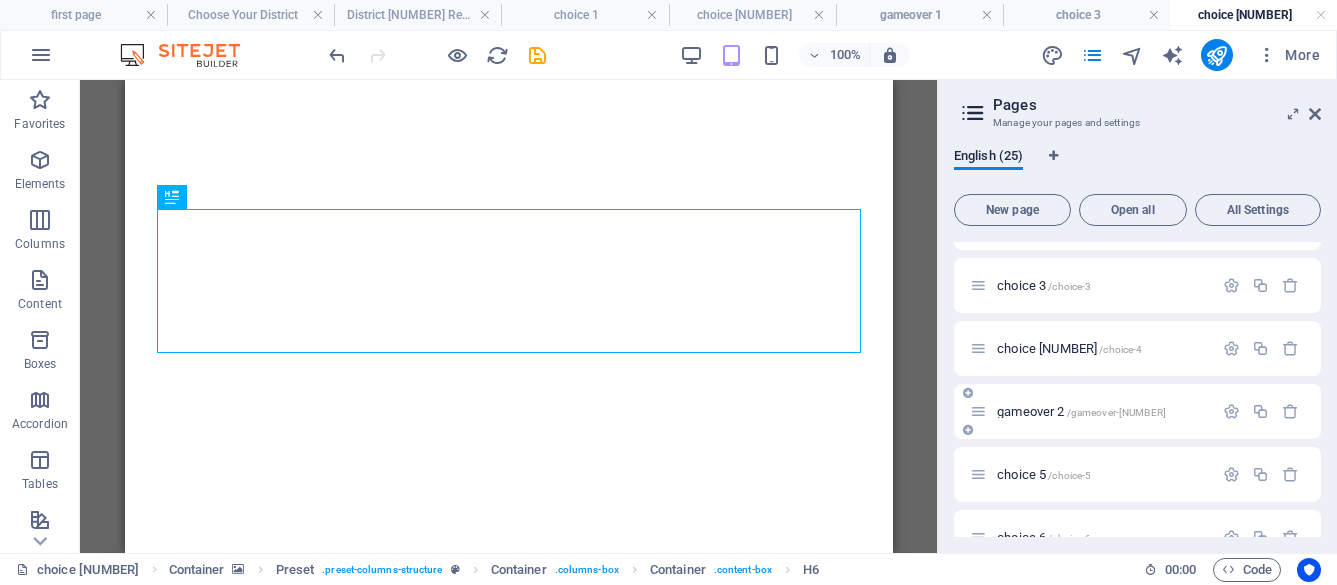 click on "gameover [NUMBER] /gameover-[NUMBER]" at bounding box center [1091, 411] 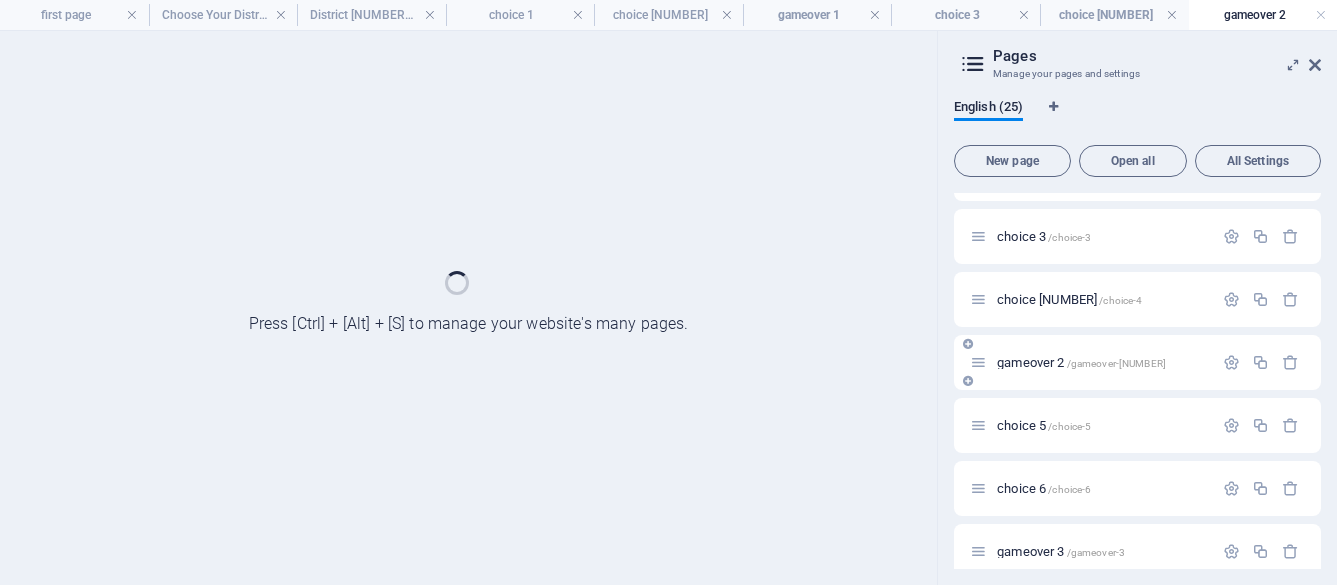 scroll, scrollTop: 0, scrollLeft: 0, axis: both 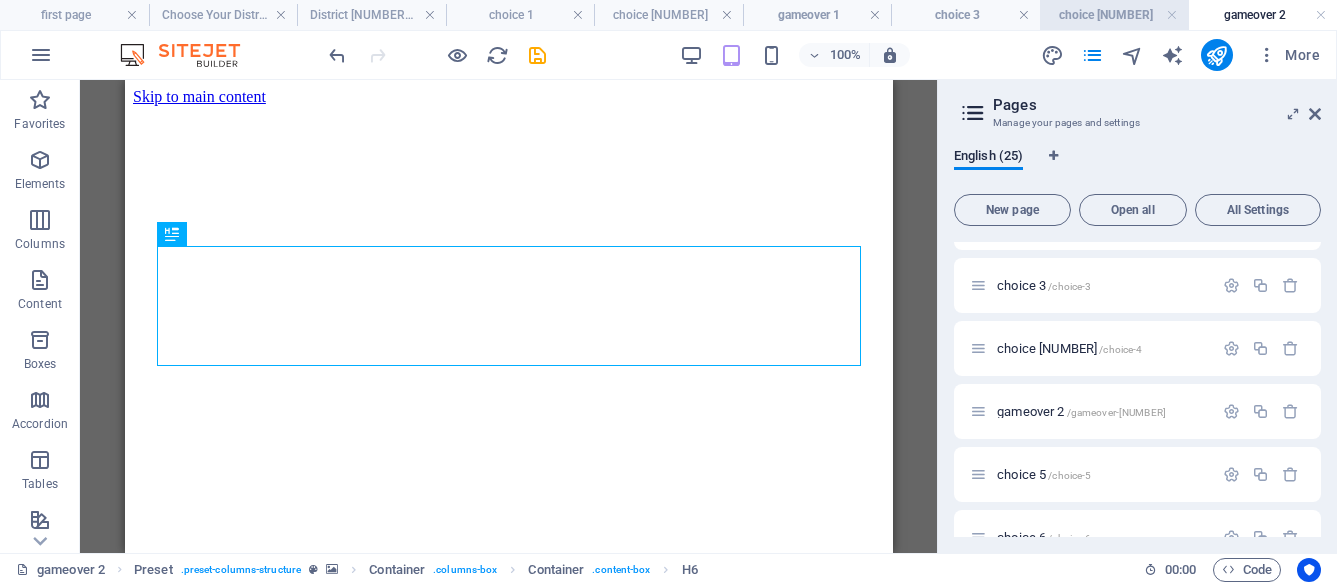 click on "choice [NUMBER]" at bounding box center (1114, 15) 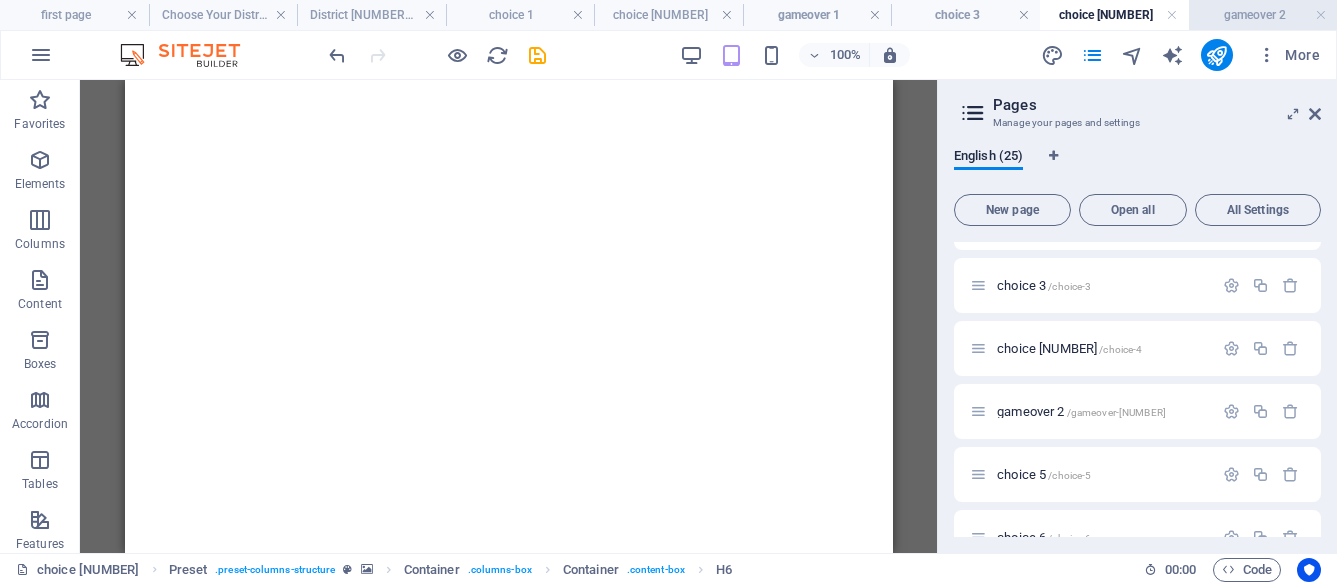 click on "gameover 2" at bounding box center (1263, 15) 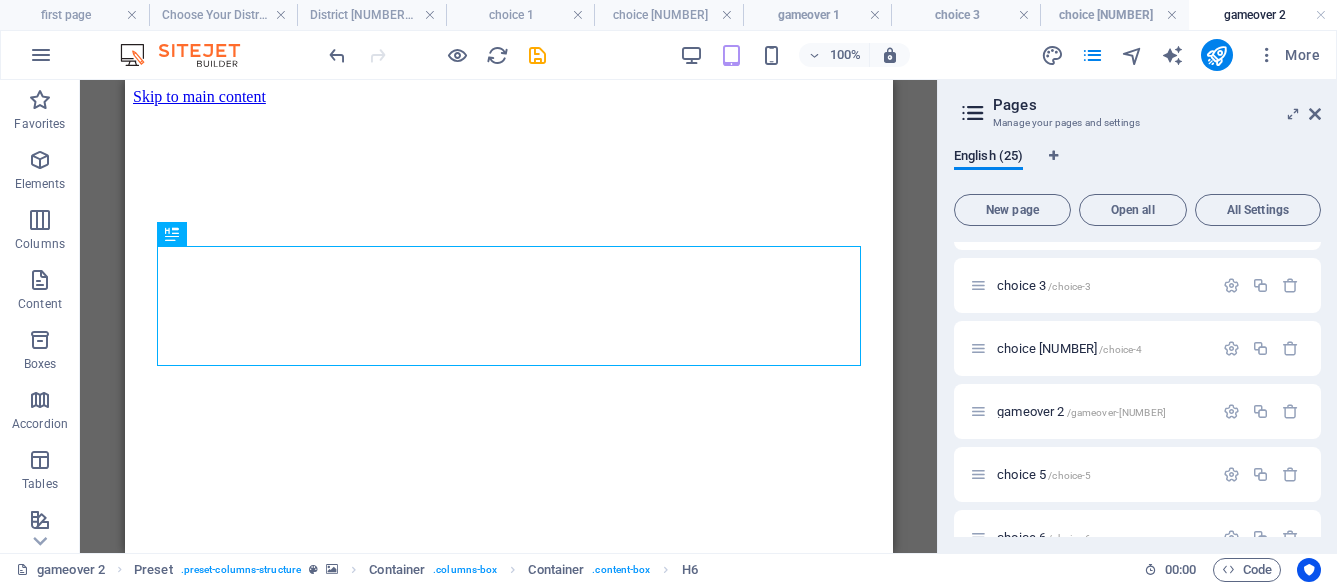 scroll, scrollTop: 0, scrollLeft: 0, axis: both 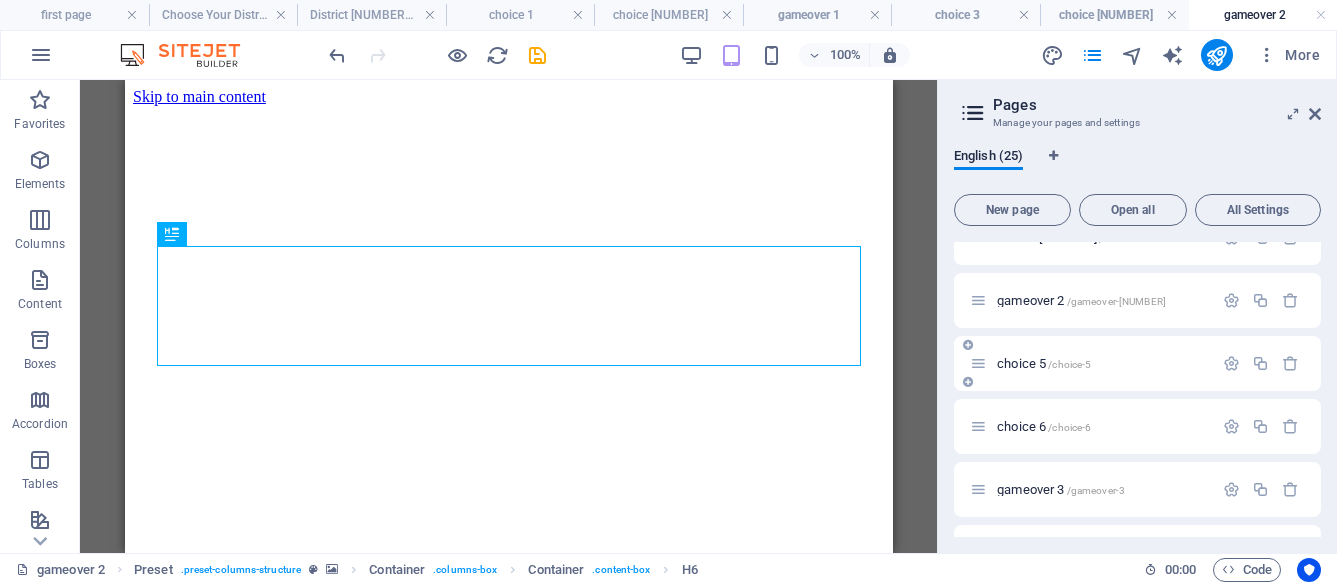 click on "choice 5 /choice-5" at bounding box center (1044, 363) 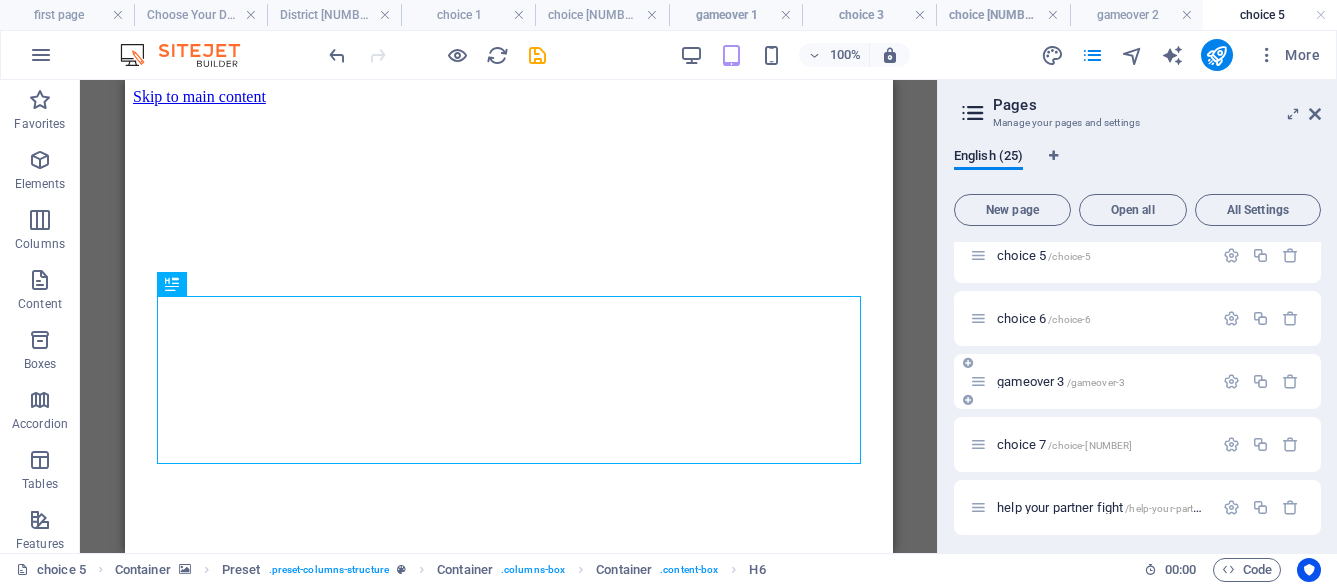 scroll, scrollTop: 0, scrollLeft: 0, axis: both 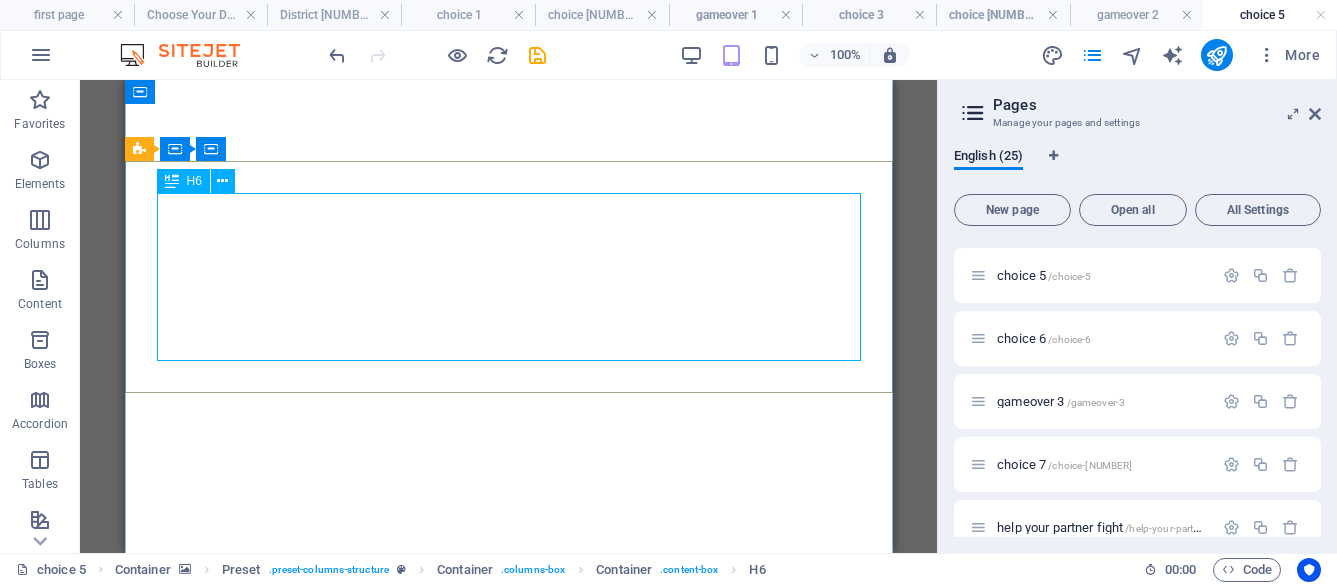 click on "As you and your alliance hide in the branches of the trees, you spot the final group of three tributes working together, also in the trees. They are collecting a glowing, sticky sap. You hear them saying that it is an extremely toxic substance that can be applied to weapons for lethal effect, even though only a surface level cut. You realize this must be the nightshade sap that you learned about in survival drills.  This sap could be used to turn your weapon into a deadly tool...you can either sneak down the tree with your alliance member and attempt to sneak away, or your alliance member can cause a distraction, allowing you time to collect the sap." at bounding box center (508, 783) 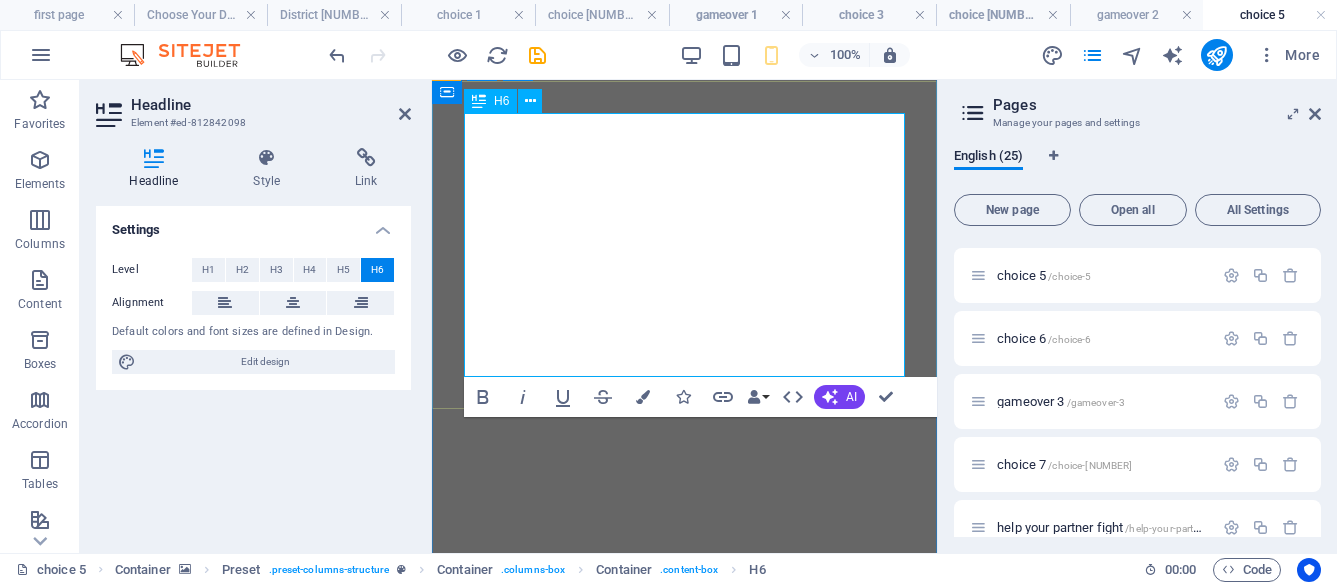 click on "As you and your alliance hide in the branches of the trees, you spot the final group of three tributes working together, also in the trees. They are collecting a glowing, sticky sap. You hear them saying that it is an extremely toxic substance that can be applied to weapons for lethal effect, even though only a surface level cut. You realize this must be the nightshade sap that you learned about in survival drills.  This sap could be used to turn your weapon into a deadly tool...you can either sneak down the tree with your alliance member and attempt to sneak away, or your alliance member can cause a distraction, allowing you time to collect the sap." at bounding box center [684, 801] 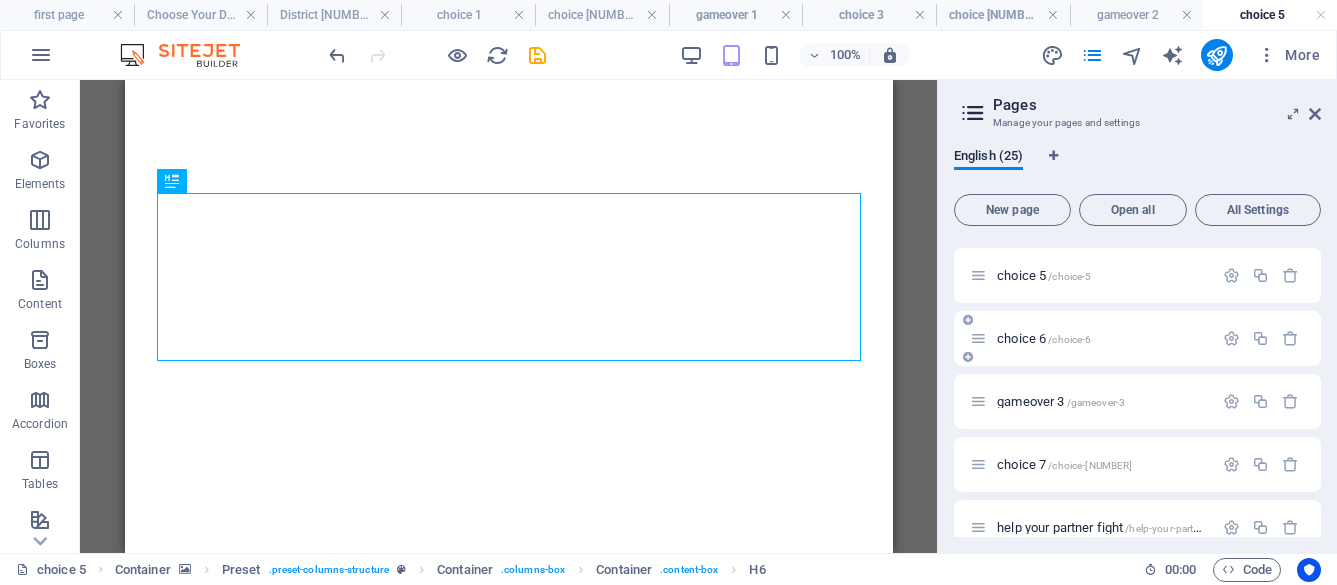 click on "choice [NUMBER] /choice-[NUMBER]" at bounding box center [1044, 338] 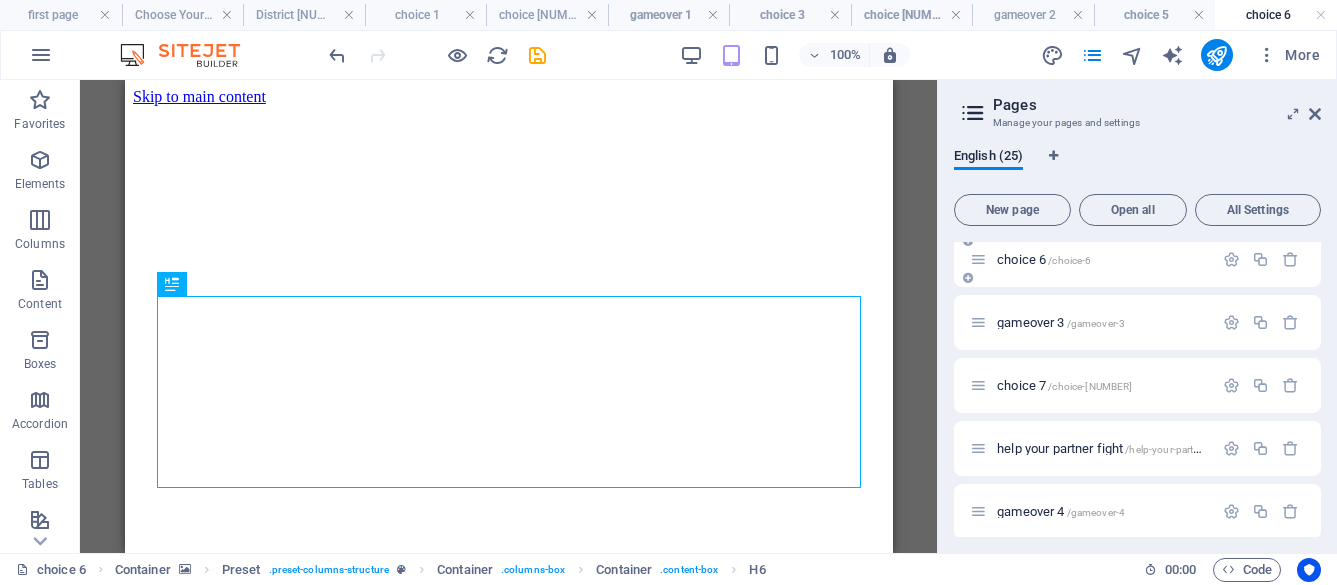 scroll, scrollTop: 774, scrollLeft: 0, axis: vertical 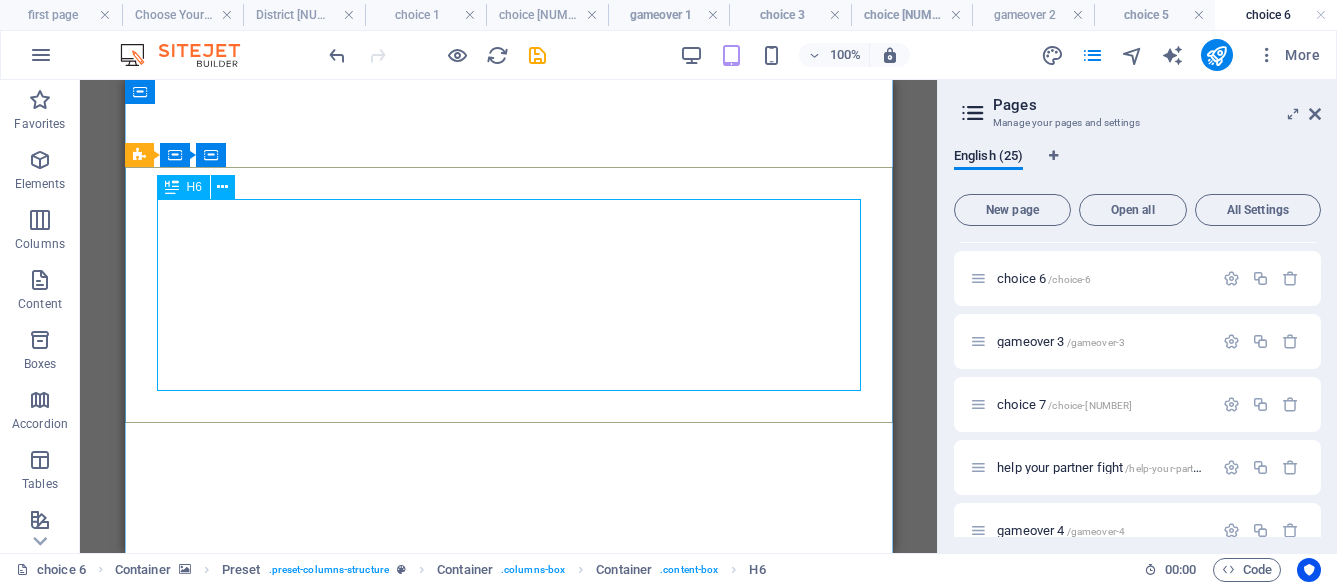 click on "As you and your alliance hide in the branches of the trees, you spot the final group of three tributes working together, also in the trees. They are collecting a glowing, sticky sap. You hear them saying that it is an extremely toxic substance that can be applied to weapons for lethal effect, even though only a surface level cut. You realize this must be the nightshade sap that you learned about in survival drills.  Since you decided not to gather weapons earlier and were hiding instead, you are unarmed and cannot directly challenge the tributes with their weapons now covered in nightshade sap. You can either sneak down the tree with your alliance member and attempt to sneak away or you and your alliance member can cause a distraction in hopes of them falling out of the tree." at bounding box center [508, 819] 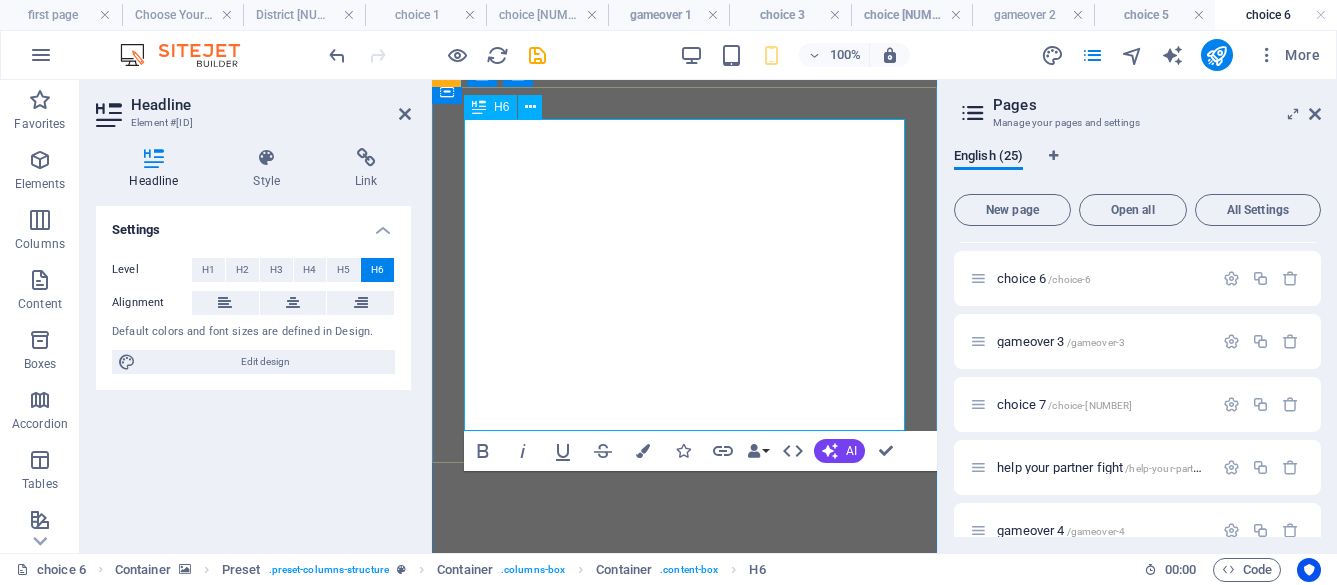 click on "As you and your alliance hide in the branches of the trees, you spot the final group of three tributes working together, also in the trees. They are collecting a glowing, sticky sap. You hear them saying that it is an extremely toxic substance that can be applied to weapons for lethal effect, even though only a surface level cut. You realize this must be the nightshade sap that you learned about in survival drills.  Since you decided not to gather weapons earlier and were hiding instead, you are unarmed and cannot directly challenge the tributes with their weapons now covered in nightshade sap. You can either sneak down the tree with your alliance member and attempt to sneak away or you and your alliance member can cause a distraction in hopes of them falling out of the tree." at bounding box center (684, 837) 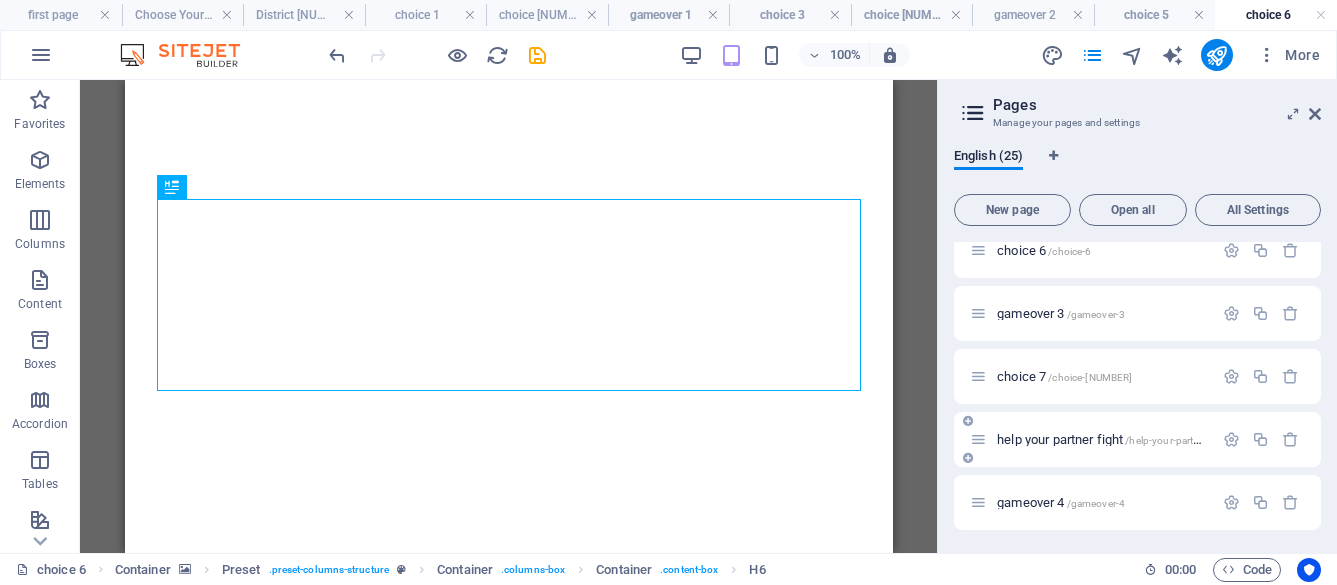 scroll, scrollTop: 780, scrollLeft: 0, axis: vertical 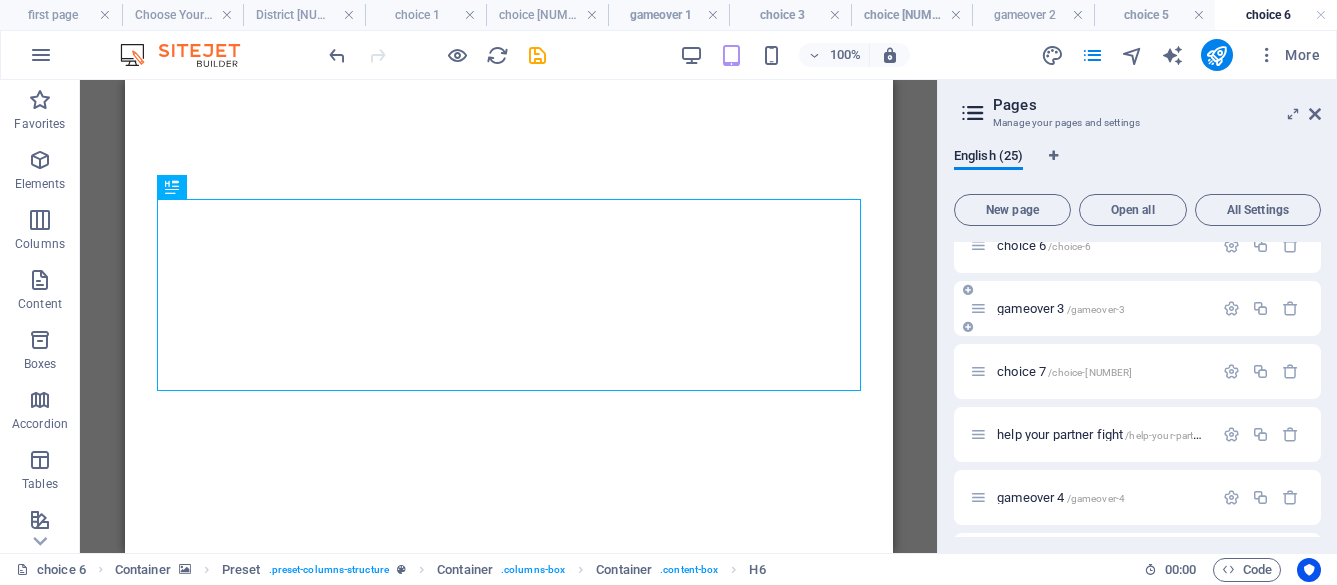 click on "gameover [NUMBER]" at bounding box center [1137, 308] 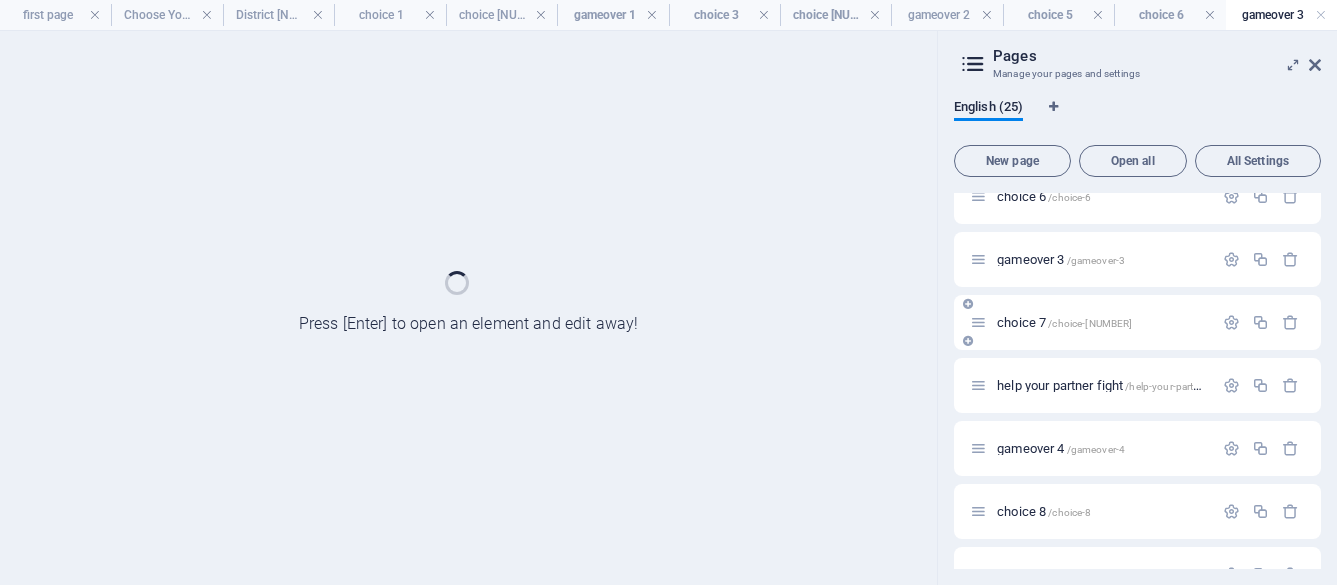 scroll, scrollTop: 0, scrollLeft: 0, axis: both 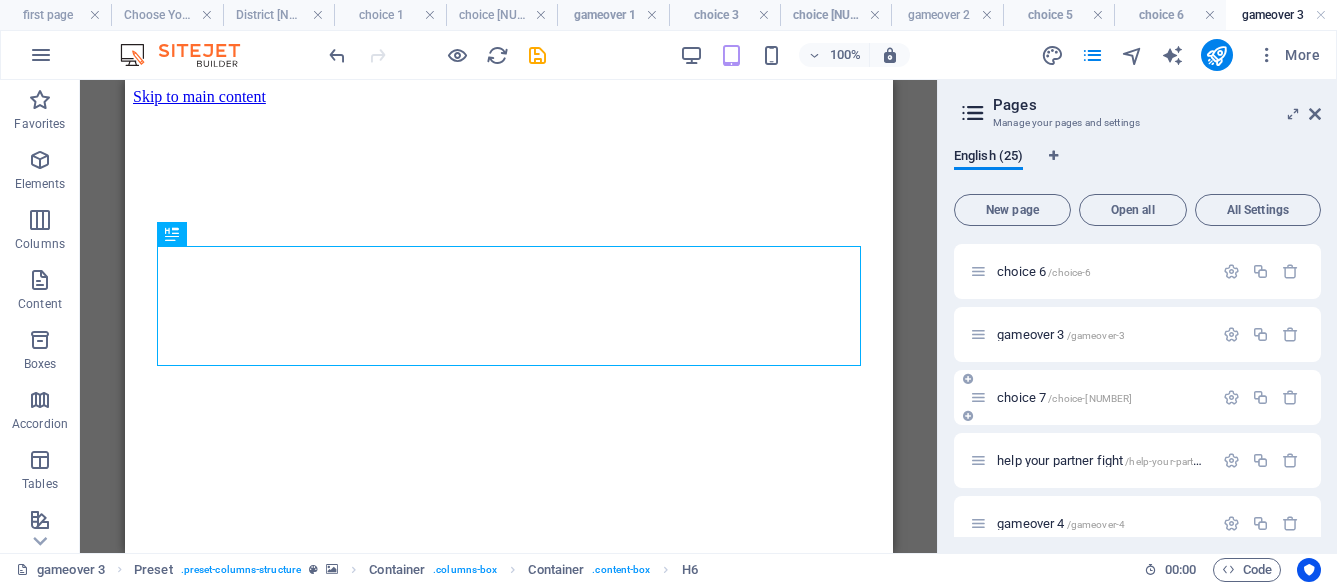 click on "choice 7 [PATH]" at bounding box center [1064, 397] 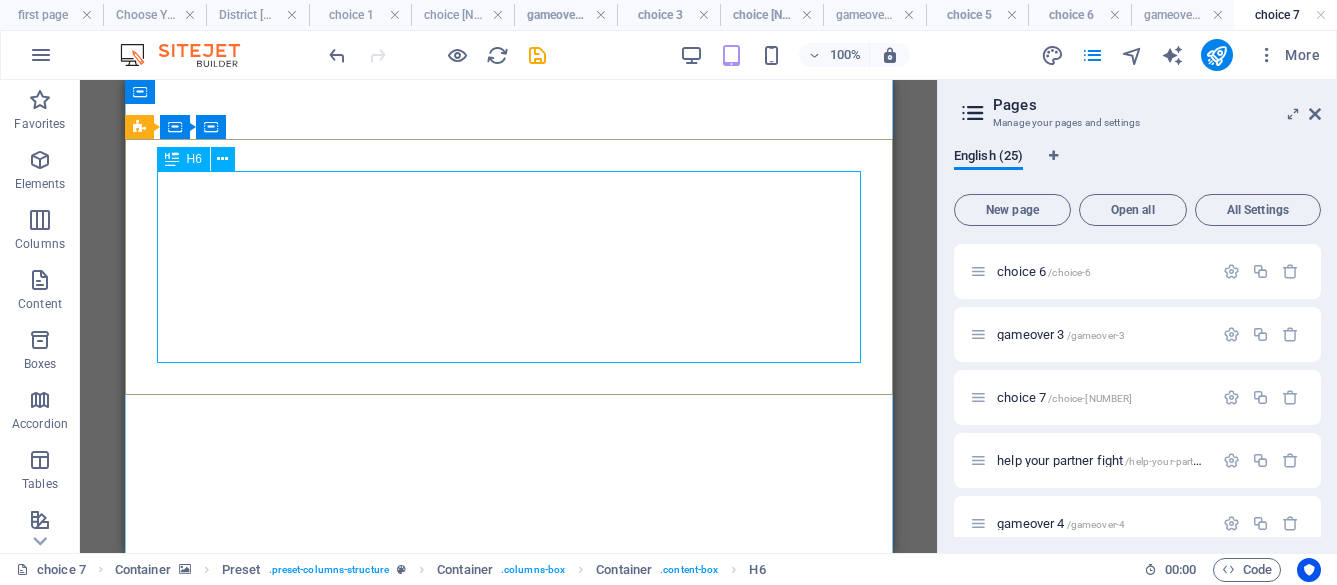 scroll, scrollTop: 123, scrollLeft: 0, axis: vertical 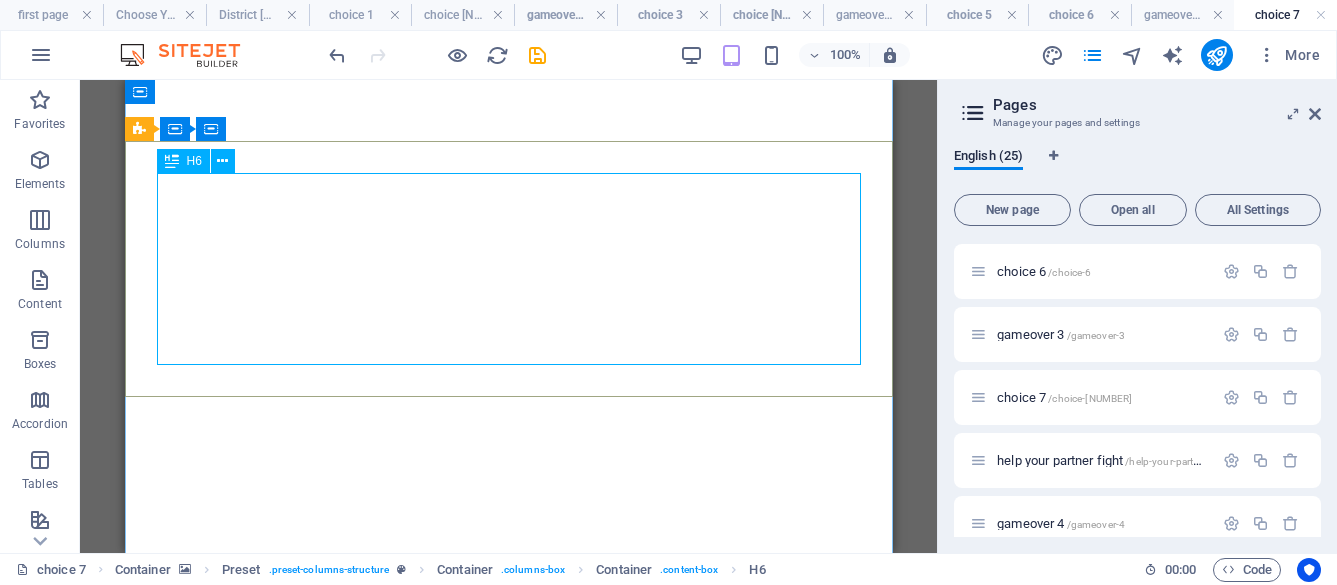 click on "Your partner was successfully able to distract the tributes off of the tree. You began collecting the nightshade sap into a bottle that was with your supplies. Just as you are finishing… The sound of the cannon echoes loudly across the arena. You see two of the tributes running the opposite way of where your partner ran to cause the distraction. Suddenly, your partner comes running towards them with the third tribute’s sword. You use your sap covered arrows to shoot at one of the remaining tributes, while your partner goes into a battle on the ground with the other one that was injured. Do you decide to help your partner fight on the ground or use your final arrow to shoot from above, knowing that you could hit your partner instead?" at bounding box center [508, 793] 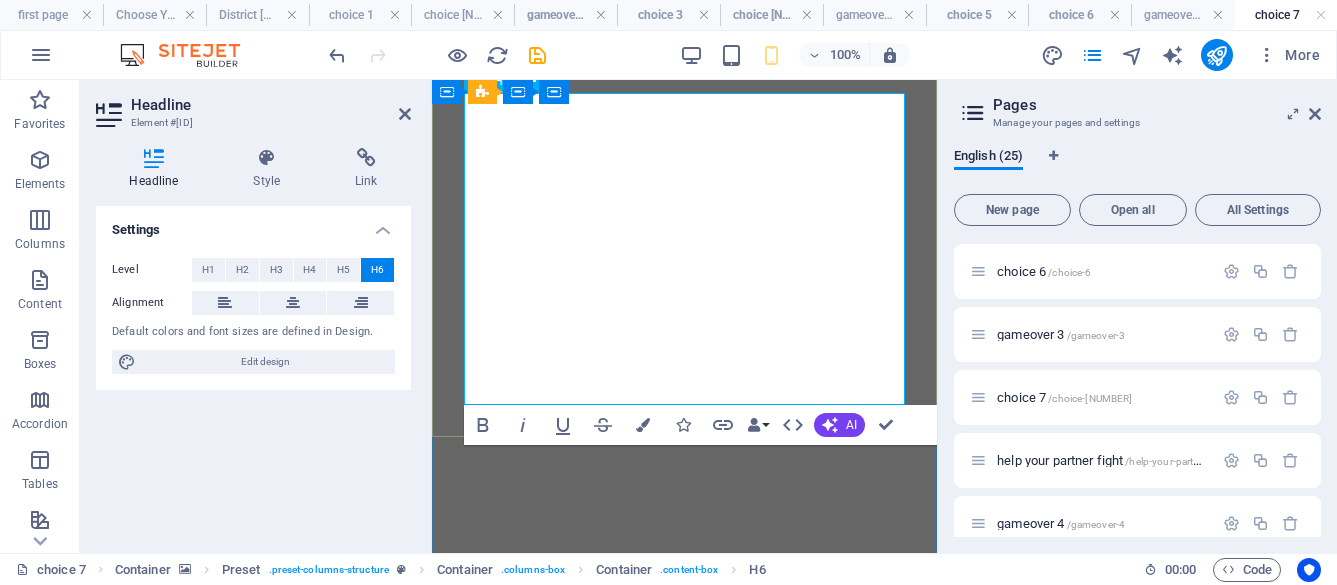 click on "Your partner was successfully able to distract the tributes off of the tree. You began collecting the nightshade sap into a bottle that was with your supplies. Just as you are finishing… The sound of the cannon echoes loudly across the arena. You see two of the tributes running the opposite way of where your partner ran to cause the distraction. Suddenly, your partner comes running towards them with the third tribute’s sword. You use your sap covered arrows to shoot at one of the remaining tributes, while your partner goes into a battle on the ground with the other one that was injured. Do you decide to help your partner fight on the ground or use your final arrow to shoot from above, knowing that you could hit your partner instead?" at bounding box center [684, 811] 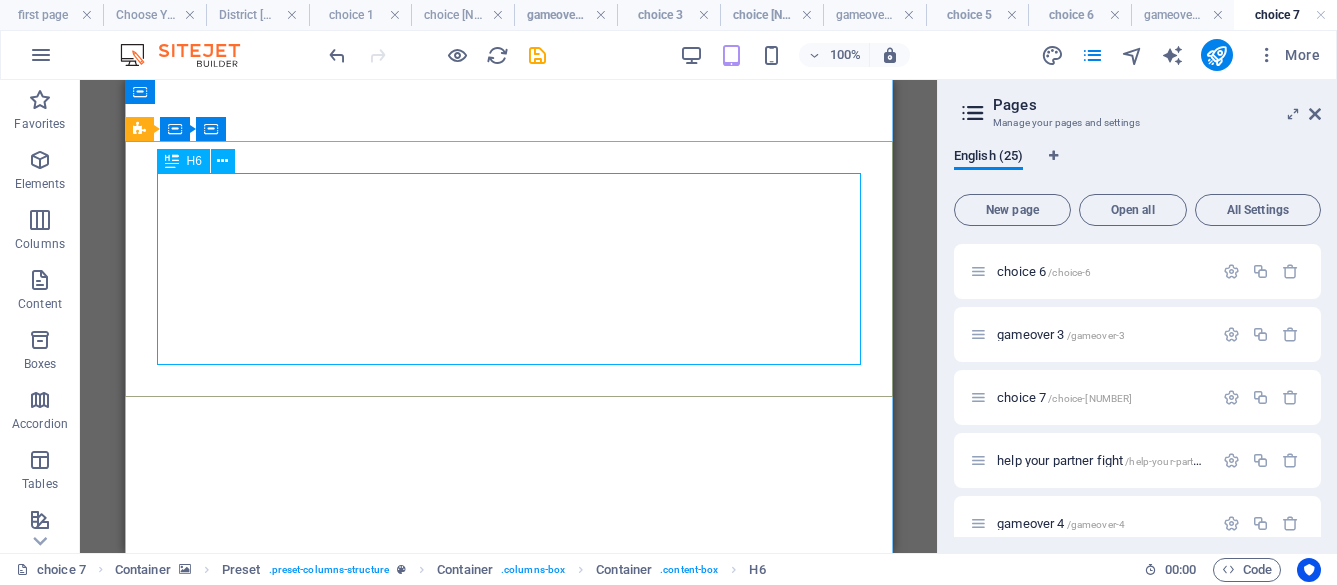 click on "Your partner was successfully able to distract the tributes off of the tree. You begin collecting the nightshade sap into a bottle that was with your supplies. Just as you are finishing…the sound of the cannon echoes loudly across the arena. You see two of the tributes running the opposite way of where your partner ran to cause the distraction. Suddenly, your partner comes running towards them with the third tribute’s sword. You use your sap covered arrows to shoot at one of the remaining tributes, while your partner goes into a battle on the ground with the other one that was injured. Do you decide to help your partner fight on the ground or use your final arrow to shoot from above, knowing that you could hit your partner instead?" at bounding box center [508, 793] 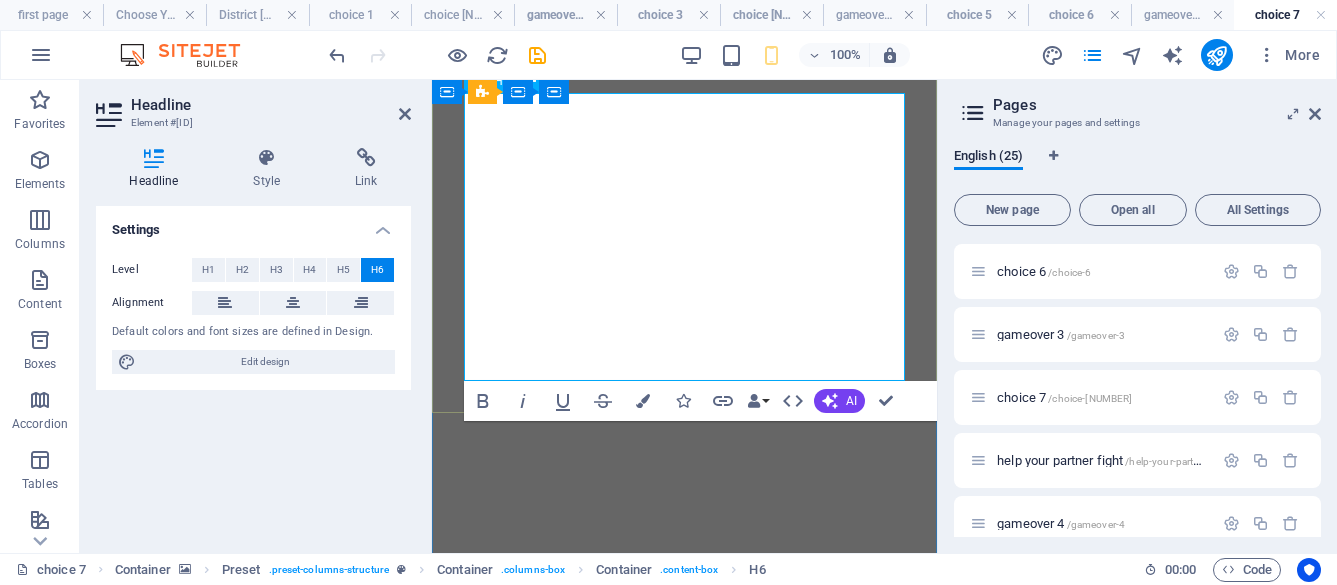 click on "Your partner was successfully able to distract the tributes off of the tree. You begin collecting the nightshade sap into a bottle that was with your supplies. Just as you are finishing…the sound of the cannon echoes loudly across the arena. You see two of the tributes running the opposite way of where your partner ran to cause the distraction. Suddenly, your partner comes running towards them with the third tribute’s sword. You use your sap covered arrows to shoot at one of the remaining tributes, while your partner goes into a battle on the ground with the other one that was injured. Do you decide to help your partner fight on the ground or use your final arrow to shoot from above, knowing that you could hit your partner instead?" at bounding box center [684, 805] 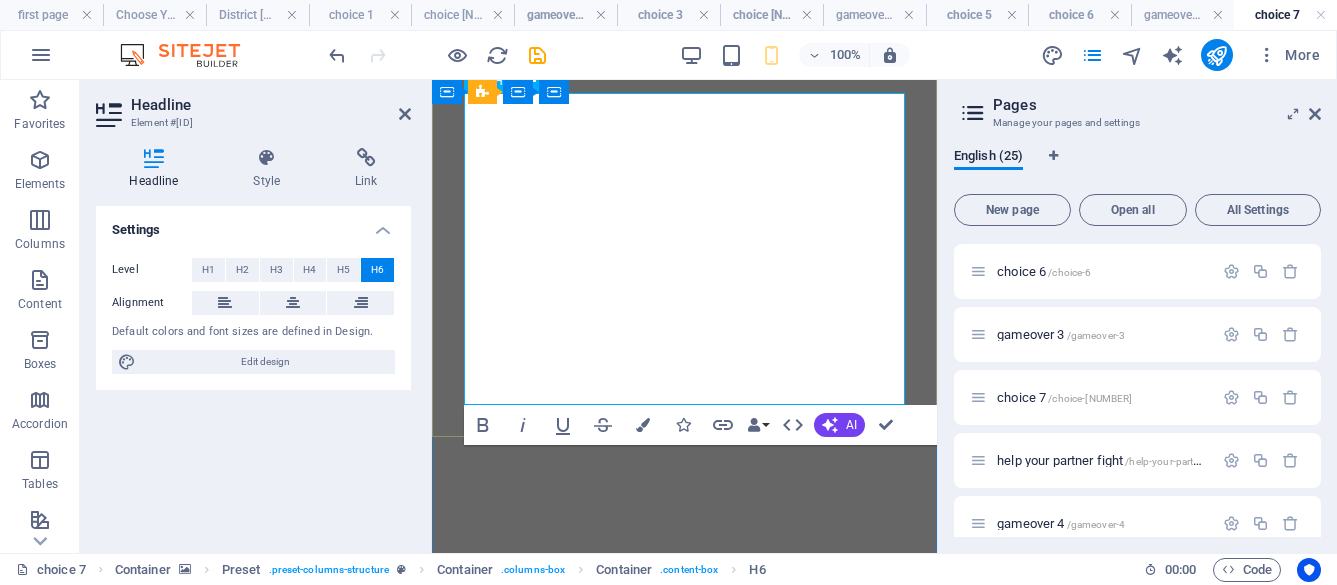 click on "Your partner was successfully able to distract the tributes off of the tree. You begin collecting the nightshade sap into a bottle that was with your supplies. Just as you are finishing…the sound of the cannon echoes loudly across the arena. You see two of the tributes running the opposite way of where your partner ran to cause the distraction. Suddenly, your partner comes running towards them with the third tribute’s sword. You use your sap covered arrows to shoot at one of the remaining tributes, while your partner goes into a battle on the ground with the other one that was injured. Do you decide to help your partner fight on the ground or use your final arrow to shoot from above, knowing that you could also hit your partner instead?" at bounding box center (684, 887) 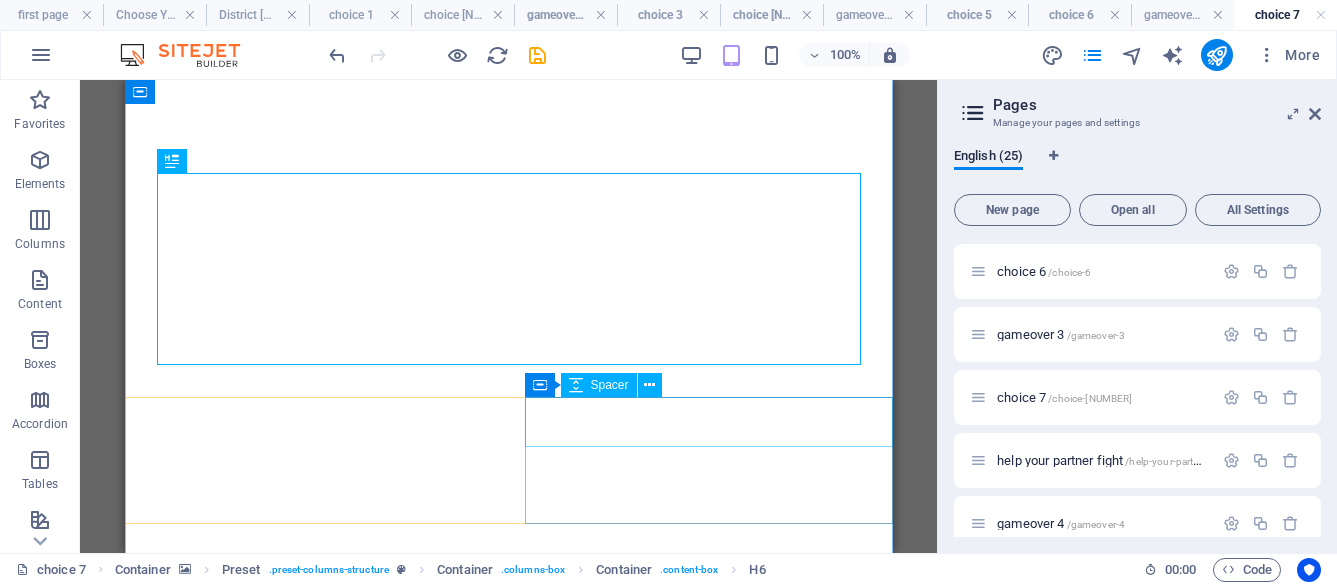 scroll, scrollTop: 155, scrollLeft: 0, axis: vertical 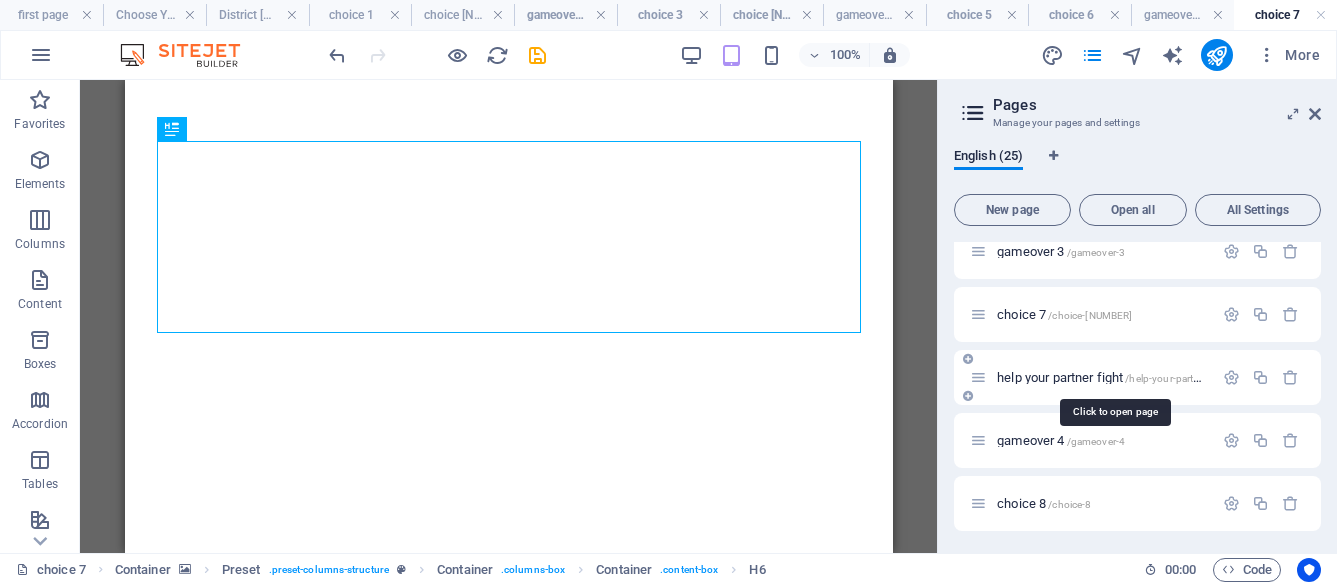 click on "help your partner fight /help-your-partner-fight" at bounding box center [1114, 377] 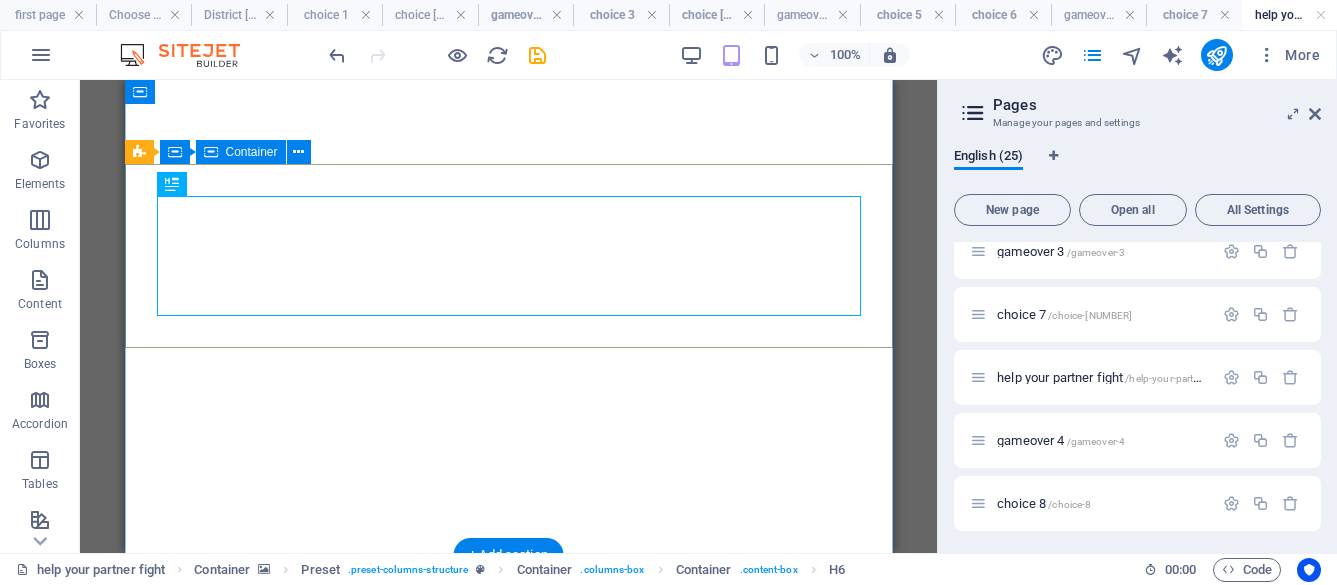 scroll, scrollTop: 123, scrollLeft: 0, axis: vertical 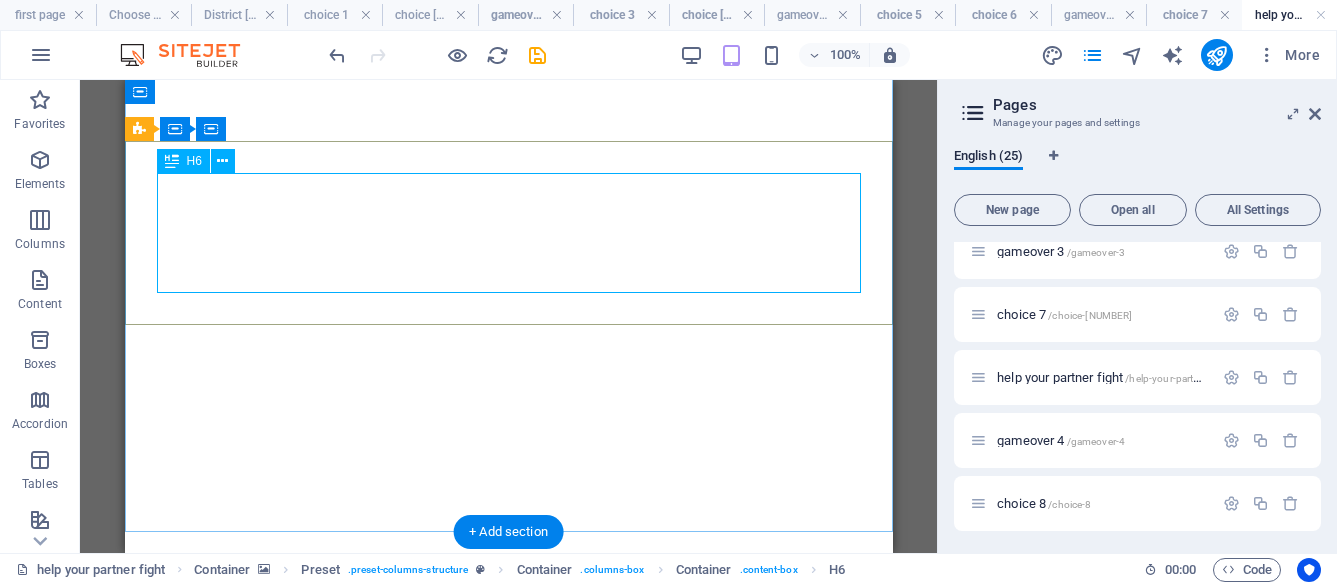 click on "You decide to help your partner fight as you three are the final remaining tributes. By working together, you are able to win against your shared enemy and are now the final two tributes. You ask each other, “What happens now?” Your partner has been with you for the last three days, the worst three days of your life. Can you find it in yourself to eliminate them with your final arrow? Or will you sacrifice yourself for your newfound friend who saved your life on multiple occasions?" at bounding box center [508, 709] 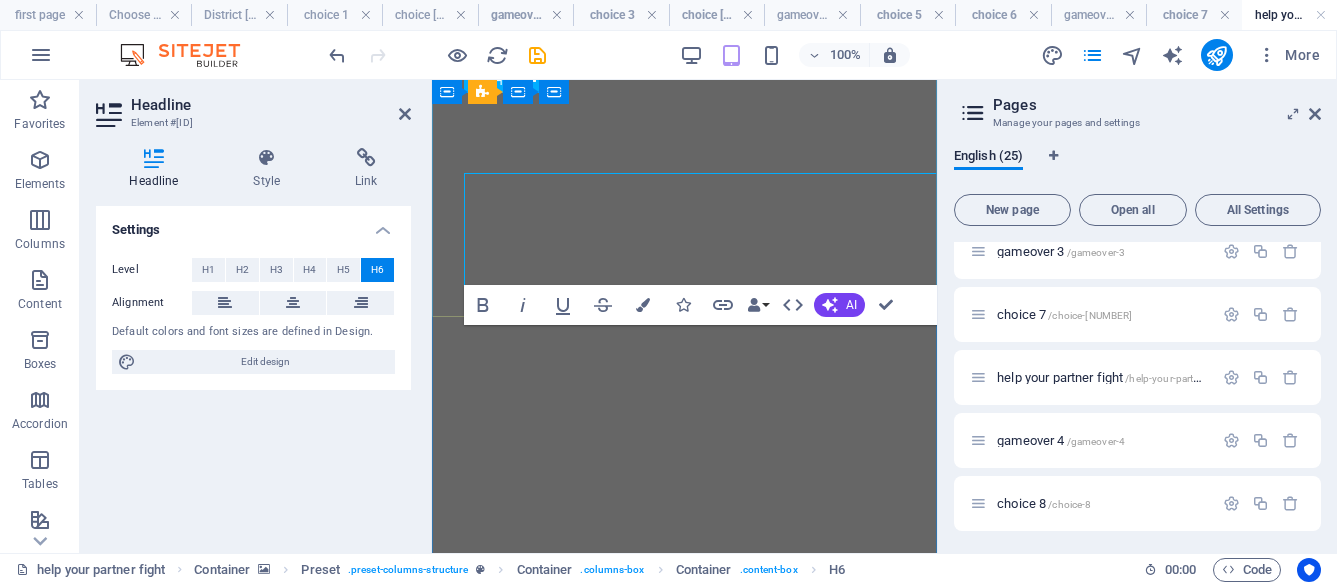 click on "You decide to help your partner fight as you three are the final remaining tributes. By working together, you are able to win against your shared enemy and are now the final two tributes. You ask each other, “What happens now?” Your partner has been with you for the last three days, the worst three days of your life. Can you find it in yourself to eliminate them with your final arrow? Or will you sacrifice yourself for your newfound friend who saved your life on multiple occasions?" at bounding box center [684, 721] 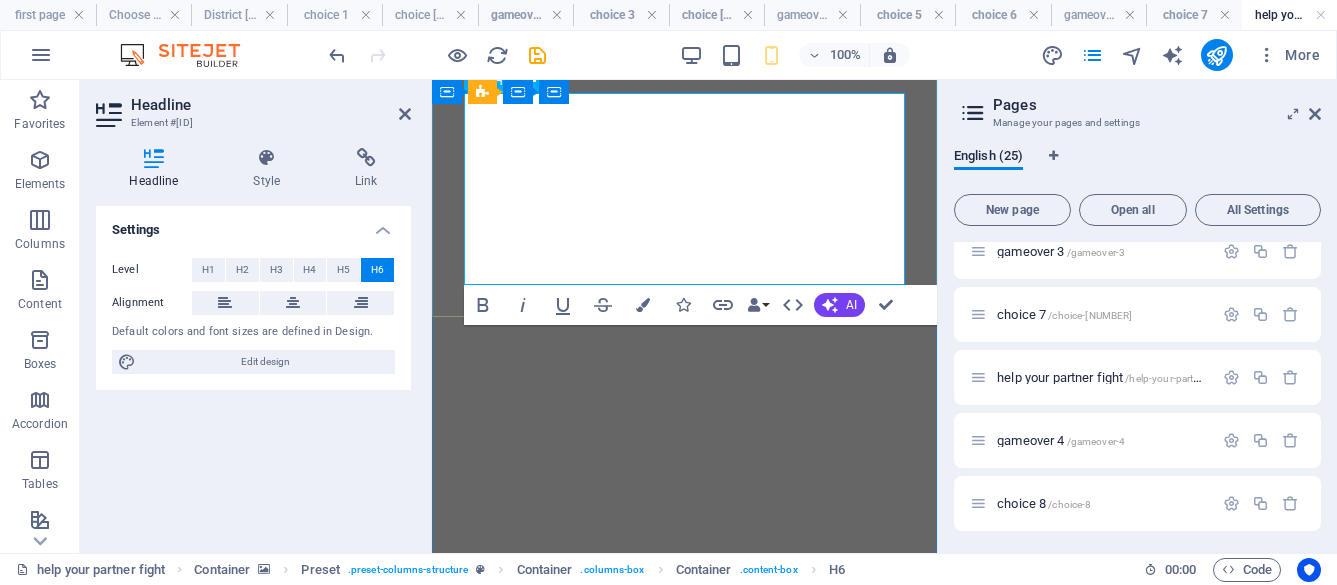 click on "You decide to help your partner fight as you three are the final remaining tributes. By working together, you are able to win against your shared enemy and are now the final two tributes. You ask each other, “What happens now?” Your partner has been with you for the last three days, the worst three days of your life. Can you find it in yourself to eliminate them with your final arrow? Or will you sacrifice yourself for your newfound friend who saved your life on multiple occasions?" at bounding box center (684, 721) 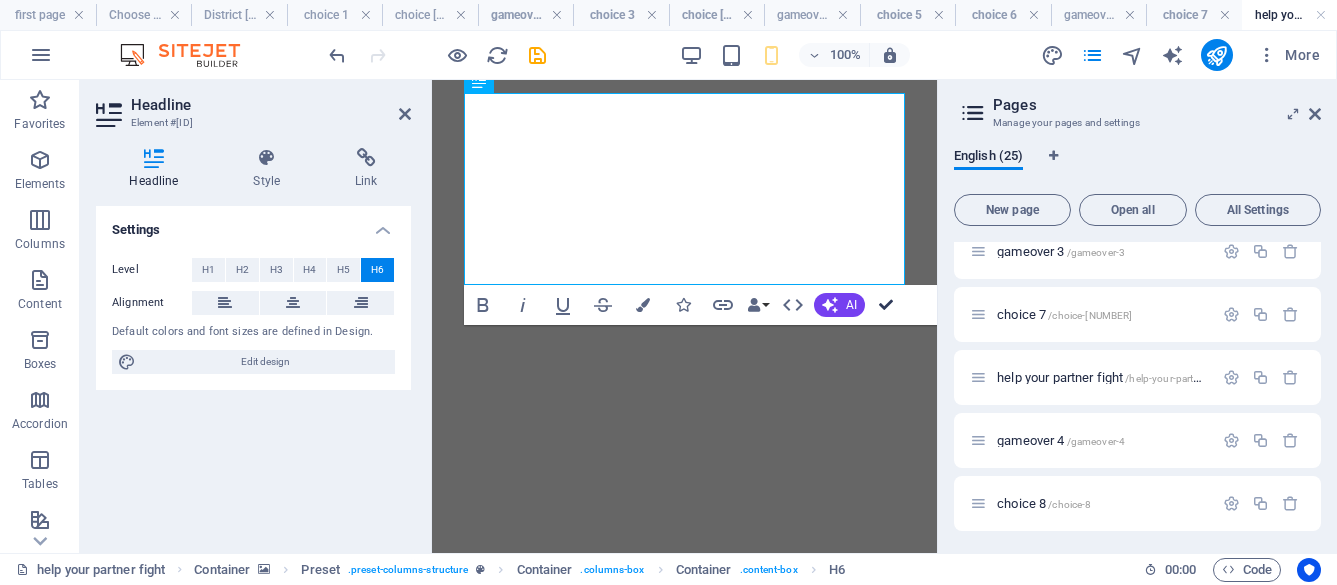 drag, startPoint x: 881, startPoint y: 300, endPoint x: 757, endPoint y: 220, distance: 147.56694 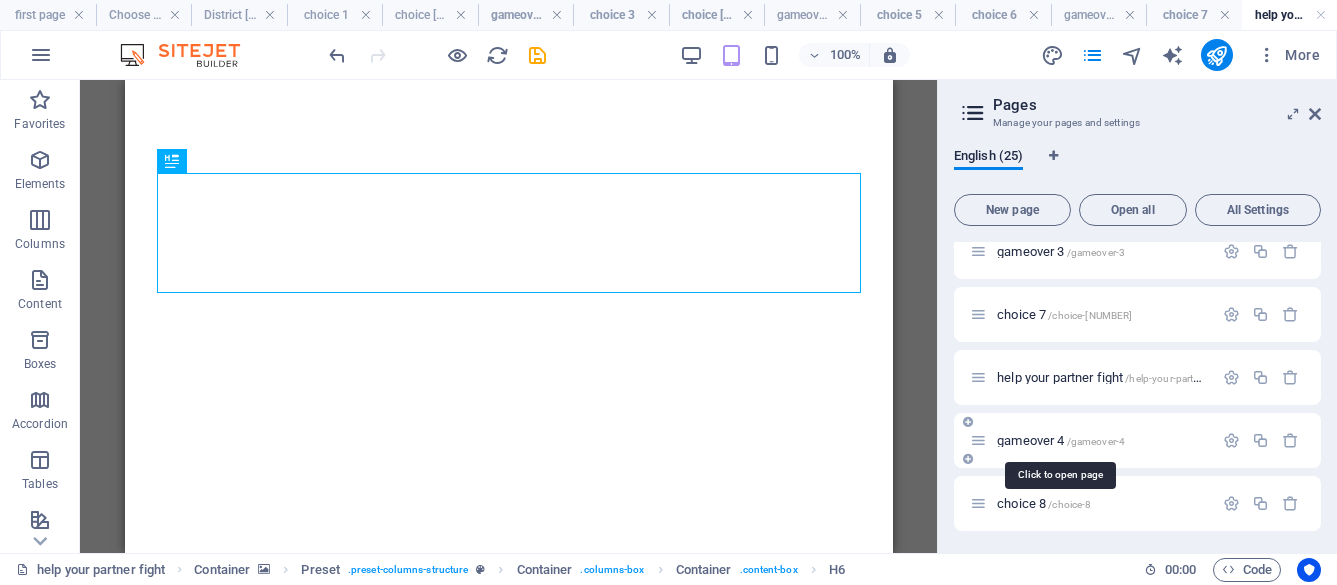 click on "gameover 4 /gameover-4" at bounding box center (1061, 440) 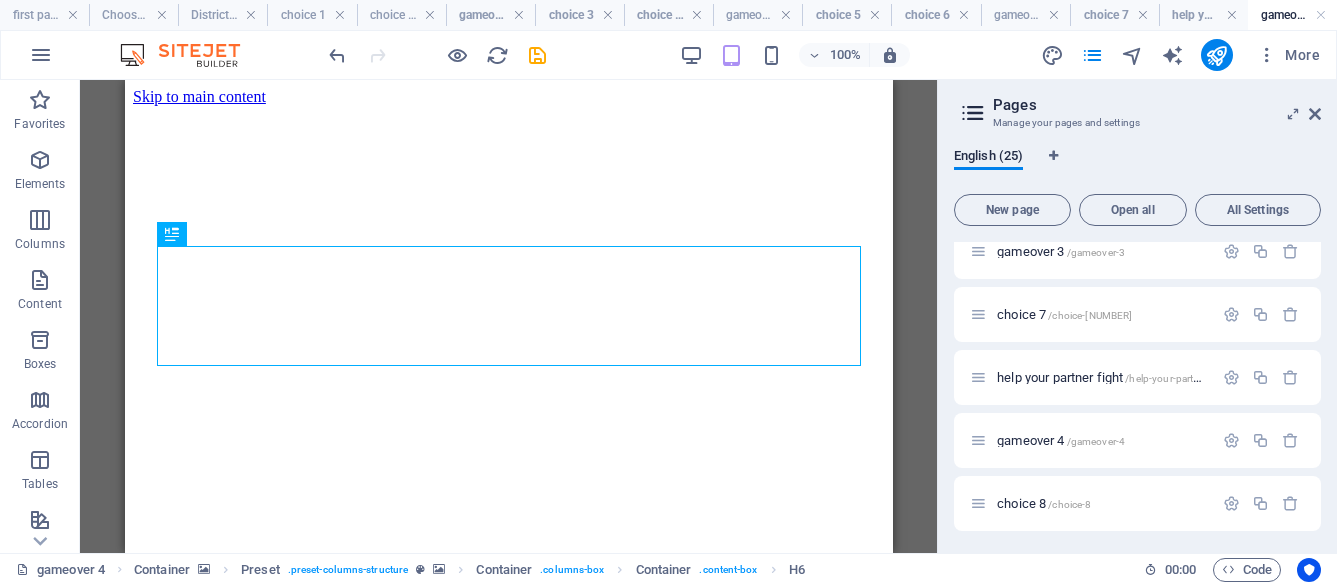 scroll, scrollTop: 0, scrollLeft: 0, axis: both 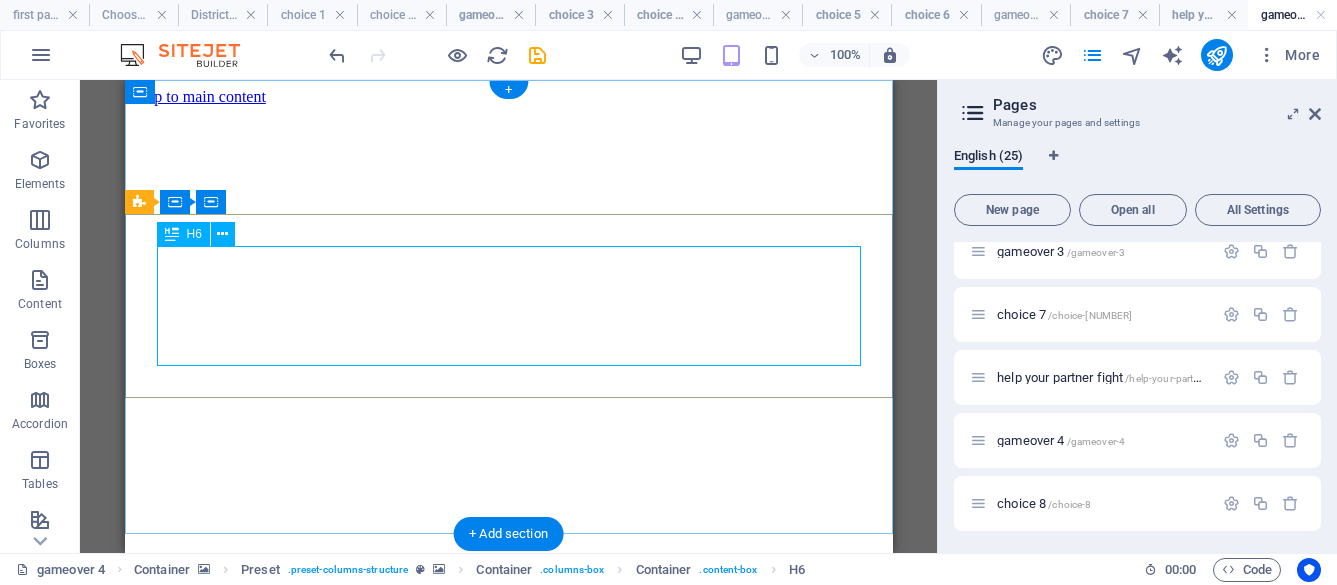 click on "The sound of the cannon echoes loudly across the arena. You and your partner were successfully able to cause one tributes to fall down from the tree, after throwing a stone in their direction. Unfortunately, one of the remaining tributes saw you and shot an arrow directly at your partner. Your partner sadly pulled you in front of the arrow, sacrificing you for their own life. Thank you for playing! Would you like to try again and see if you can make different choices to survive longer?" at bounding box center [508, 845] 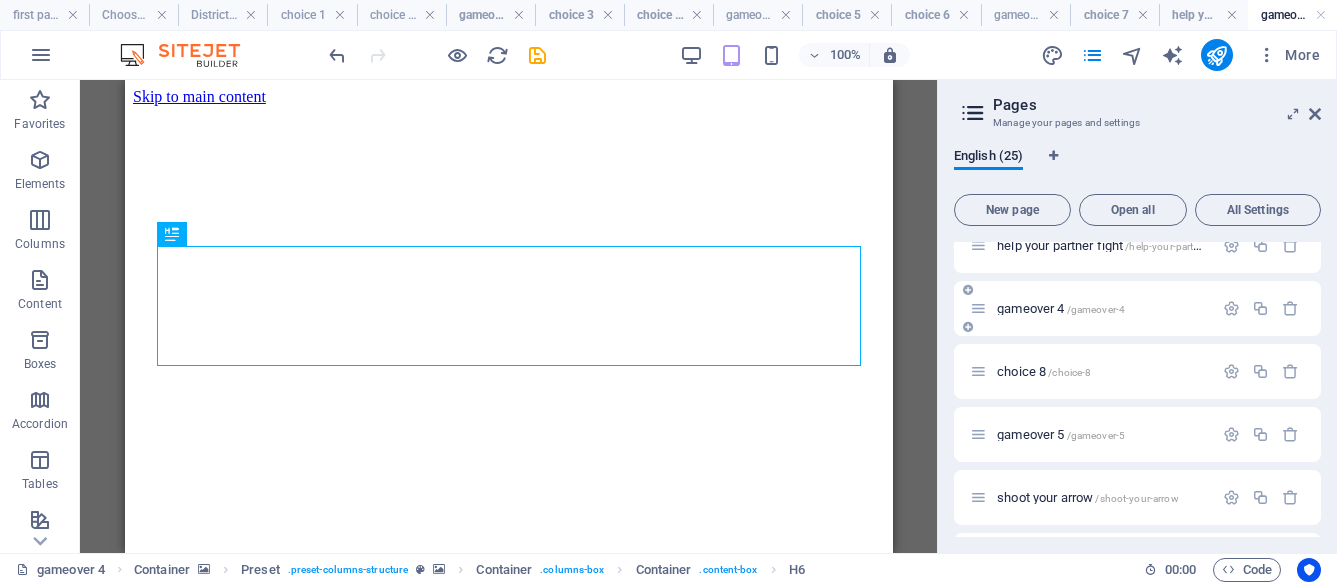 scroll, scrollTop: 971, scrollLeft: 0, axis: vertical 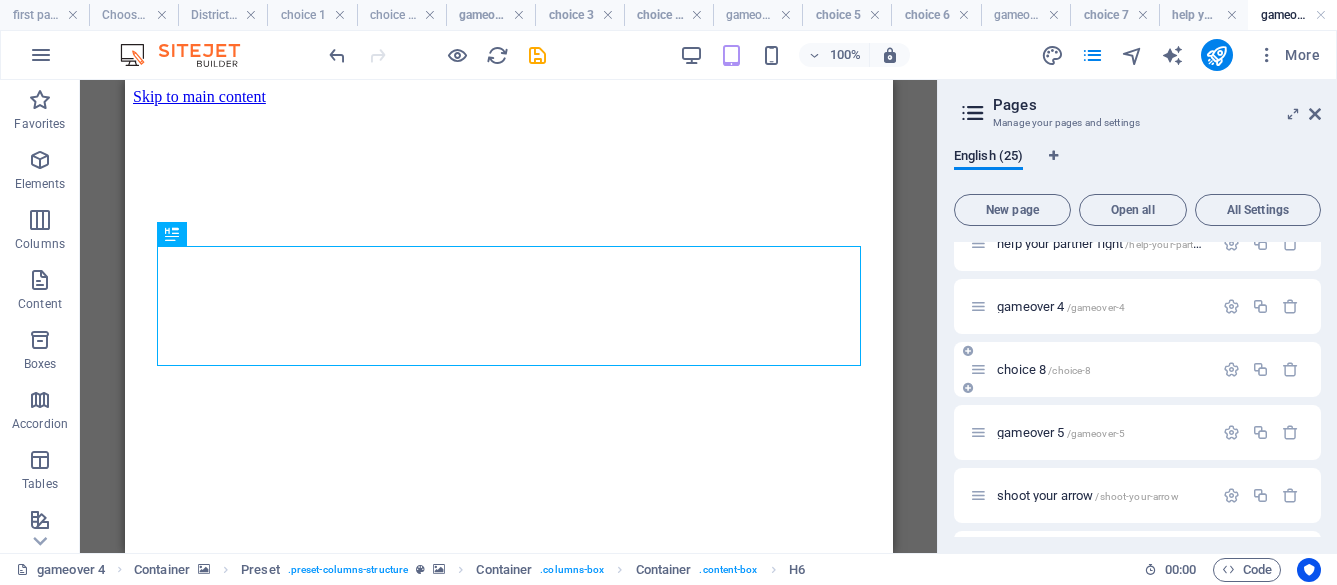 click on "choice 8 /choice-8" at bounding box center (1044, 369) 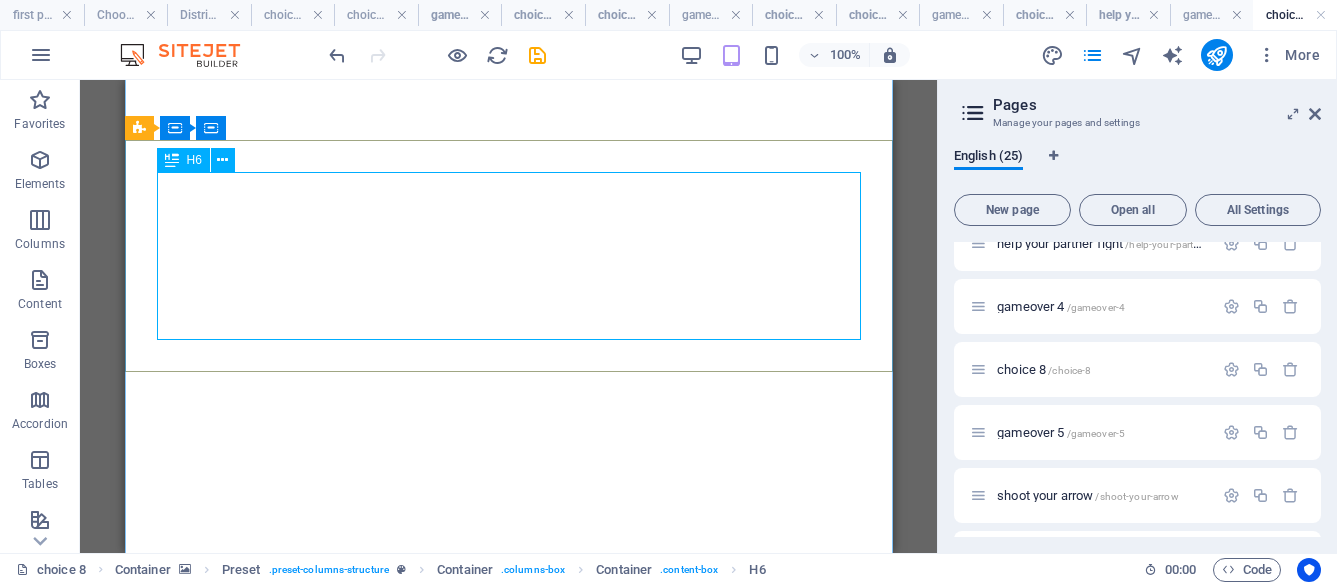 scroll, scrollTop: 124, scrollLeft: 0, axis: vertical 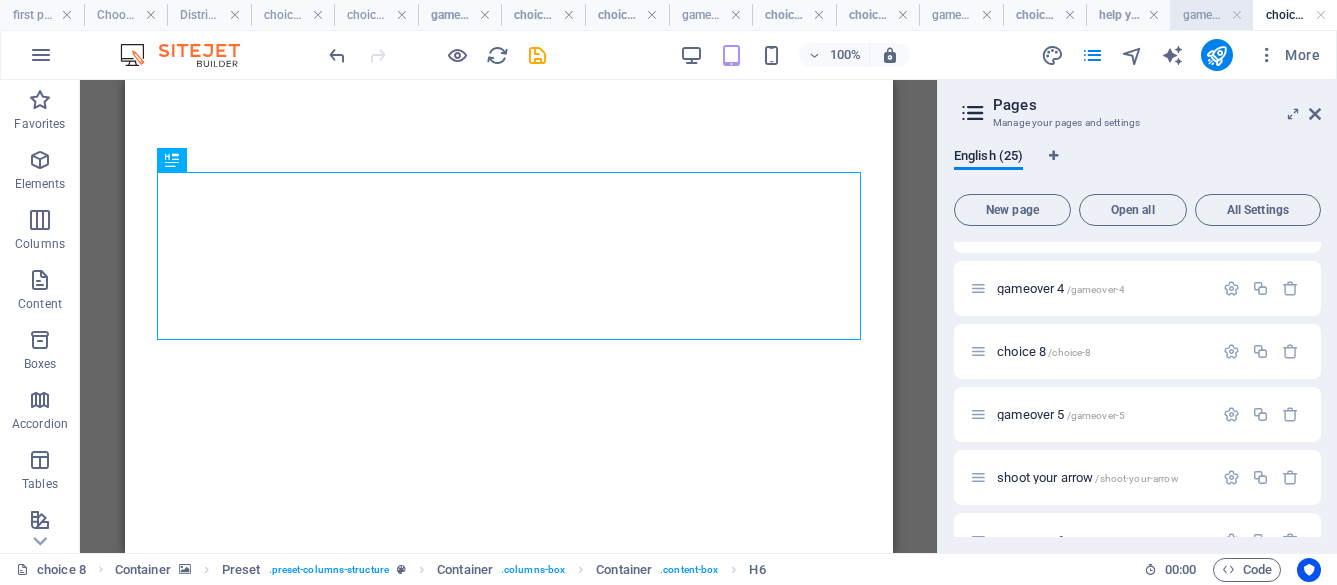 click on "gameover 4" at bounding box center (1212, 15) 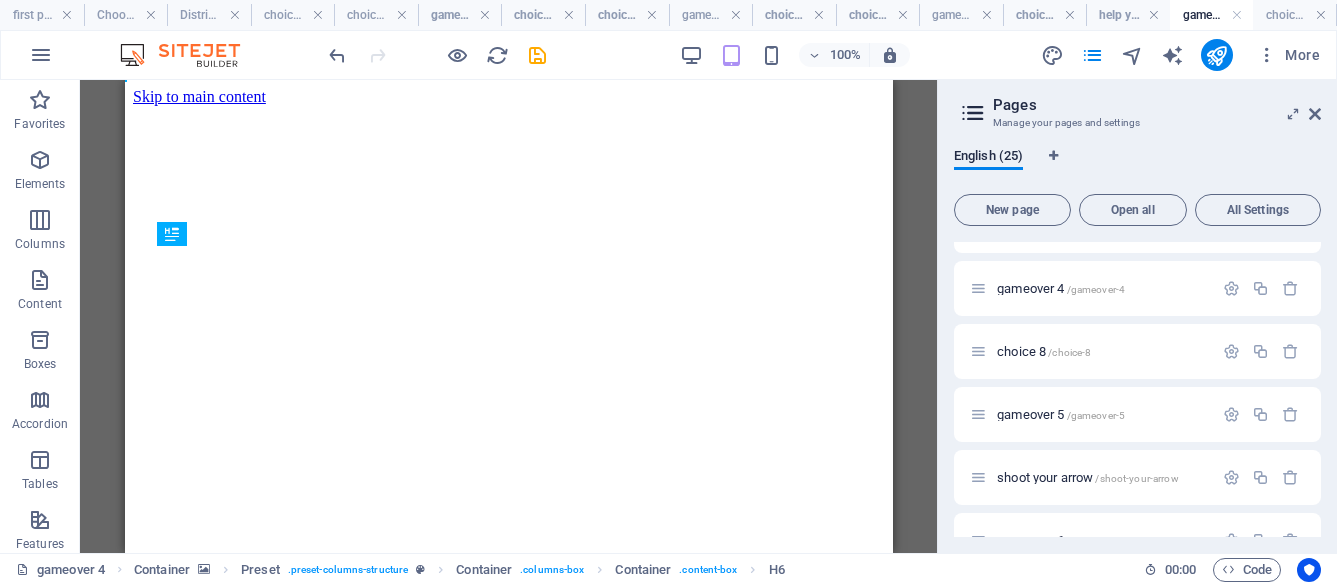 scroll, scrollTop: 0, scrollLeft: 0, axis: both 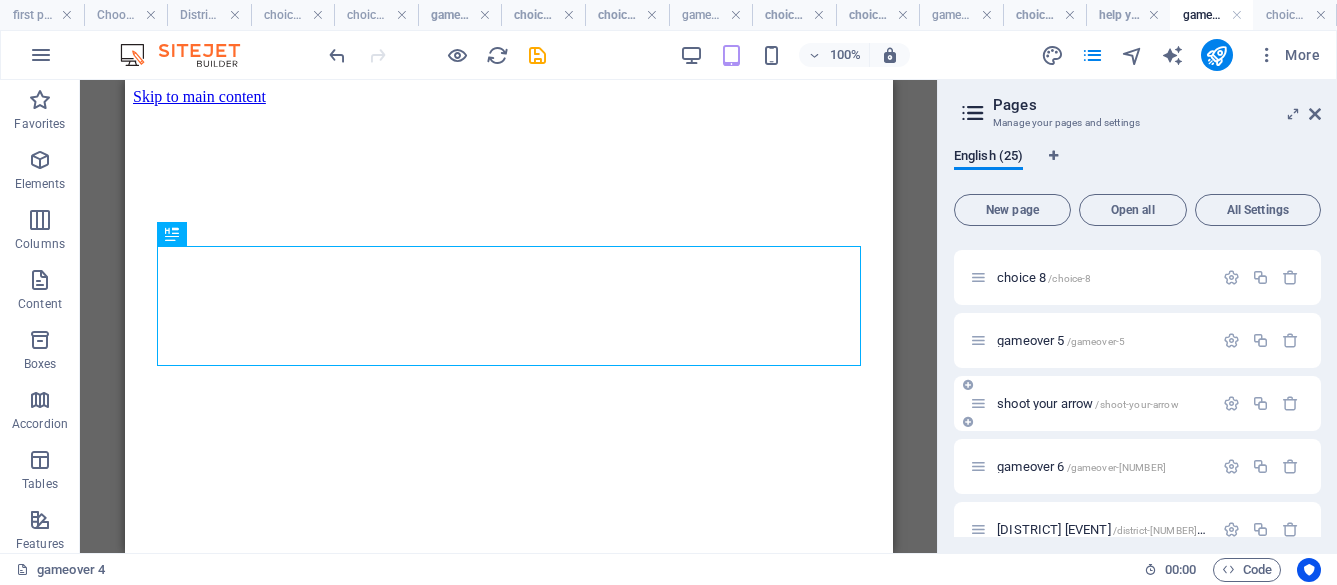 click on "gameover [NUMBER] /gameover-[NUMBER]" at bounding box center (1061, 340) 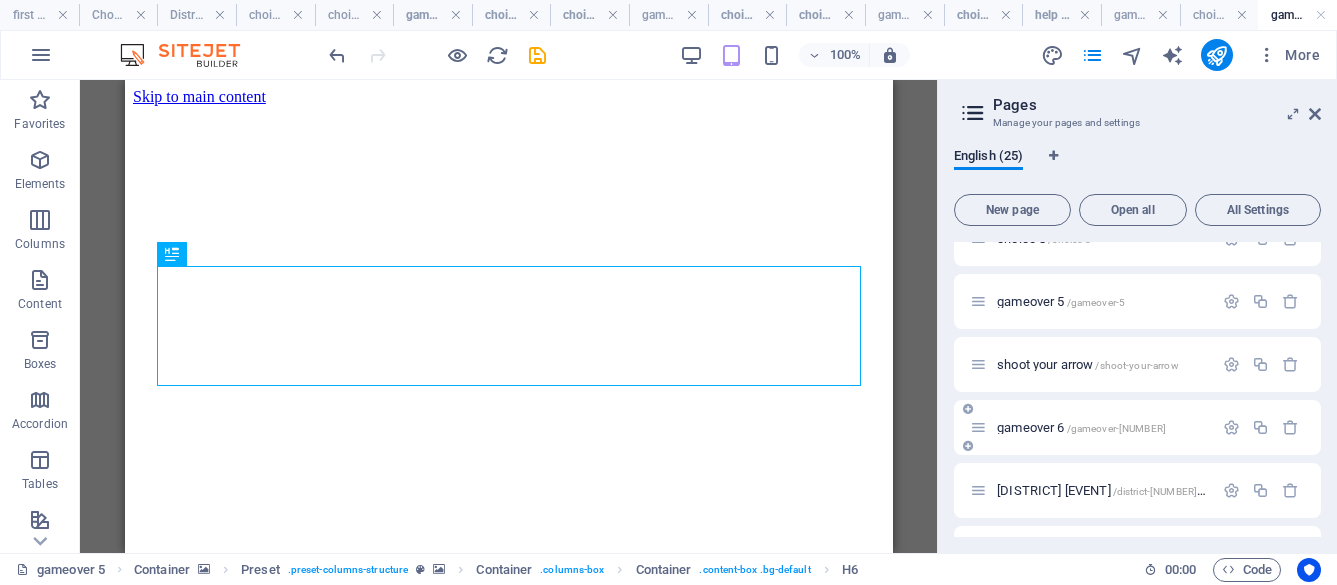 scroll, scrollTop: 0, scrollLeft: 0, axis: both 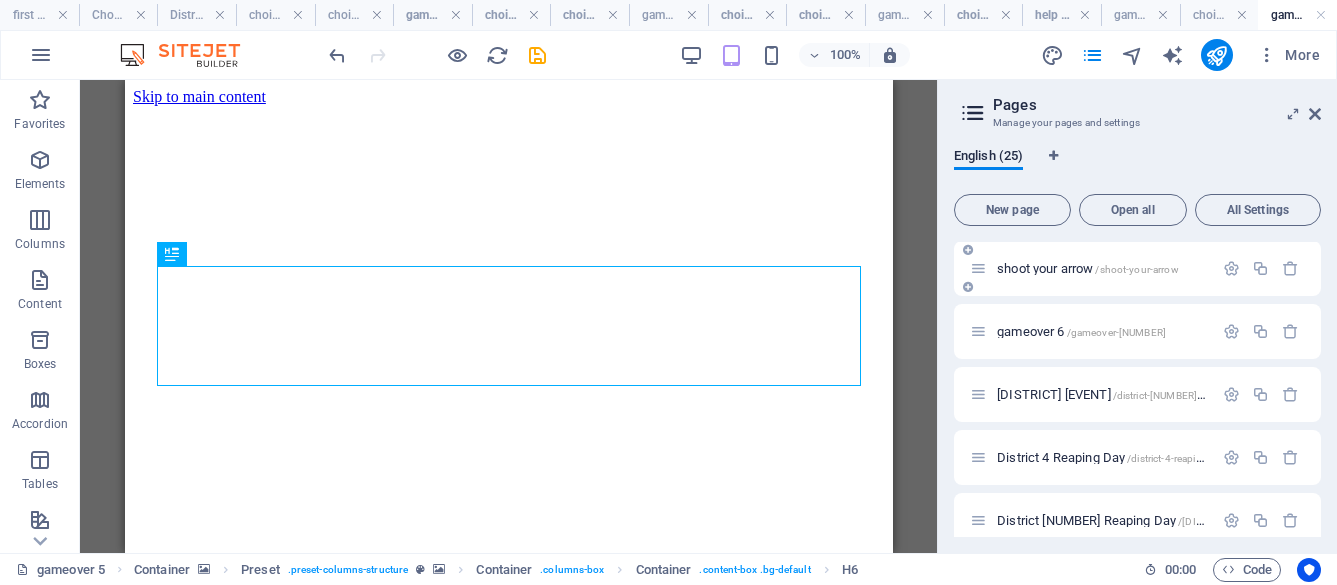 click on "shoot your arrow  /shoot-your-arrow" at bounding box center (1088, 268) 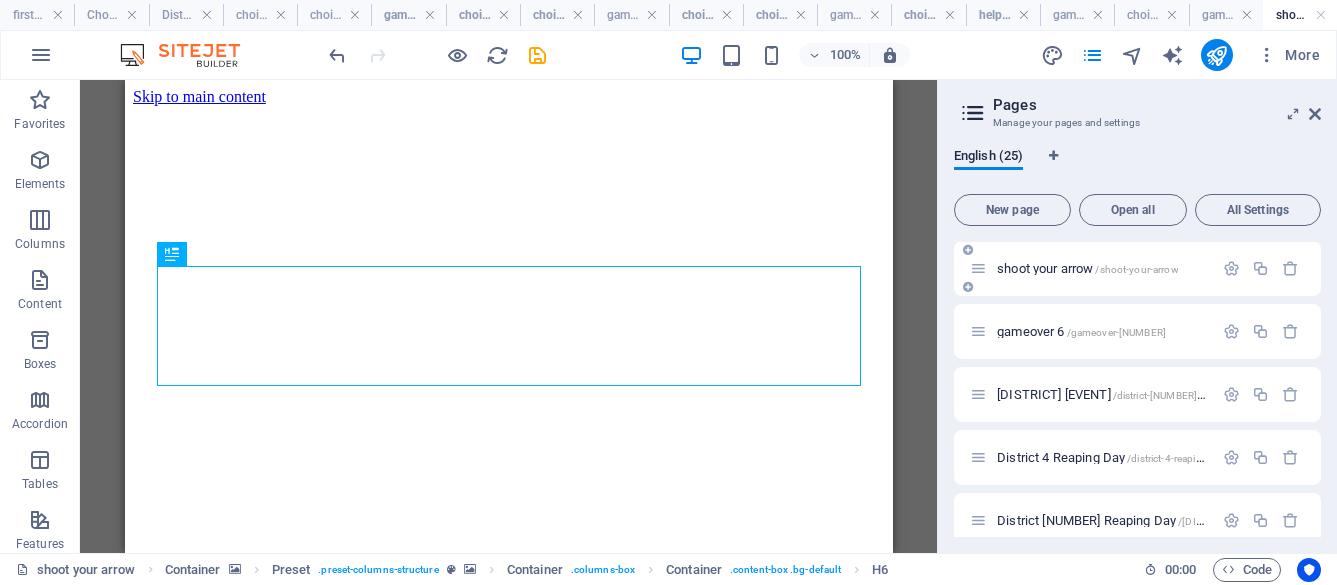 scroll, scrollTop: 0, scrollLeft: 0, axis: both 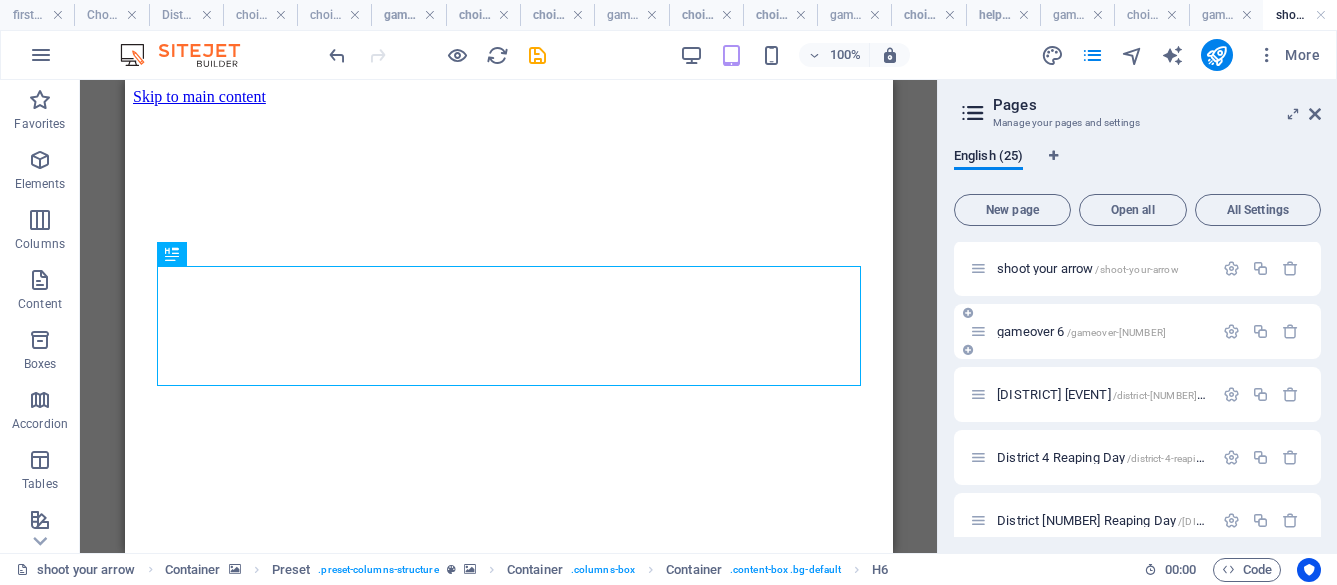 click on "gameover 6 [PATH]" at bounding box center (1081, 331) 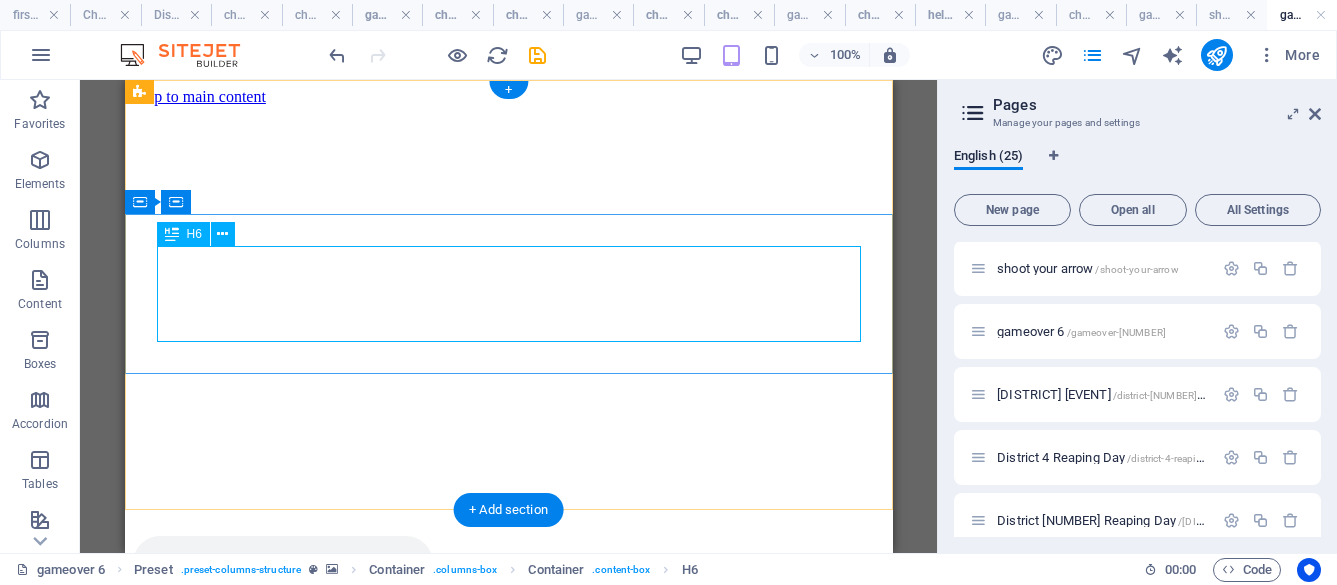 scroll, scrollTop: 0, scrollLeft: 0, axis: both 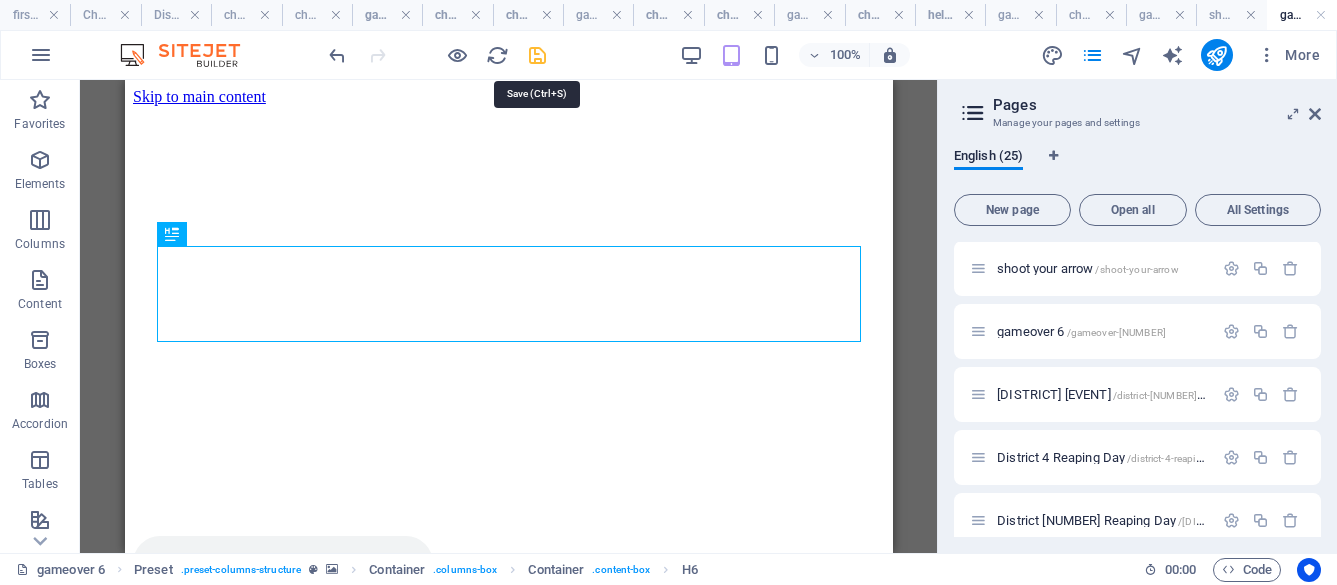 click at bounding box center [537, 55] 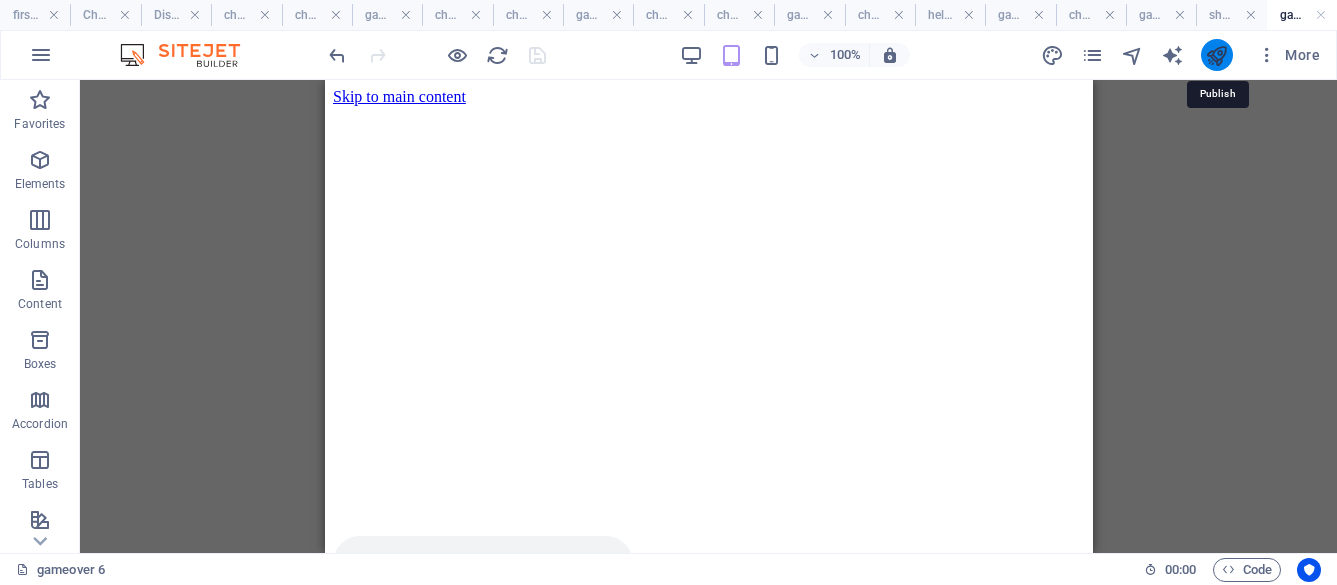 click at bounding box center (1216, 55) 